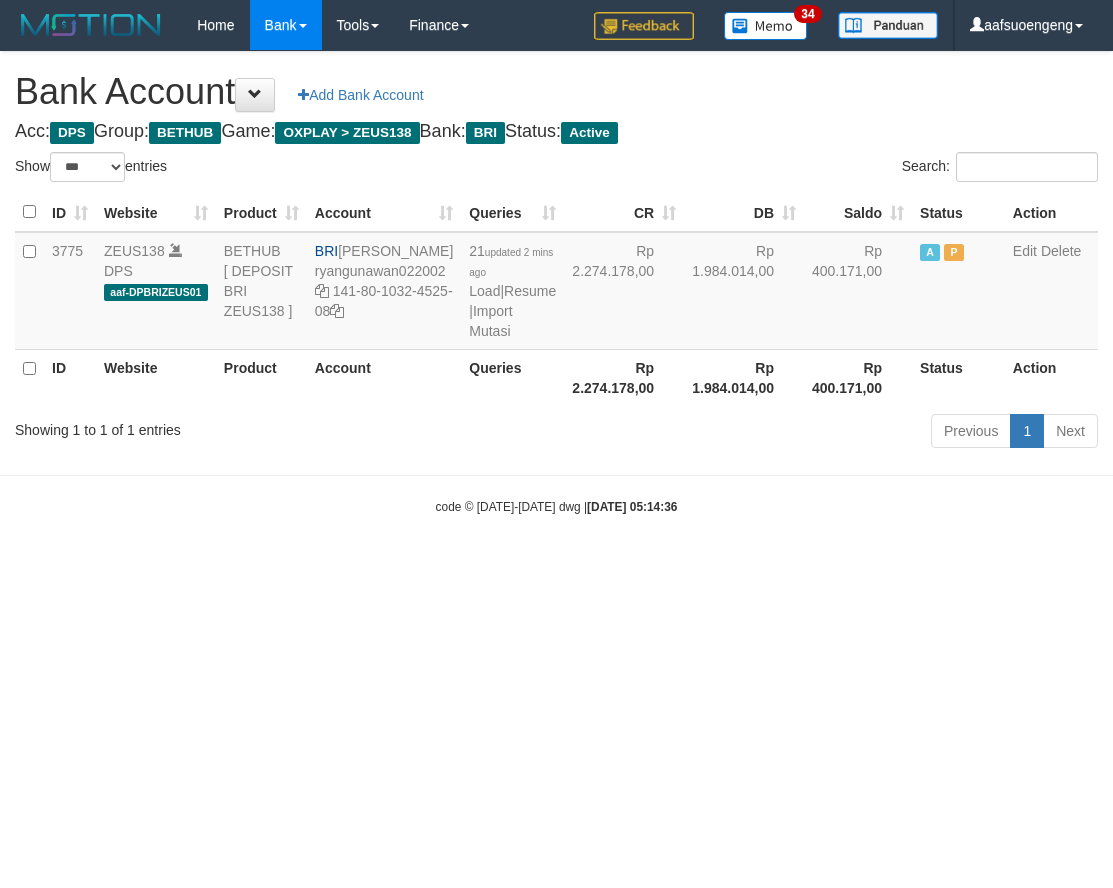 select on "***" 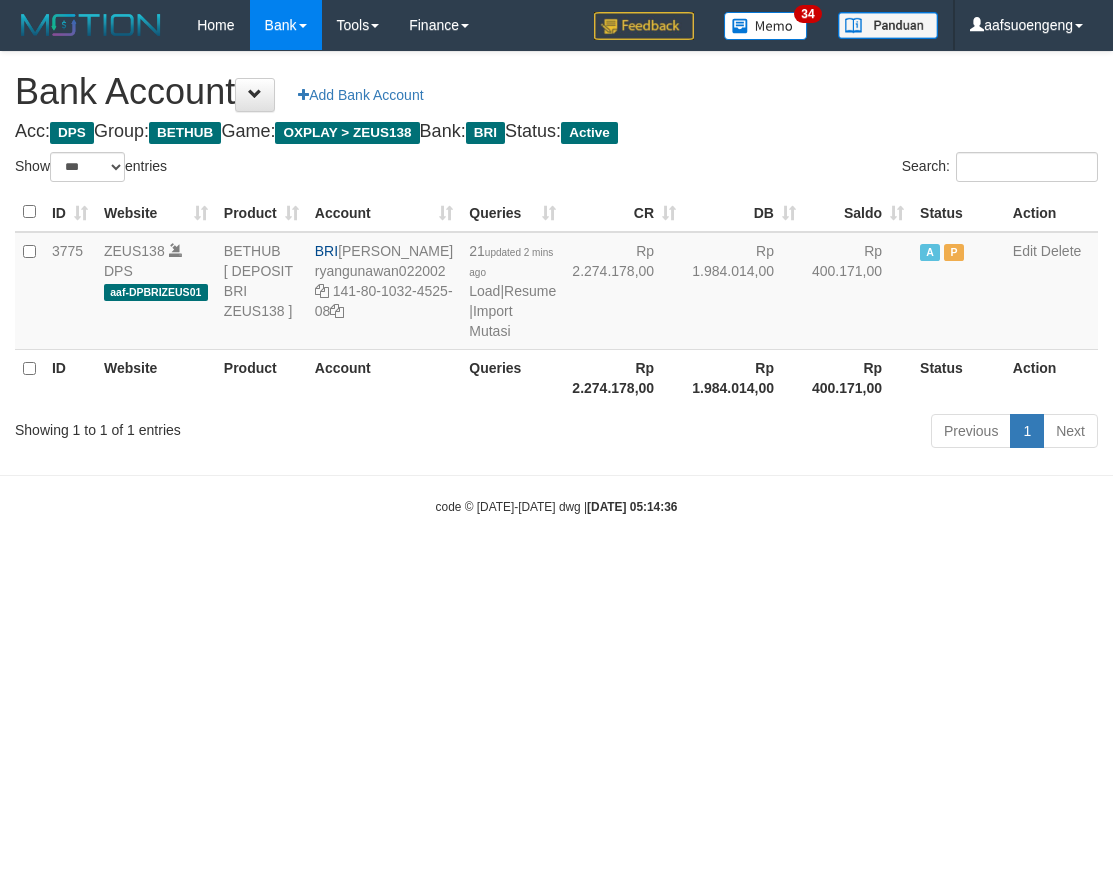 scroll, scrollTop: 0, scrollLeft: 0, axis: both 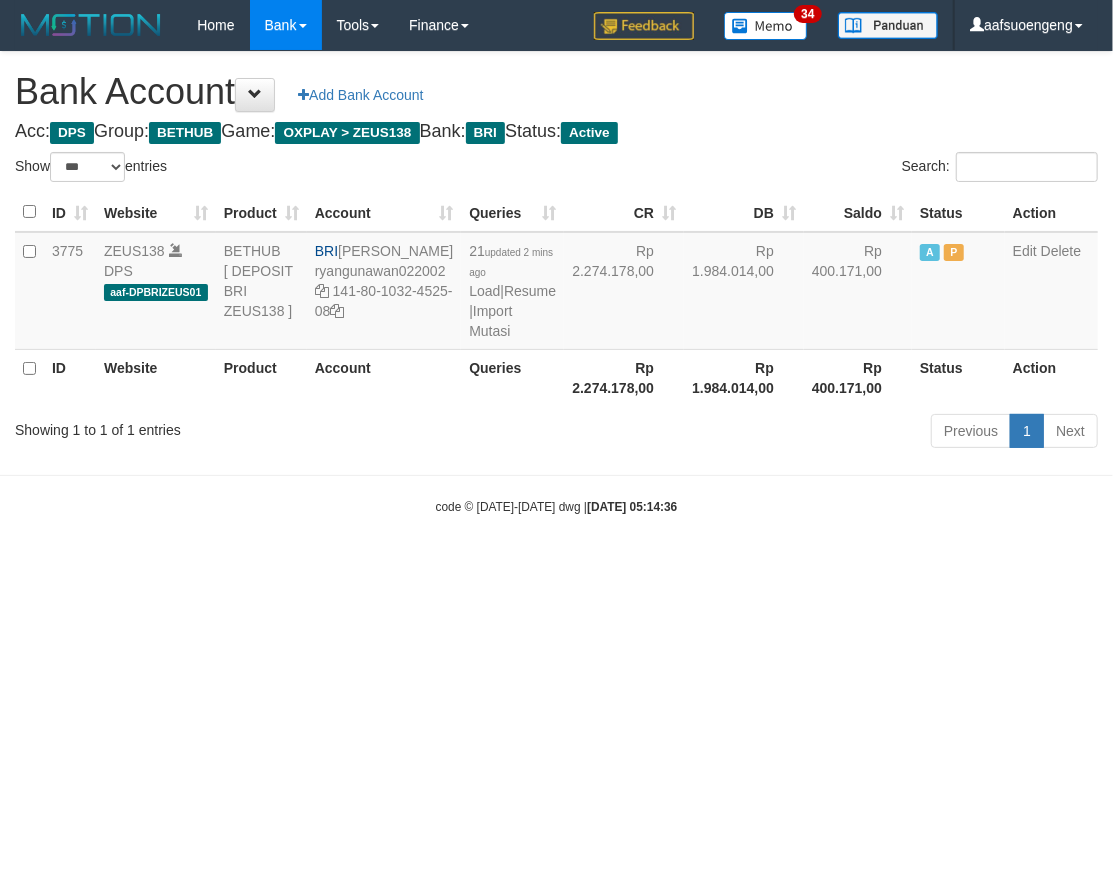click on "Toggle navigation
Home
Bank
Account List
Mutasi Bank
Search
Sync
Tools
Suspicious Trans
Finance
Financial Data
[GEOGRAPHIC_DATA]
My Profile
Log Out
34" at bounding box center (556, 283) 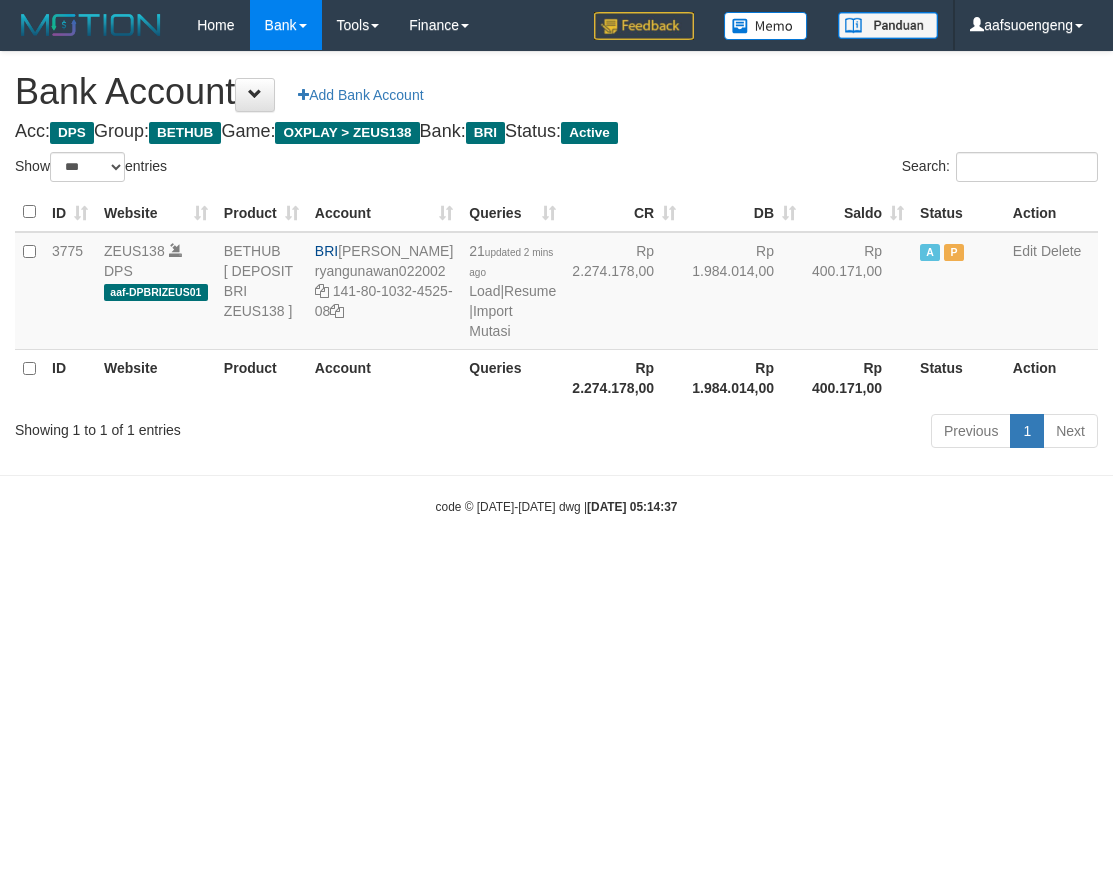 select on "***" 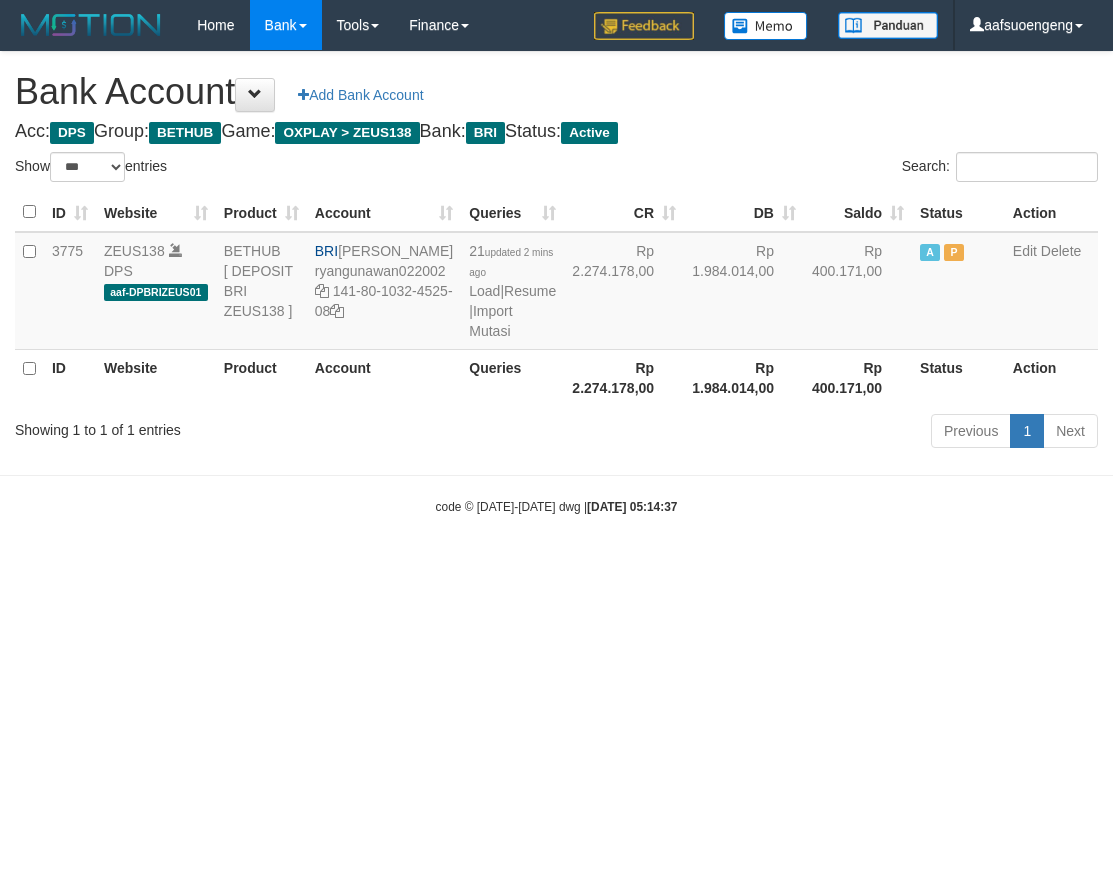 scroll, scrollTop: 0, scrollLeft: 0, axis: both 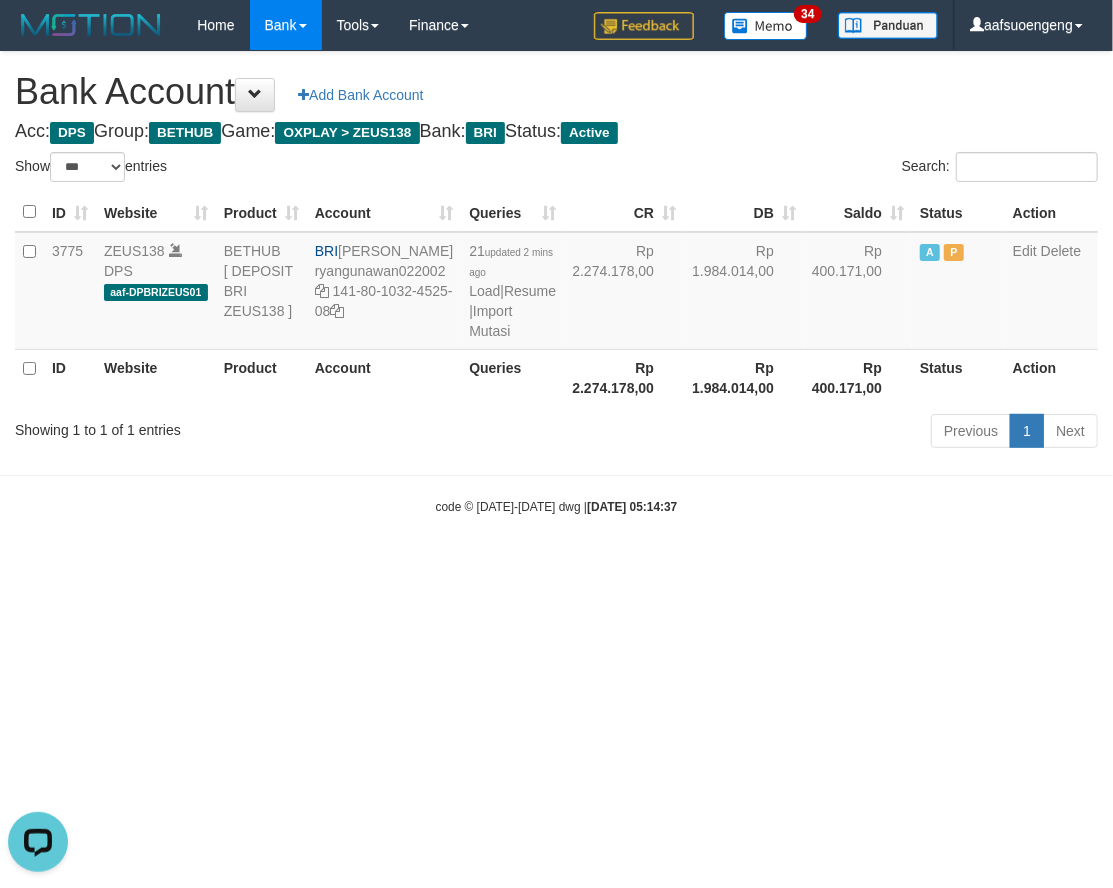 click on "Toggle navigation
Home
Bank
Account List
Mutasi Bank
Search
Sync
Tools
Suspicious Trans
Finance
Financial Data
[GEOGRAPHIC_DATA]
My Profile
Log Out
34" at bounding box center (556, 283) 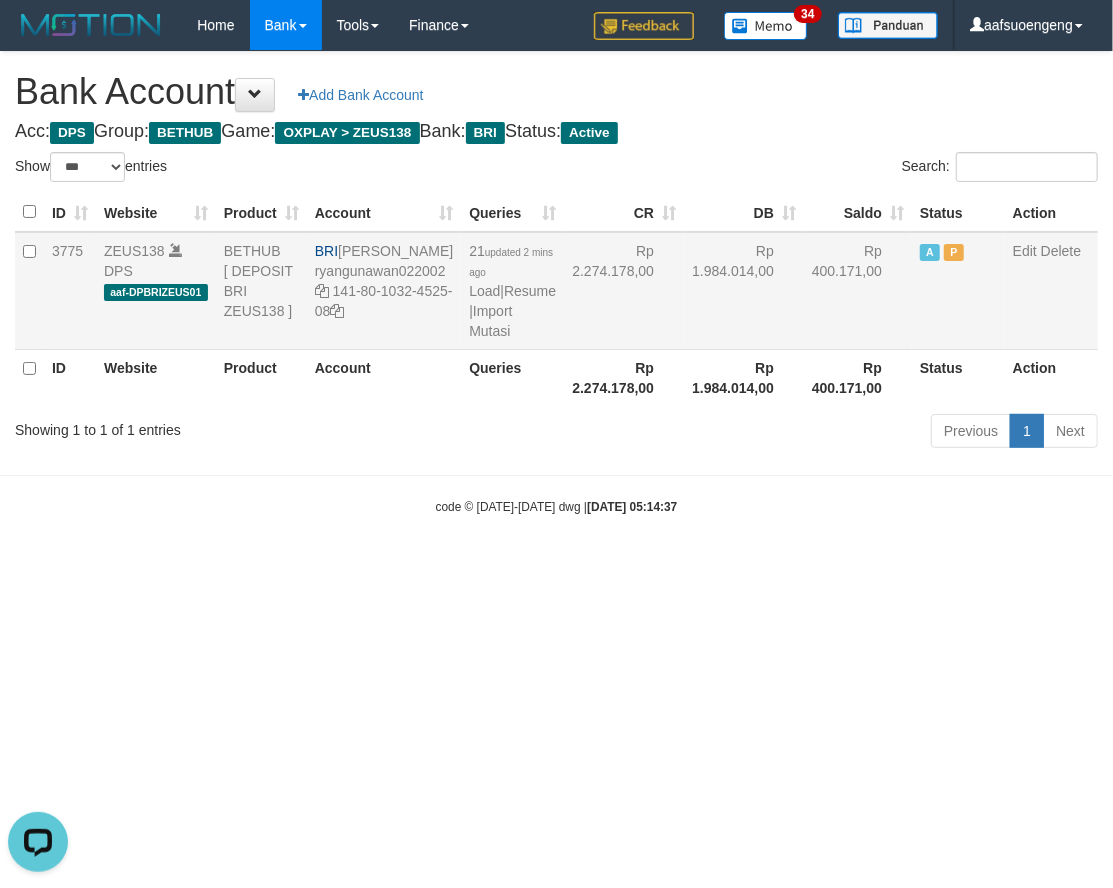 click on "21  updated 2 mins ago
Load
|
Resume
|
Import Mutasi" at bounding box center [512, 291] 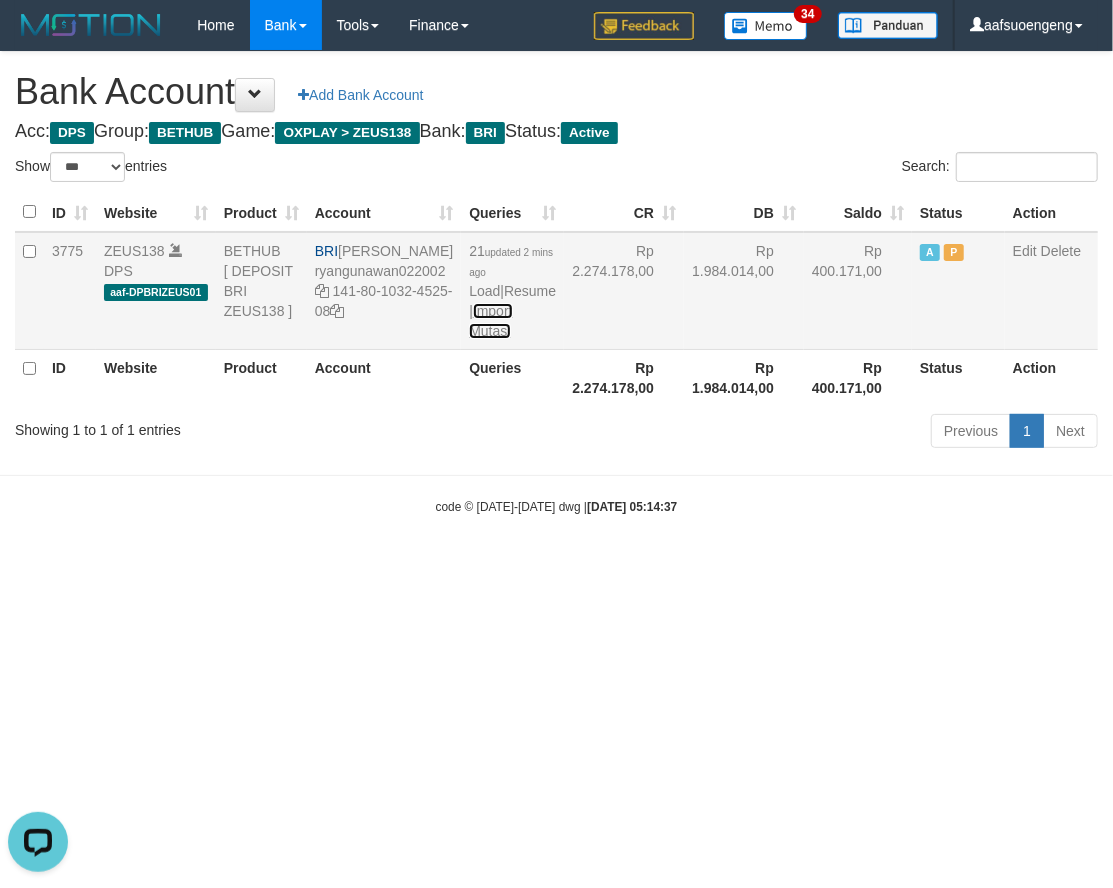 click on "Import Mutasi" at bounding box center [490, 321] 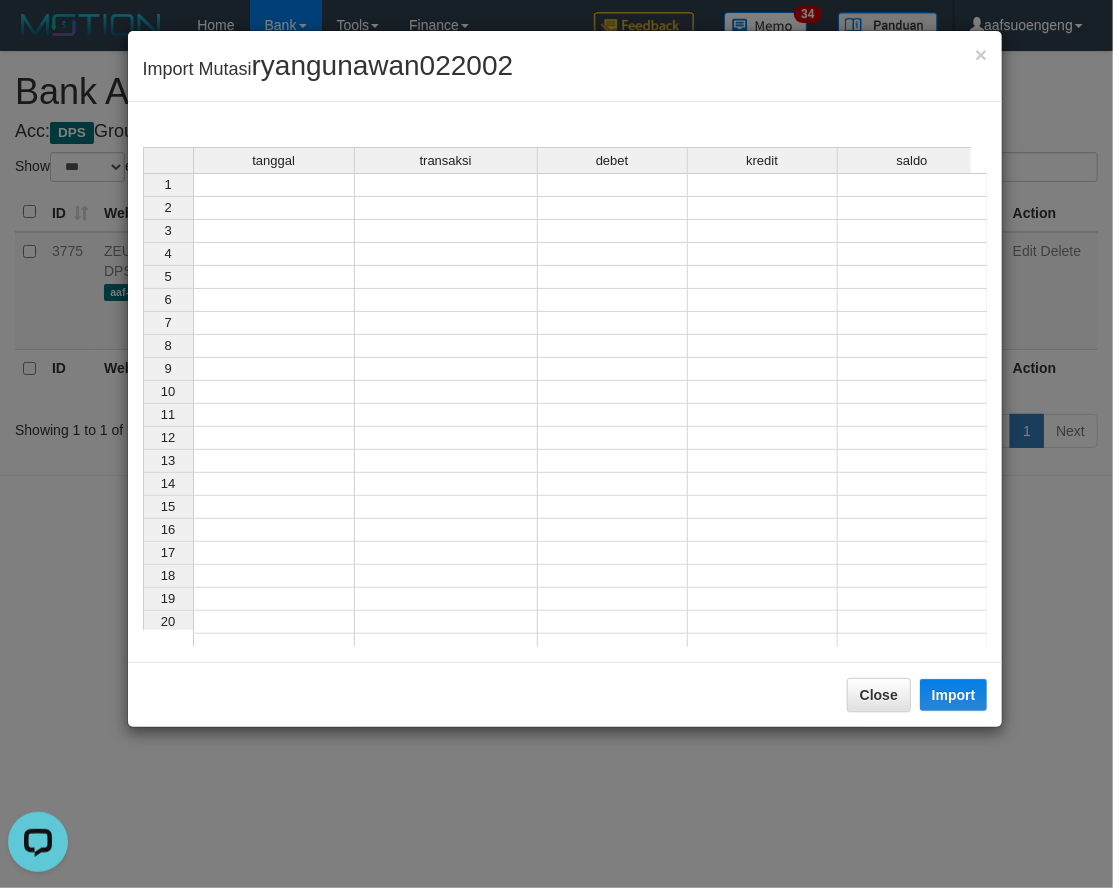 click at bounding box center [274, 185] 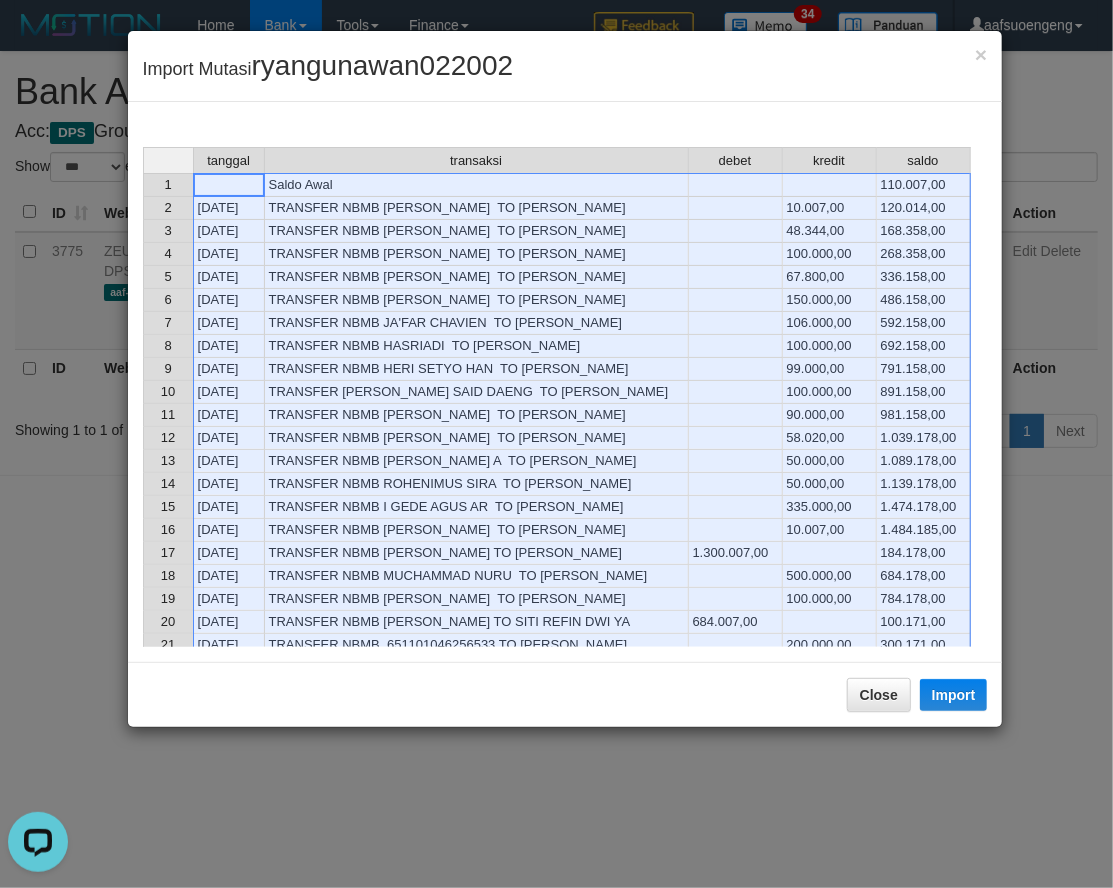 scroll, scrollTop: 0, scrollLeft: 0, axis: both 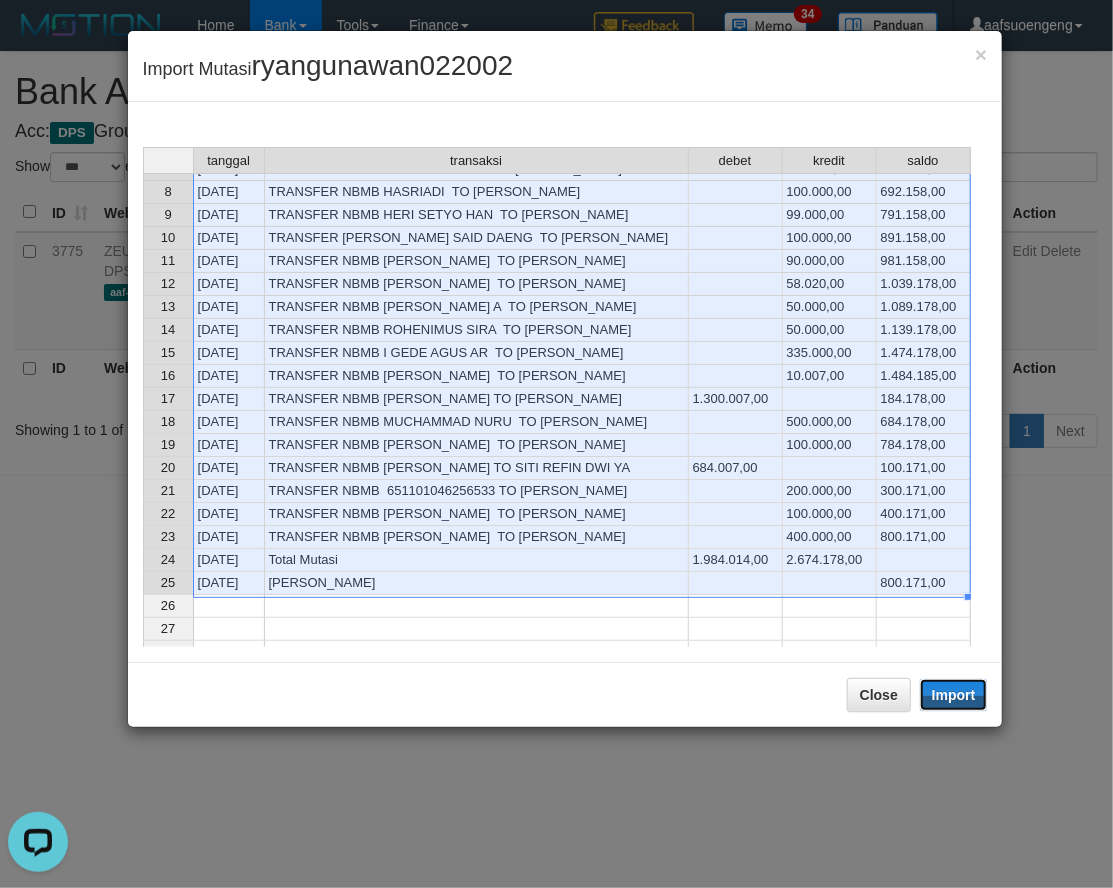 click on "Import" at bounding box center [954, 695] 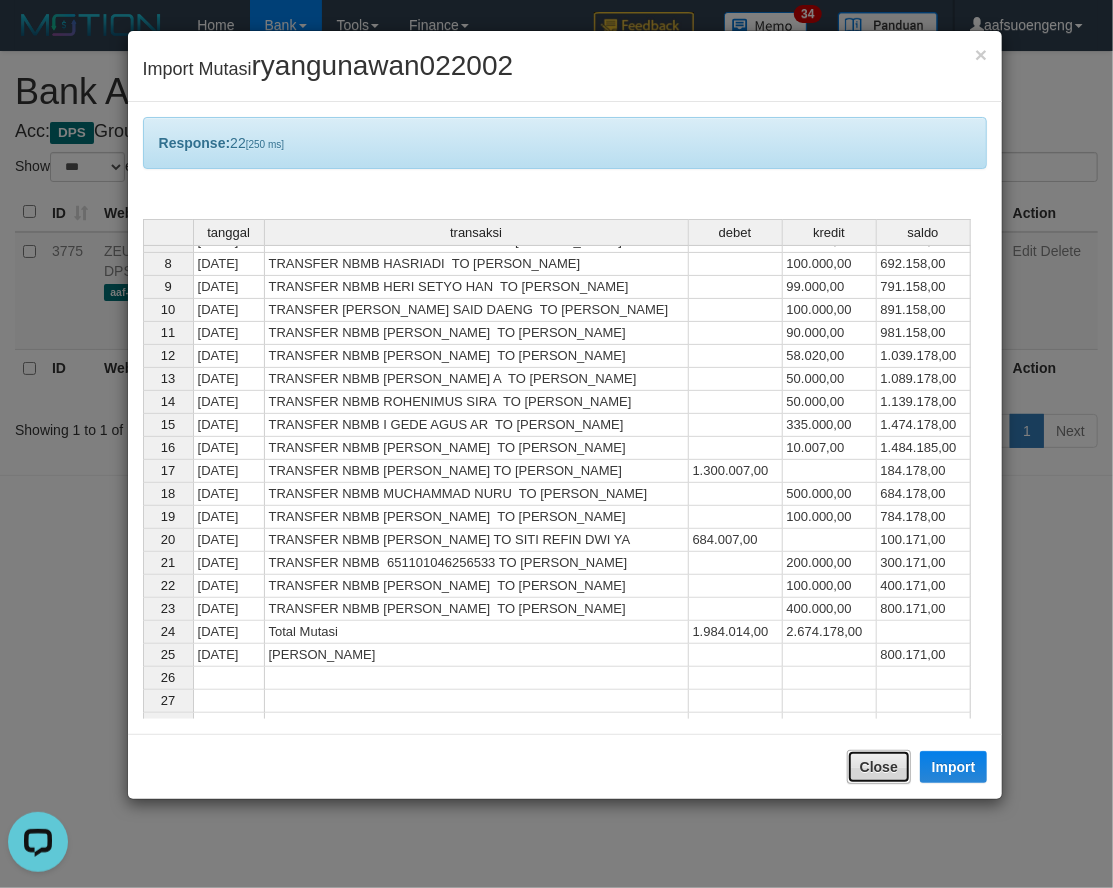 click on "Close" at bounding box center (879, 767) 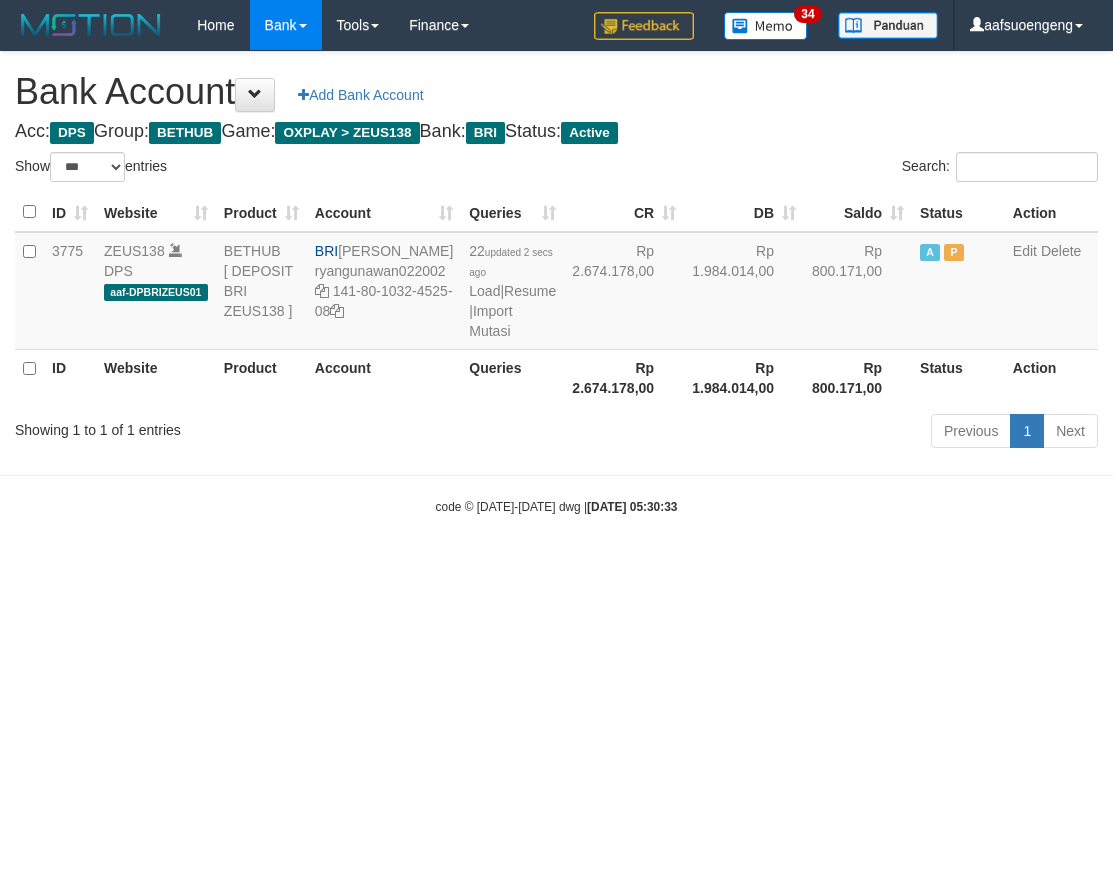 select on "***" 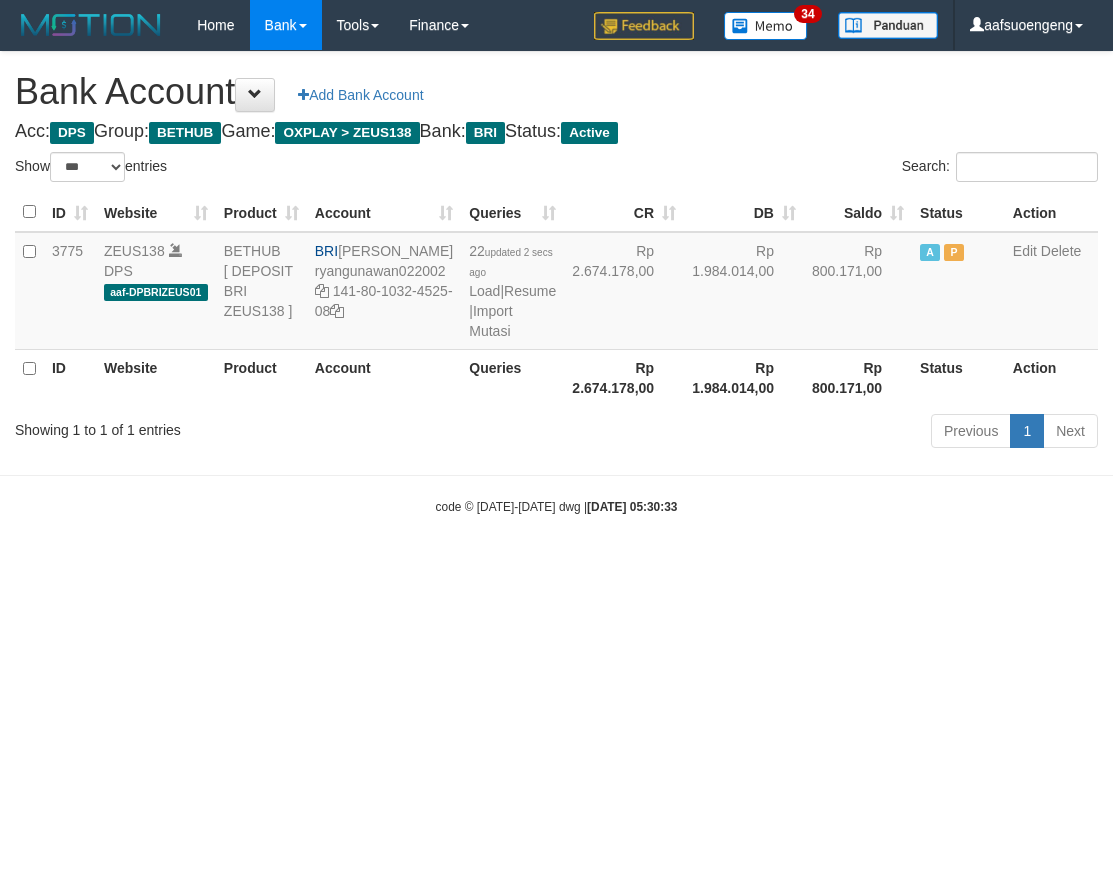scroll, scrollTop: 0, scrollLeft: 0, axis: both 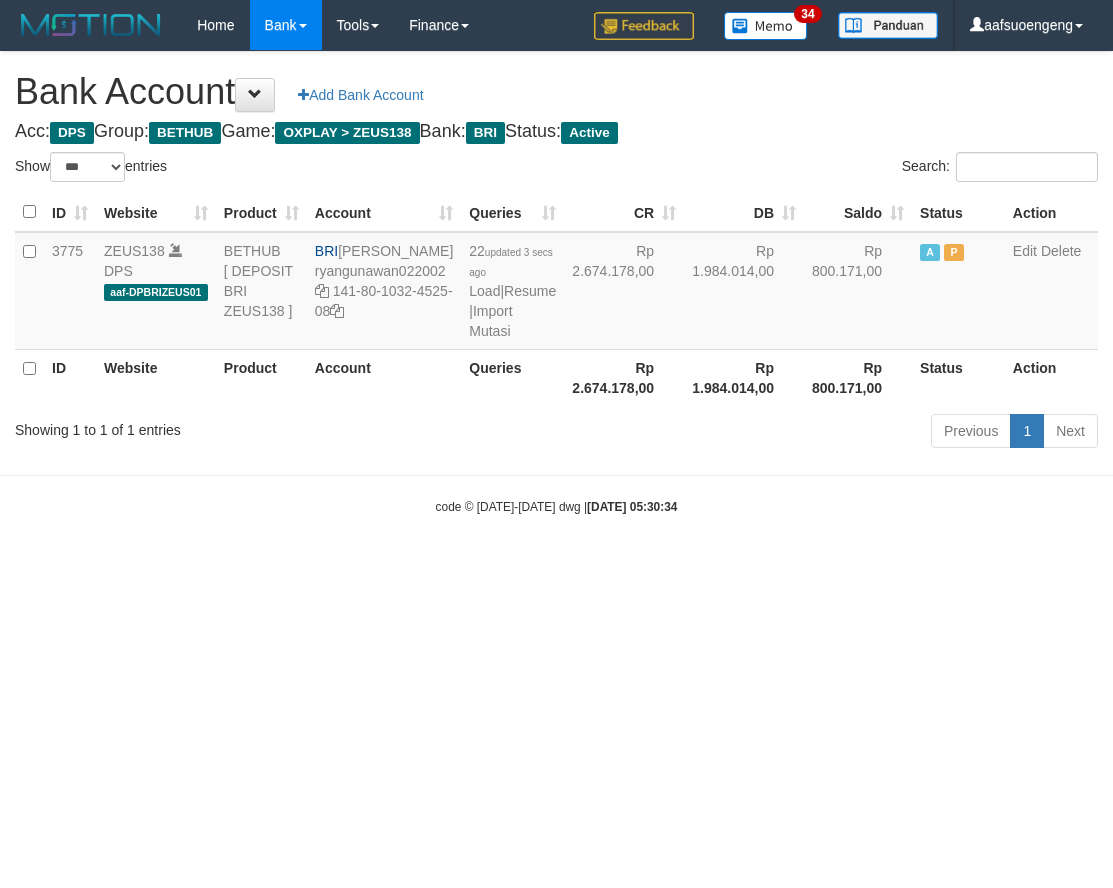 select on "***" 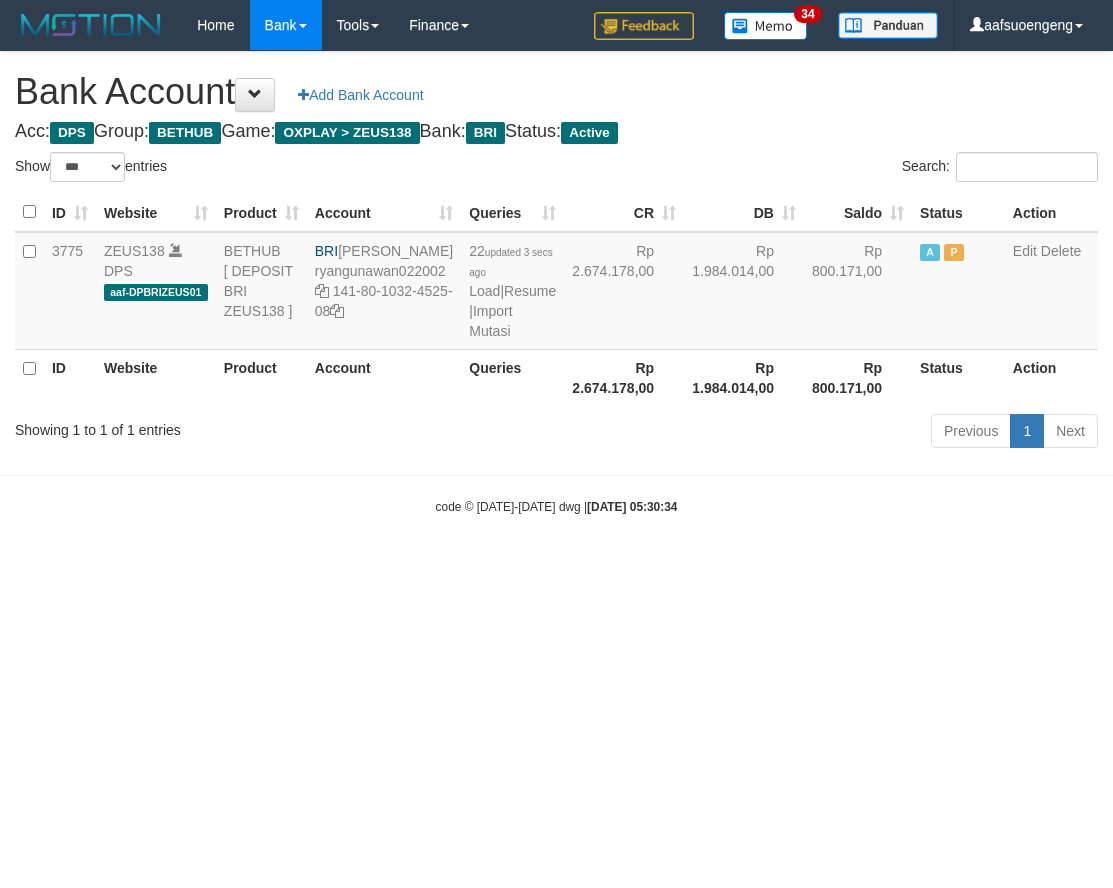 scroll, scrollTop: 0, scrollLeft: 0, axis: both 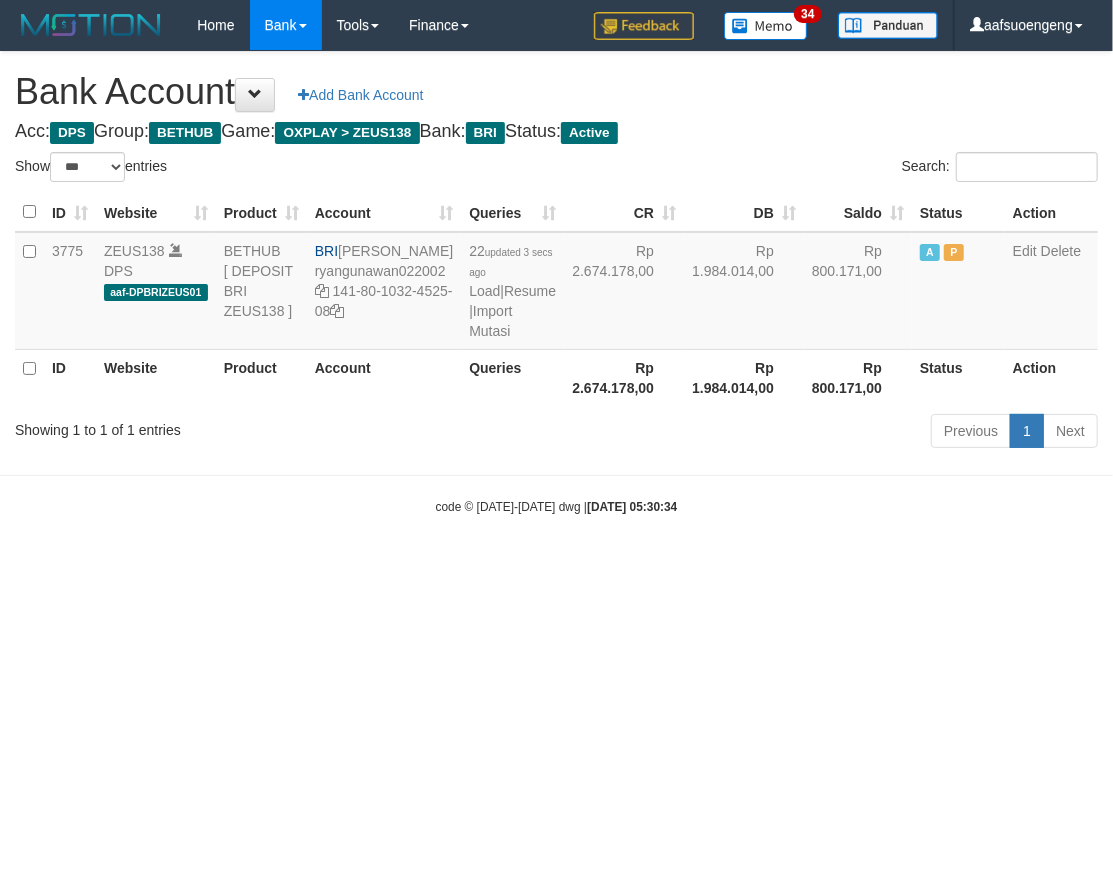 click on "Toggle navigation
Home
Bank
Account List
Mutasi Bank
Search
Sync
Tools
Suspicious Trans
Finance
Financial Data
[GEOGRAPHIC_DATA]
My Profile
Log Out
34" at bounding box center (556, 283) 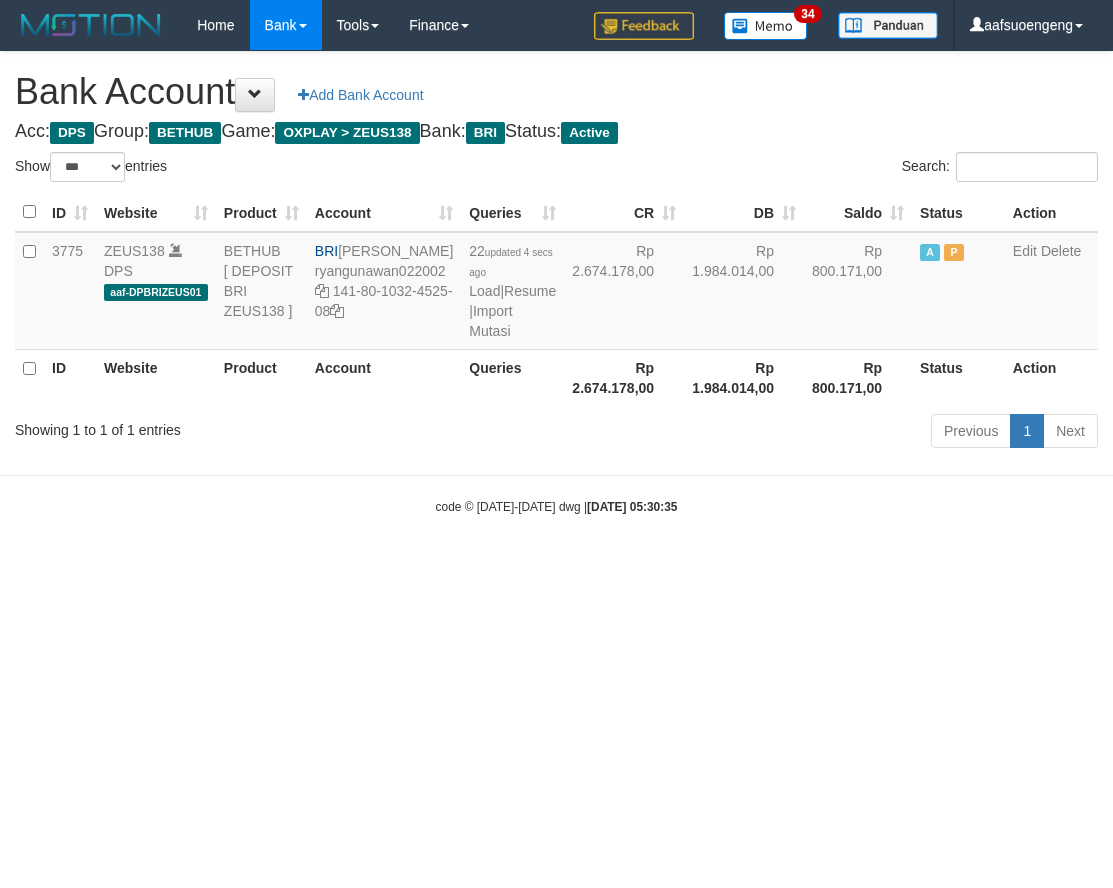 select on "***" 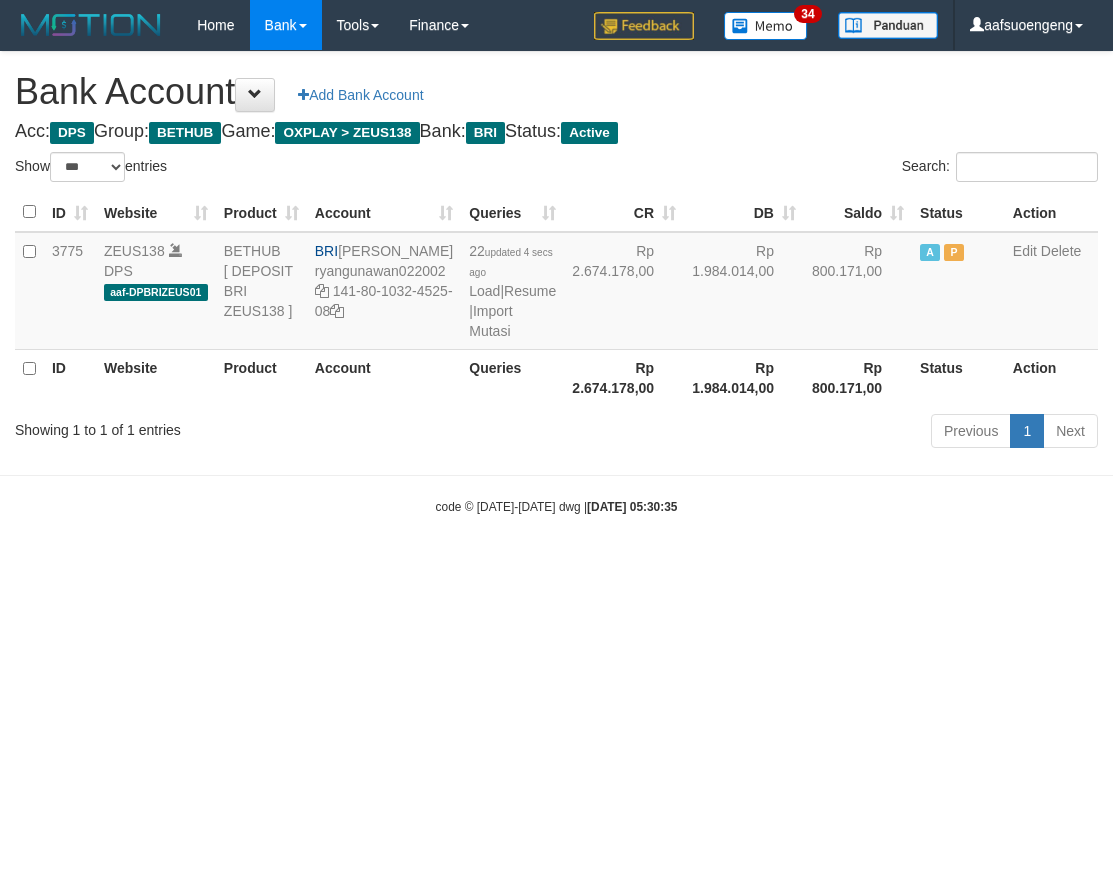scroll, scrollTop: 0, scrollLeft: 0, axis: both 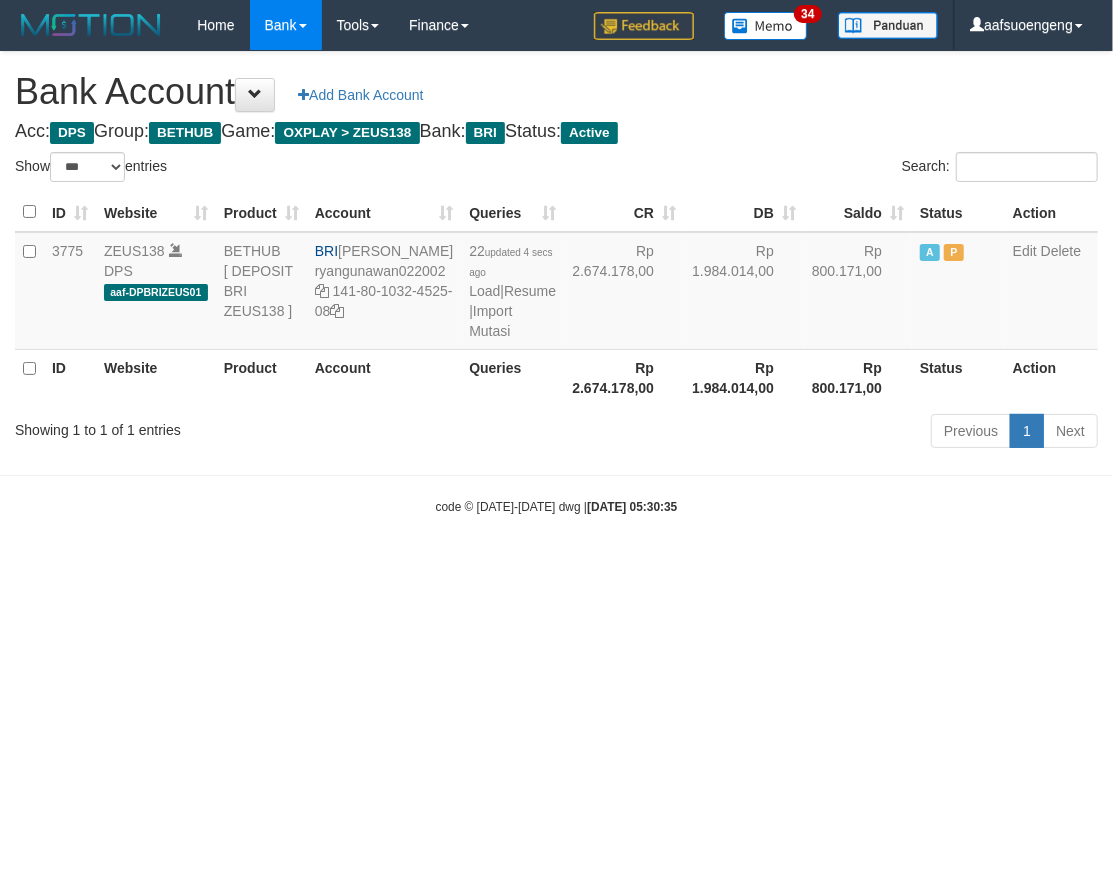 click on "Toggle navigation
Home
Bank
Account List
Mutasi Bank
Search
Sync
Tools
Suspicious Trans
Finance
Financial Data
[GEOGRAPHIC_DATA]
My Profile
Log Out
34" at bounding box center [556, 283] 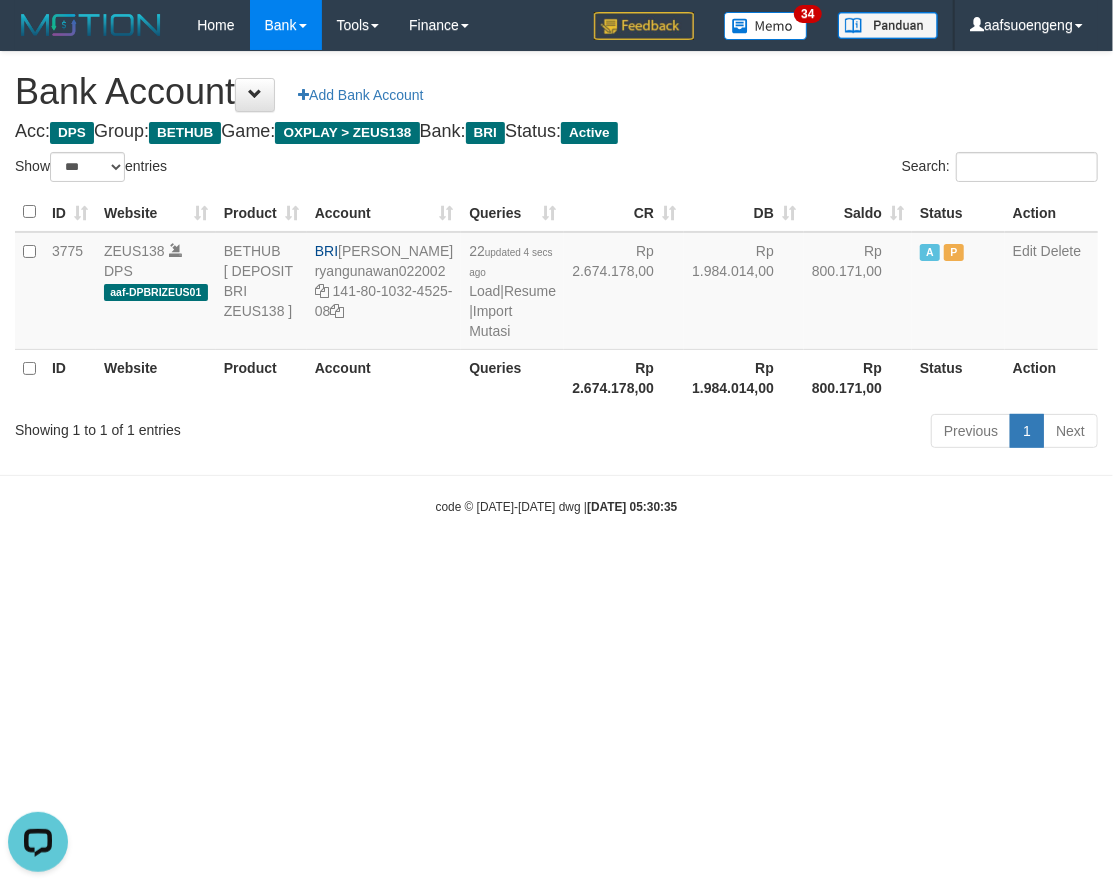 scroll, scrollTop: 0, scrollLeft: 0, axis: both 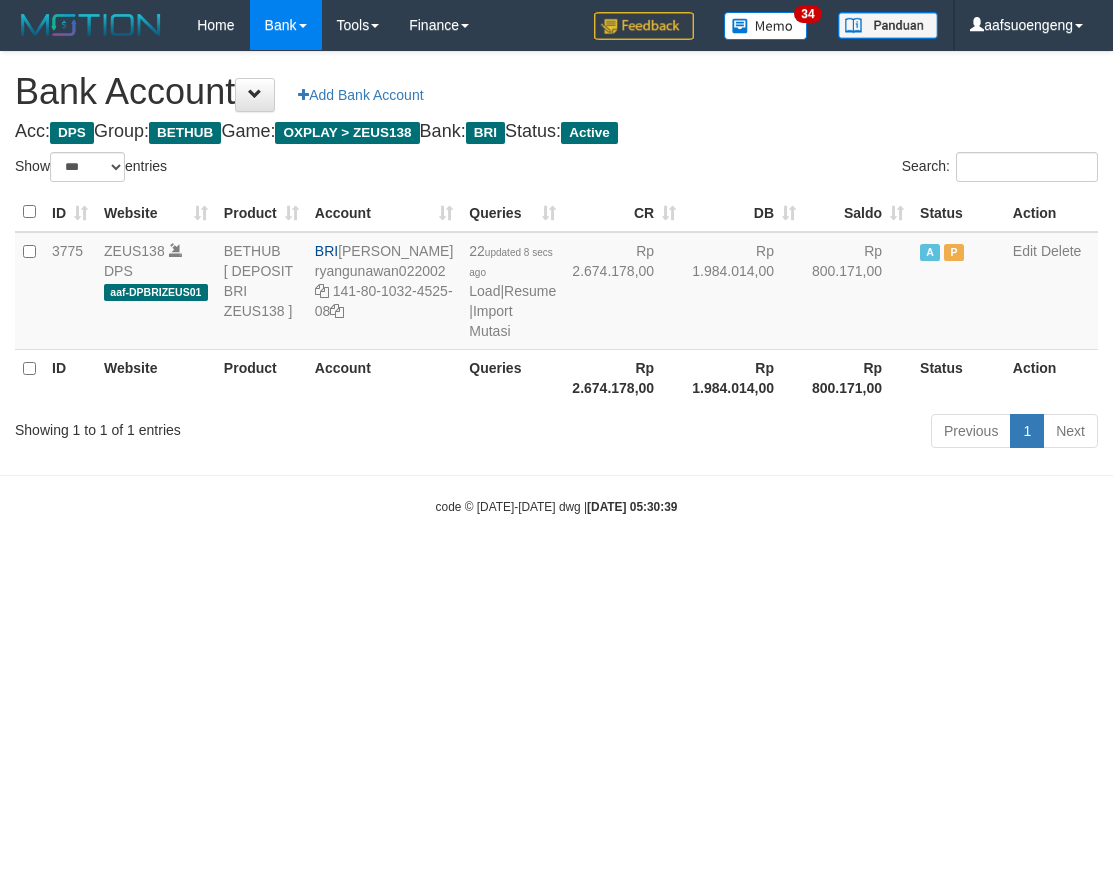 select on "***" 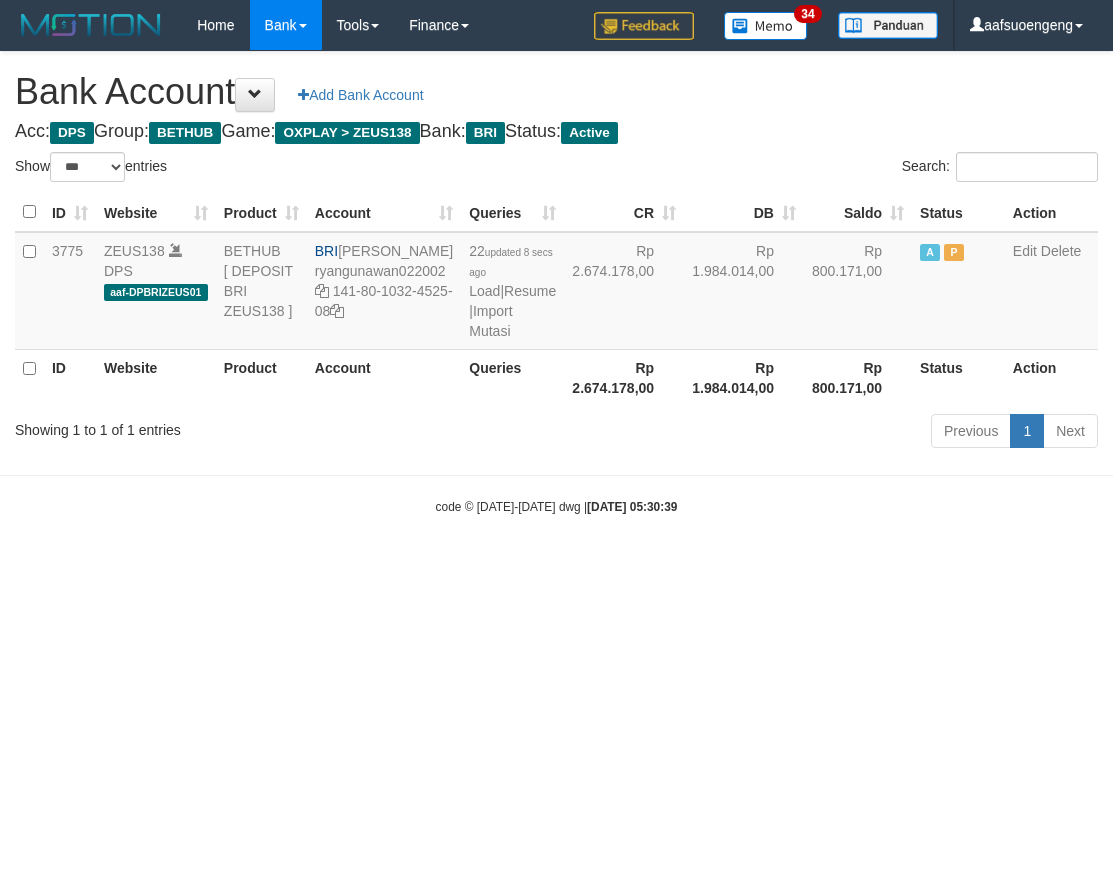 scroll, scrollTop: 0, scrollLeft: 0, axis: both 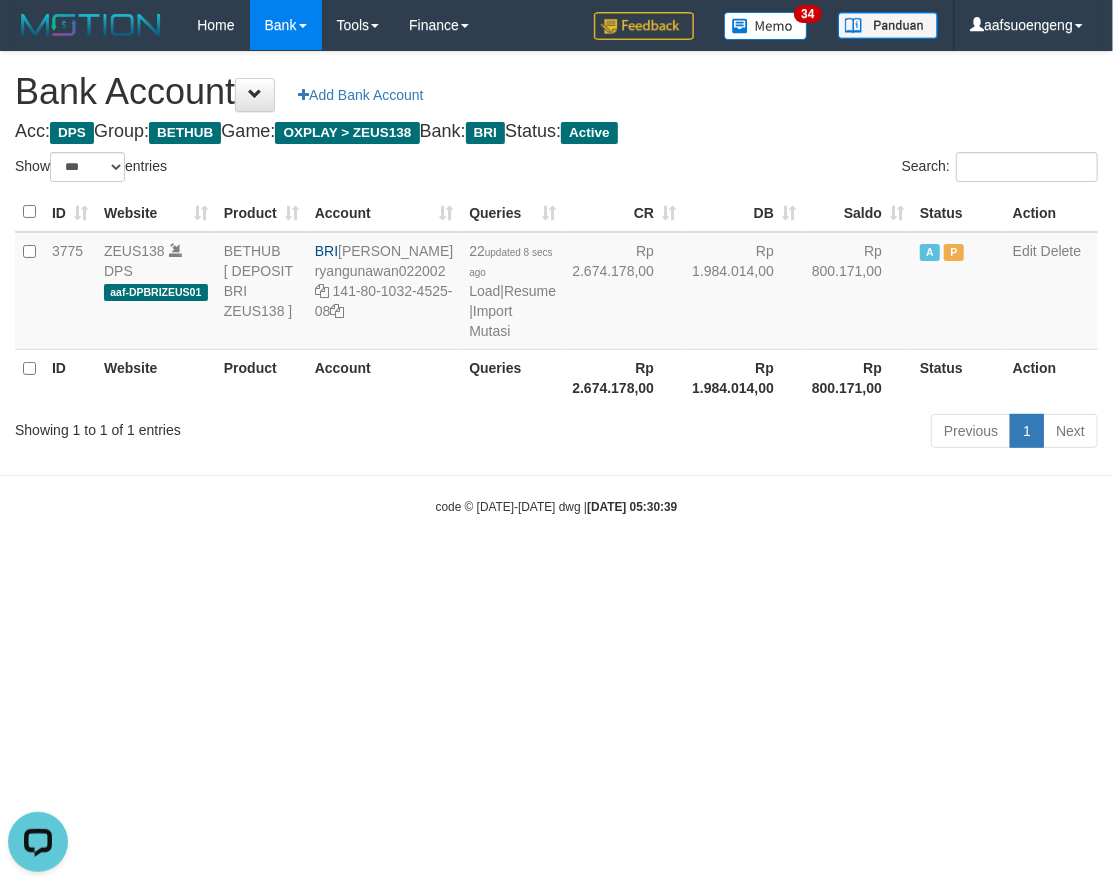 click on "Toggle navigation
Home
Bank
Account List
Mutasi Bank
Search
Sync
Tools
Suspicious Trans
Finance
Financial Data
[GEOGRAPHIC_DATA]
My Profile
Log Out
34" at bounding box center (556, 283) 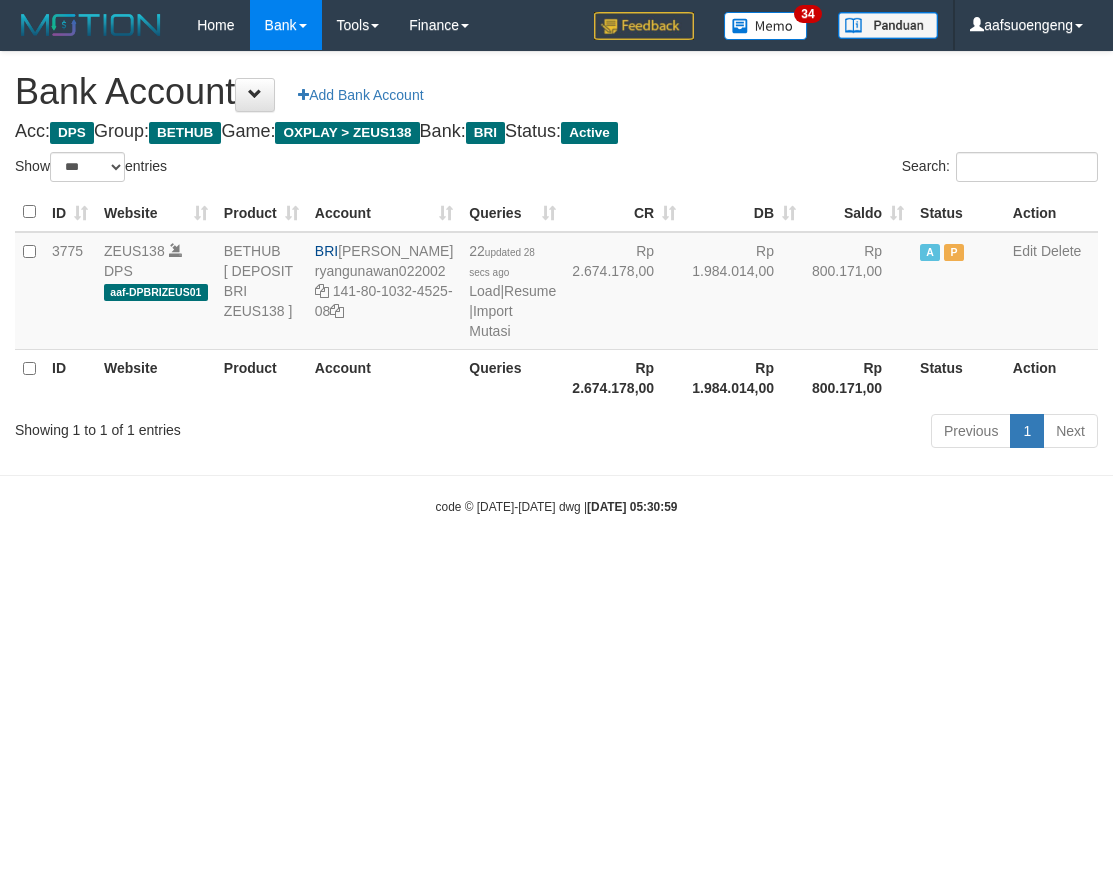 select on "***" 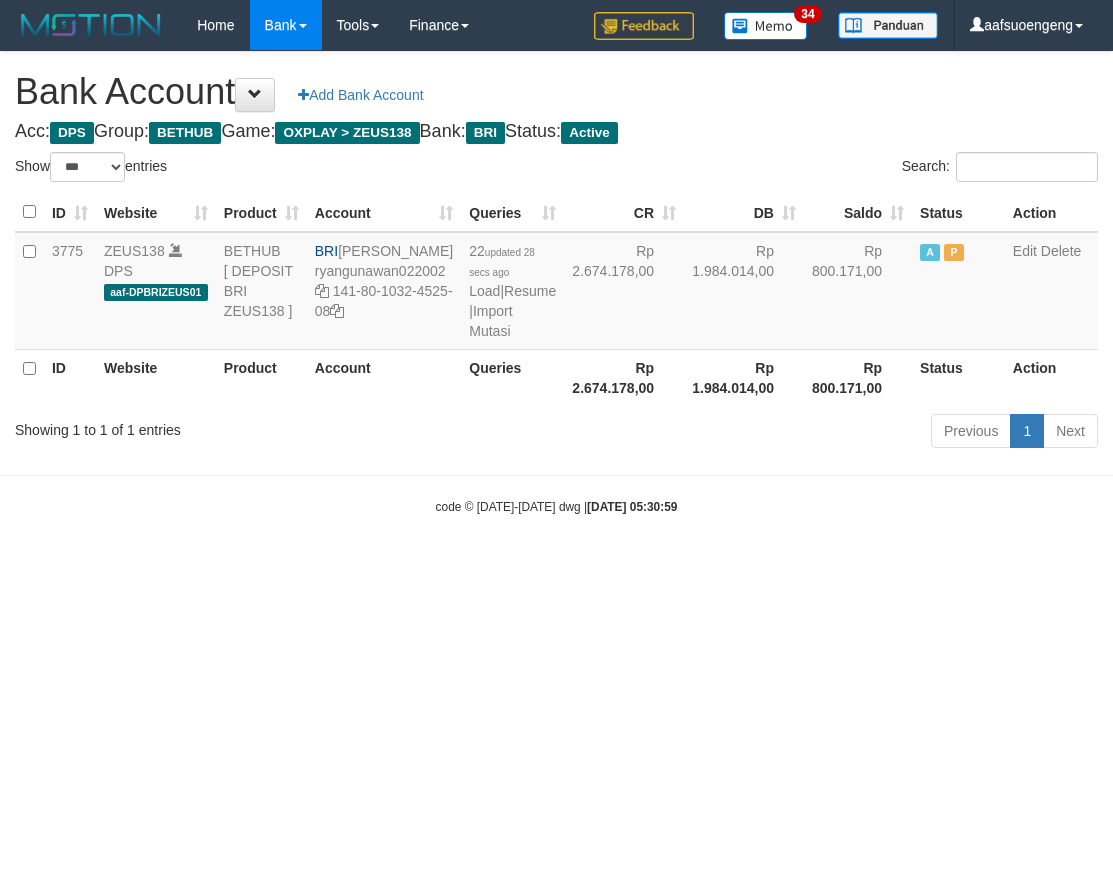 scroll, scrollTop: 0, scrollLeft: 0, axis: both 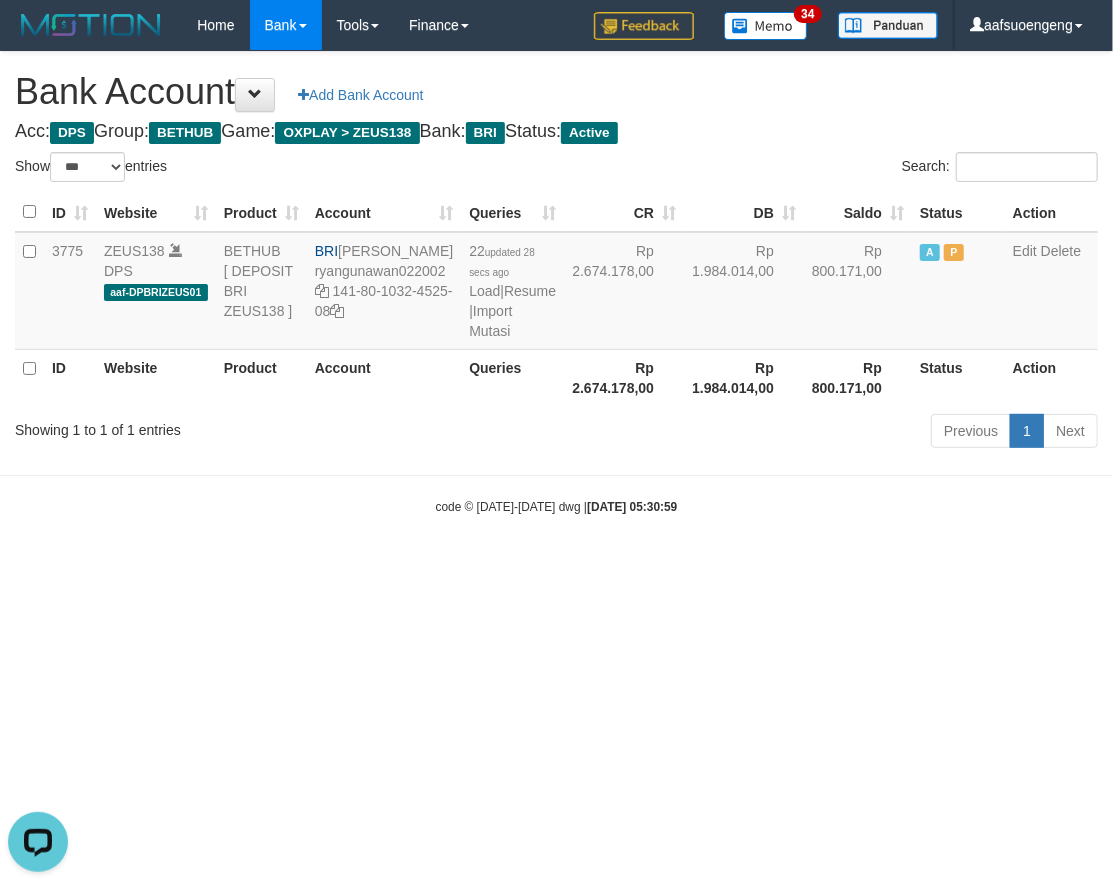 drag, startPoint x: 700, startPoint y: 664, endPoint x: 626, endPoint y: 646, distance: 76.15773 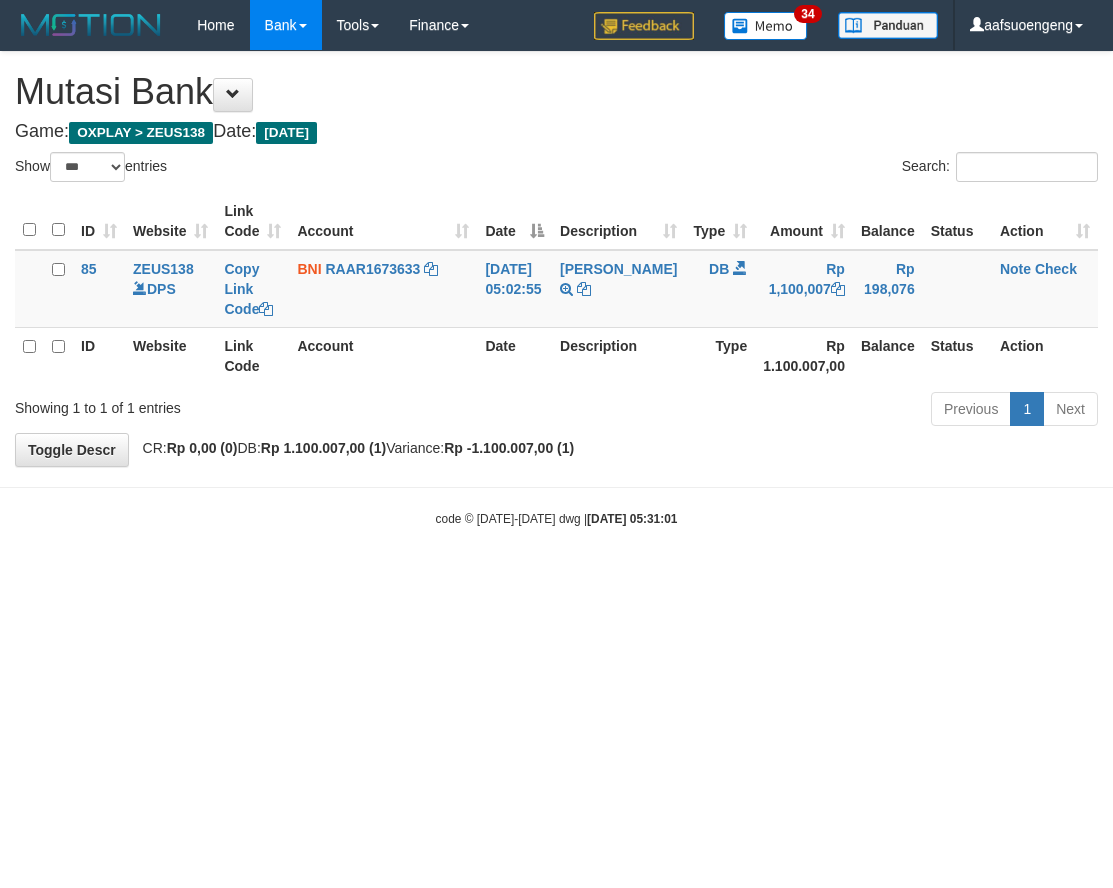 select on "***" 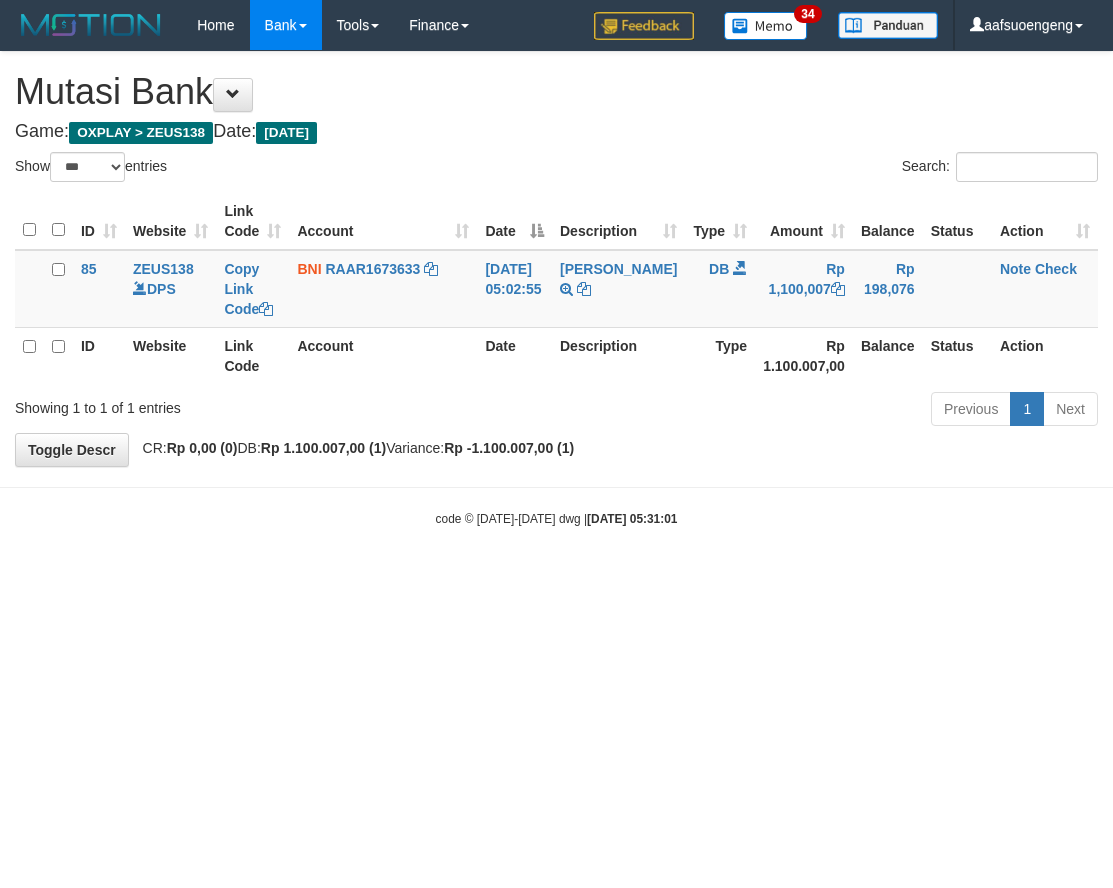 scroll, scrollTop: 0, scrollLeft: 0, axis: both 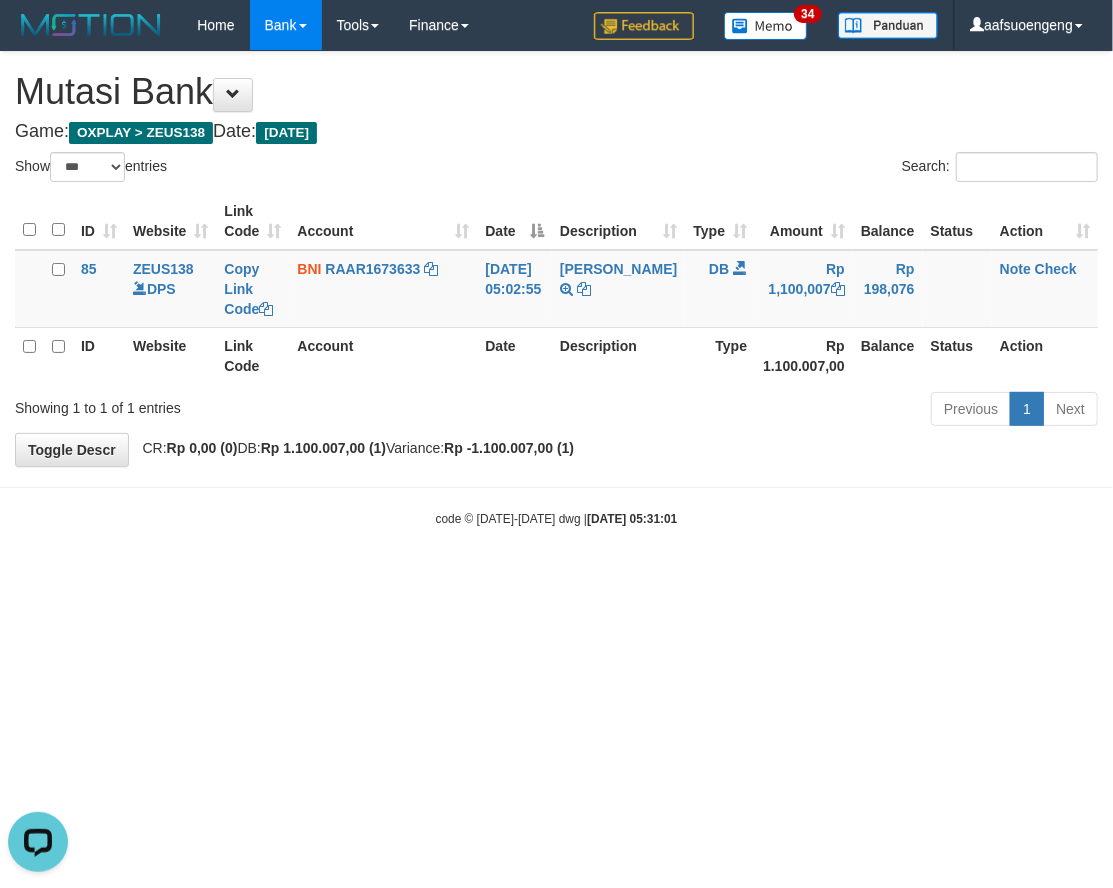 click on "Toggle navigation
Home
Bank
Account List
Mutasi Bank
Search
Sync
Tools
Suspicious Trans
Finance
Financial Data
aafsuoengeng
My Profile
Log Out
34" at bounding box center [556, 289] 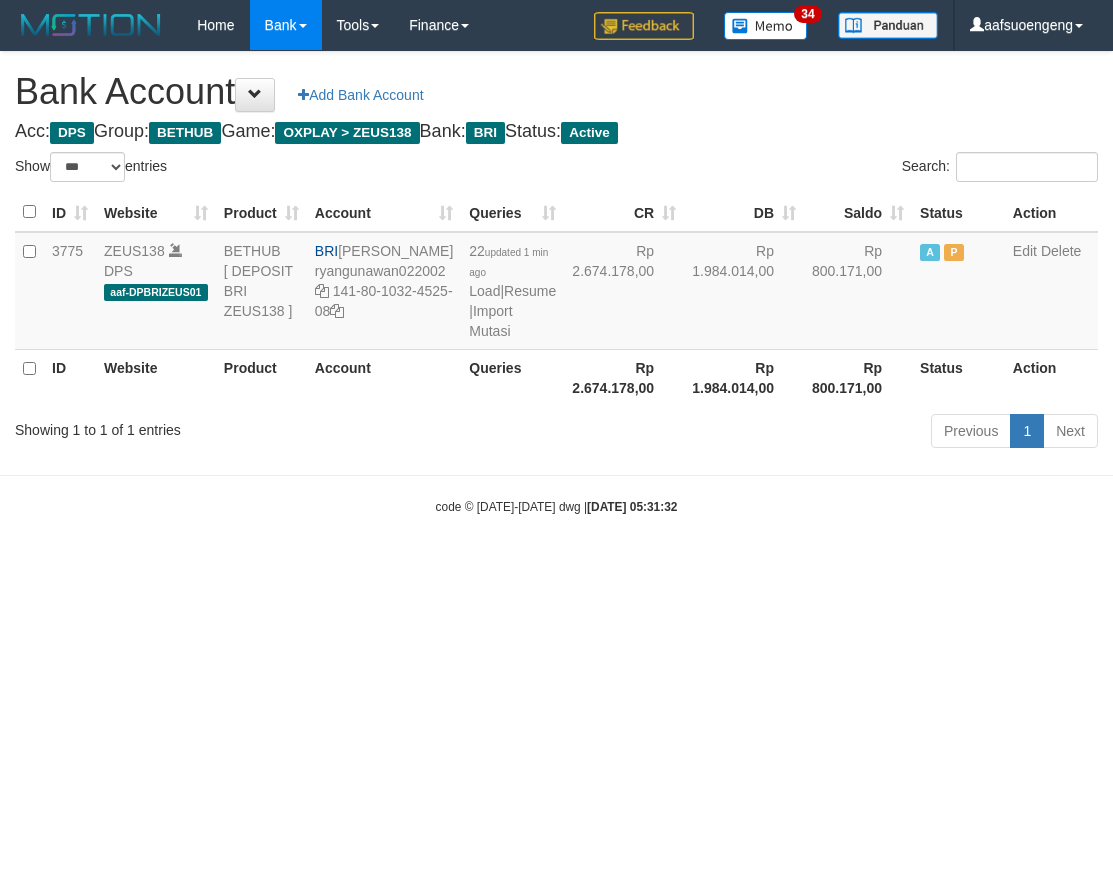 select on "***" 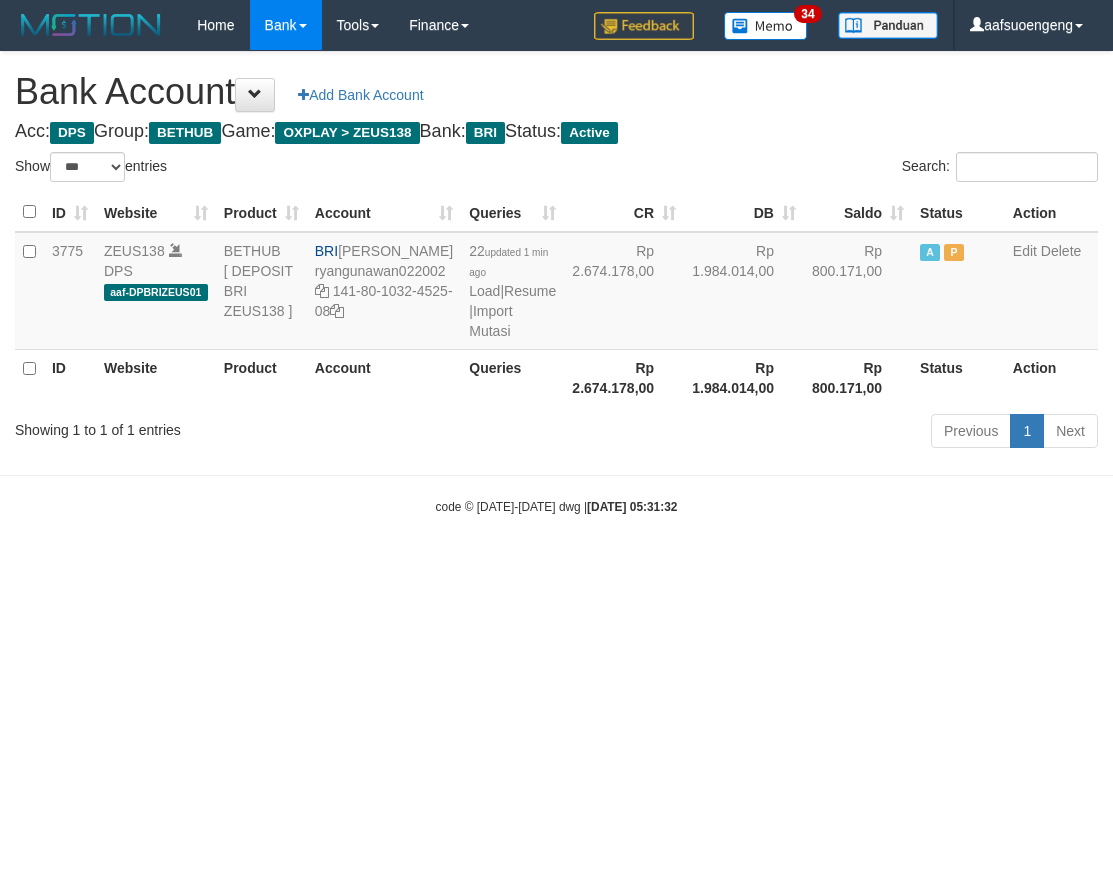 scroll, scrollTop: 0, scrollLeft: 0, axis: both 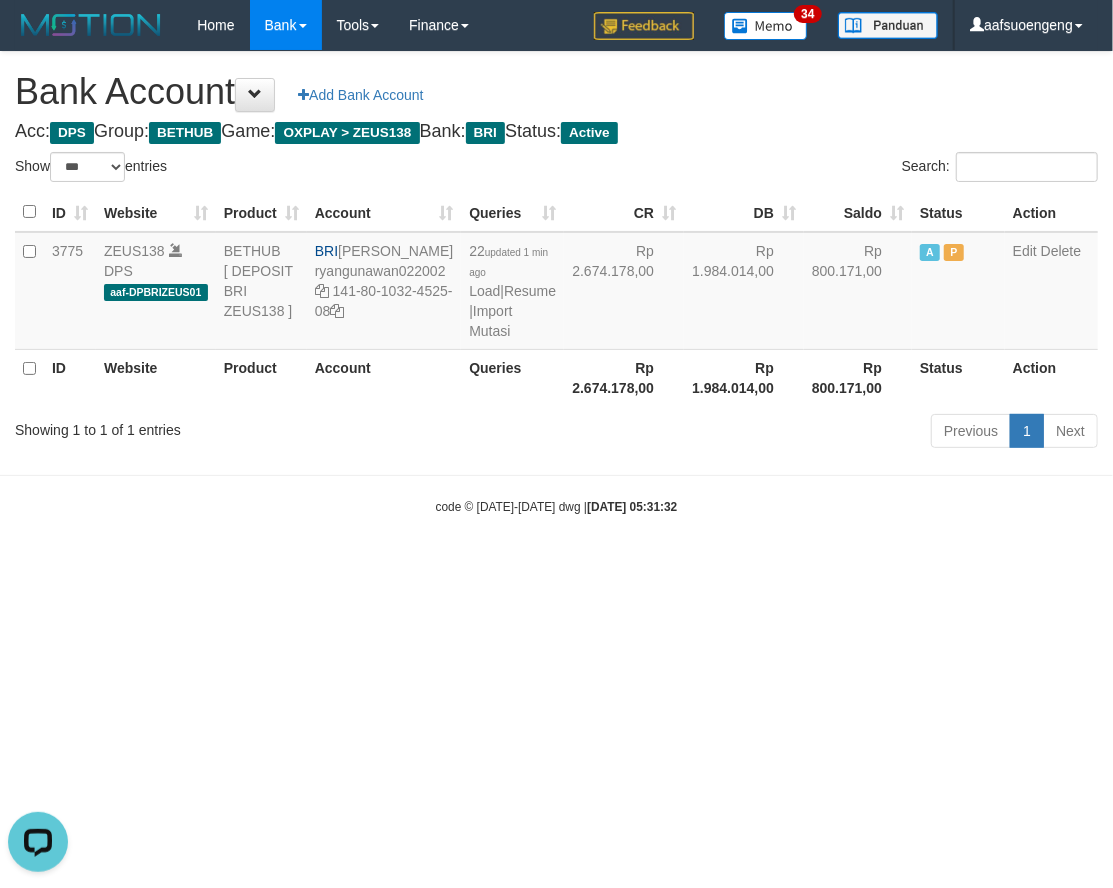 click on "Showing 1 to 1 of 1 entries" at bounding box center (232, 426) 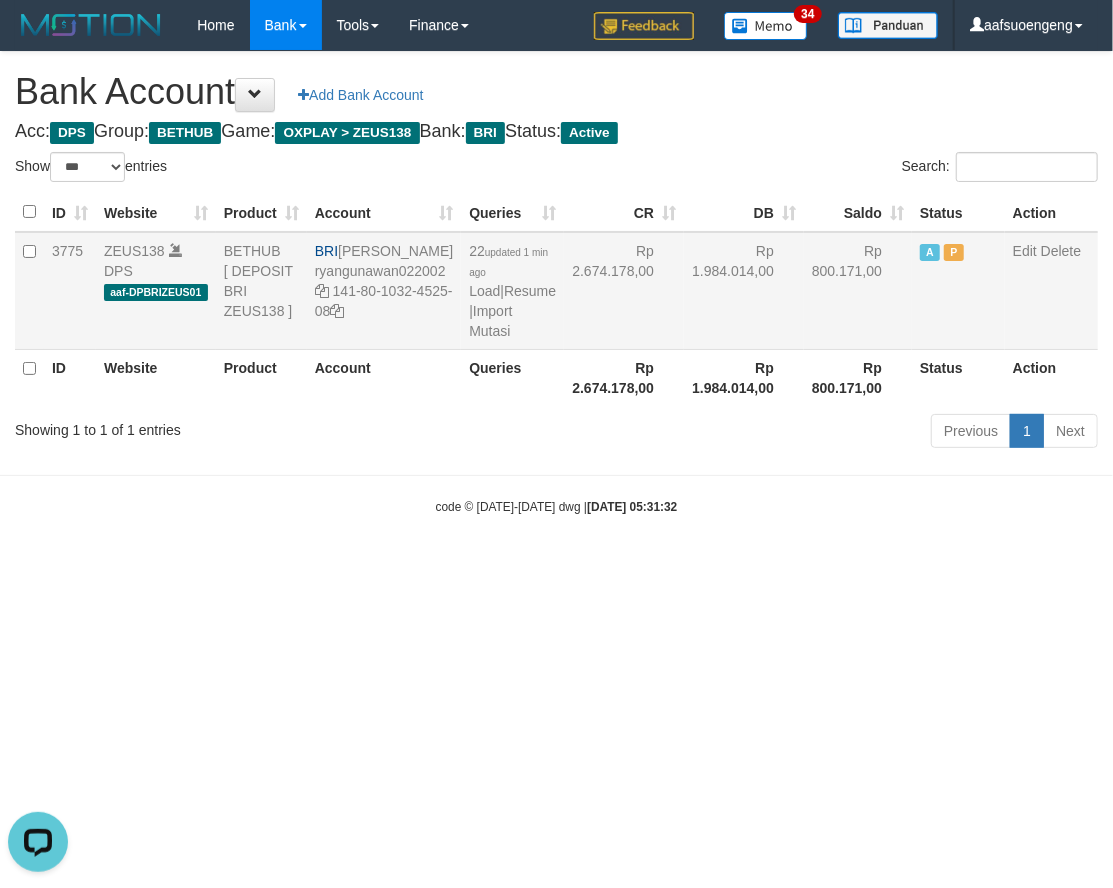 click on "22  updated 1 min ago
Load
|
Resume
|
Import Mutasi" at bounding box center [512, 291] 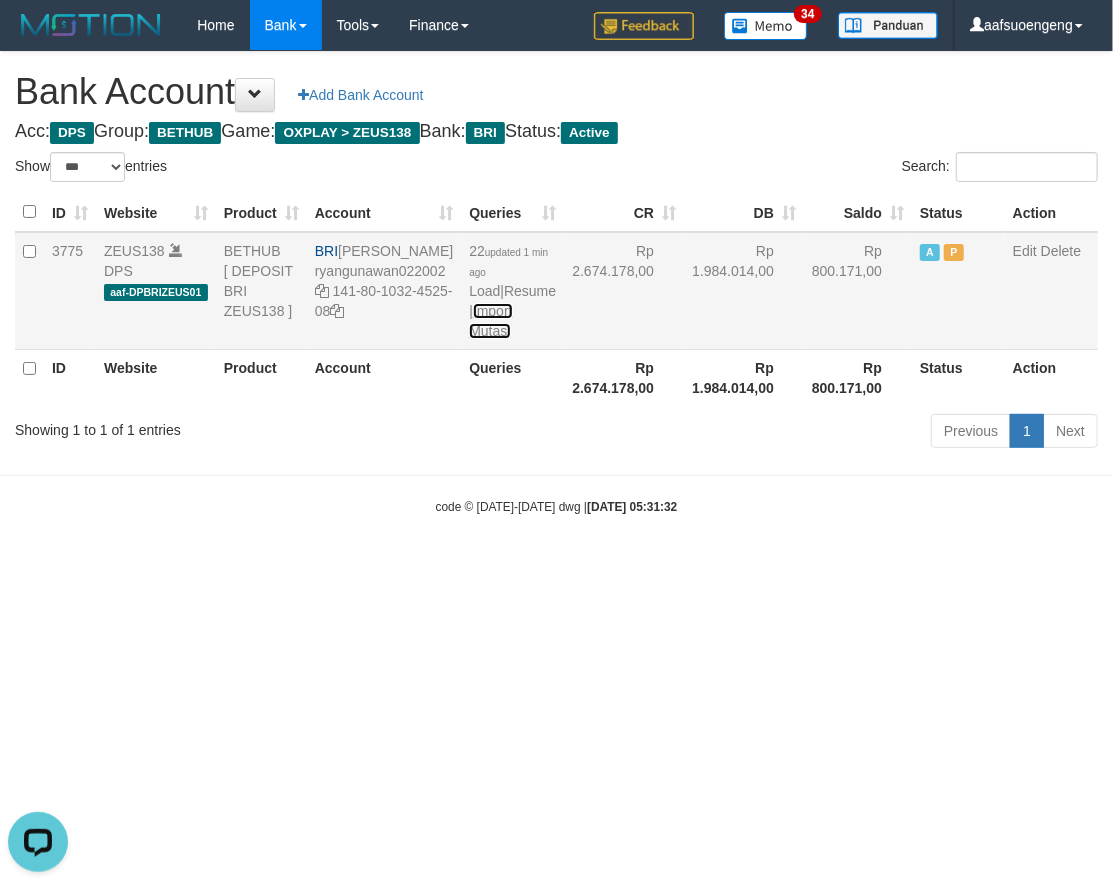 click on "Import Mutasi" at bounding box center (490, 321) 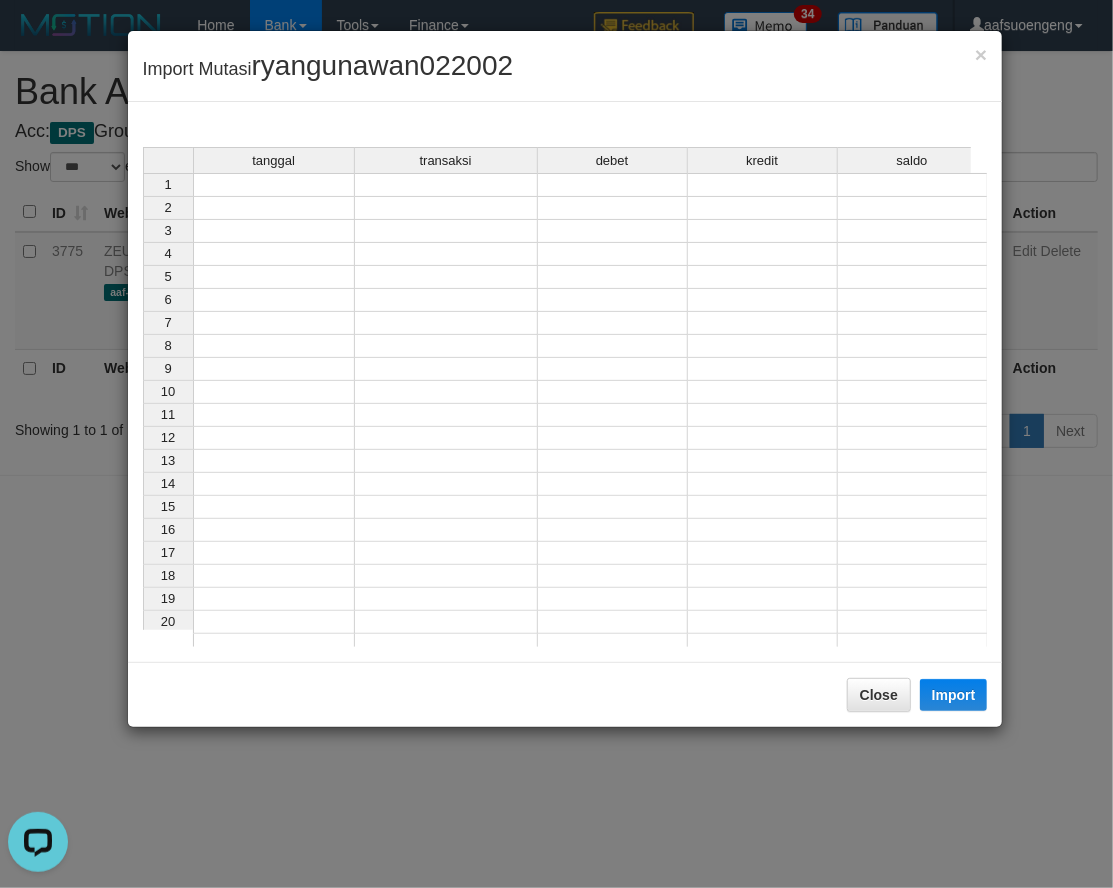 click on "tanggal transaksi debet kredit saldo 1 2 3 4 5 6 7 8 9 10 11 12 13 14 15 16 17 18 19 20 21" at bounding box center [565, 402] 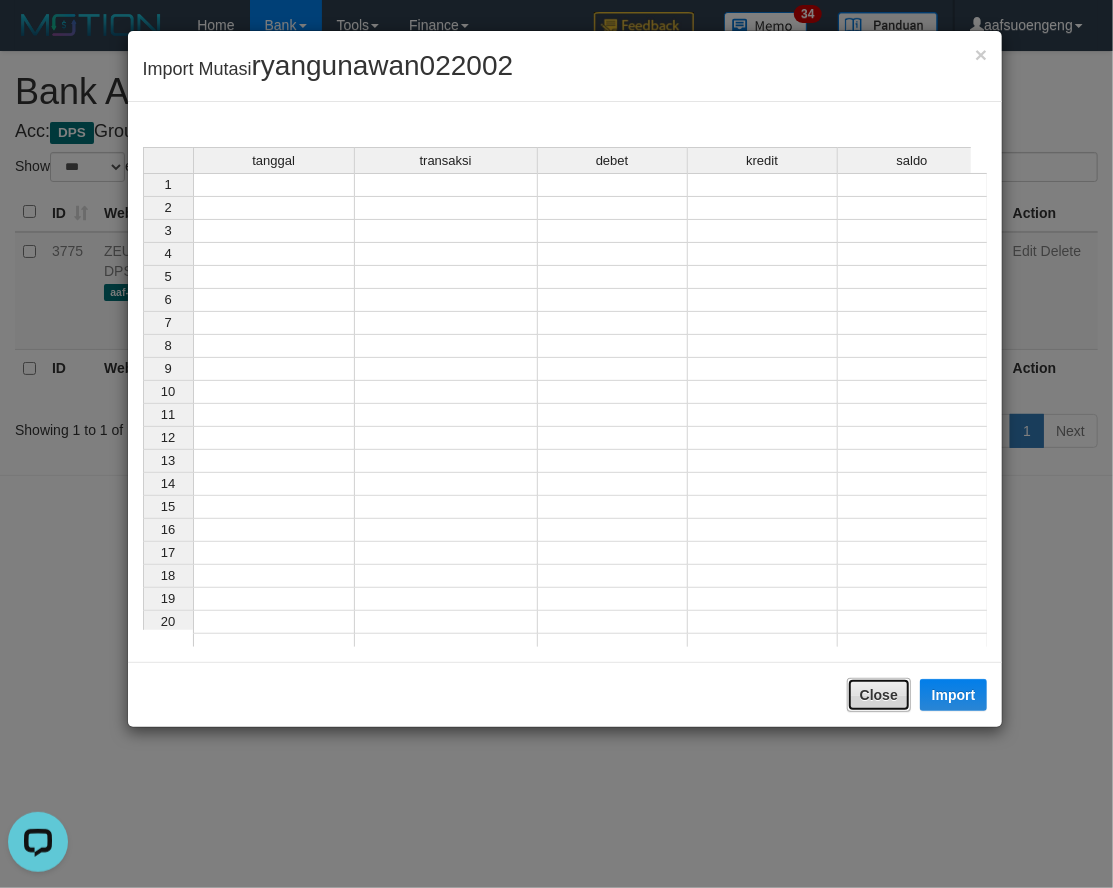 click on "Close" at bounding box center (879, 695) 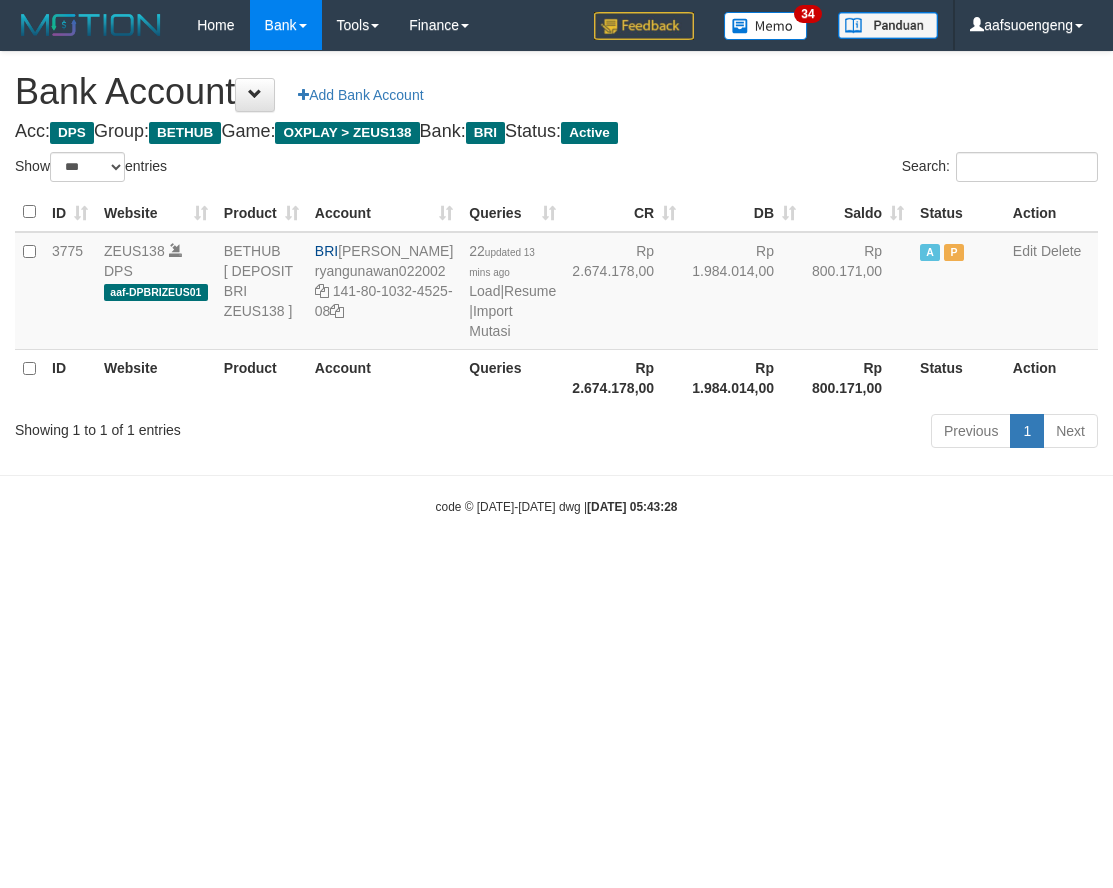 select on "***" 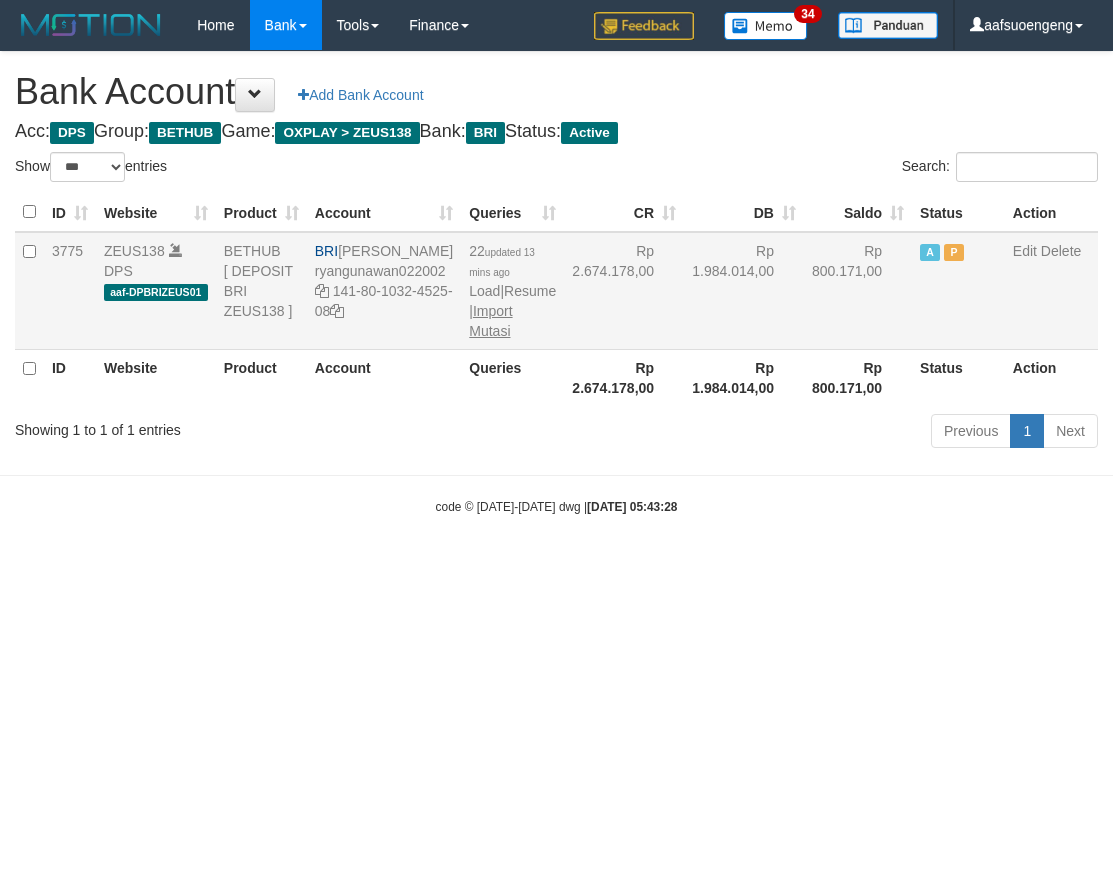 scroll, scrollTop: 0, scrollLeft: 0, axis: both 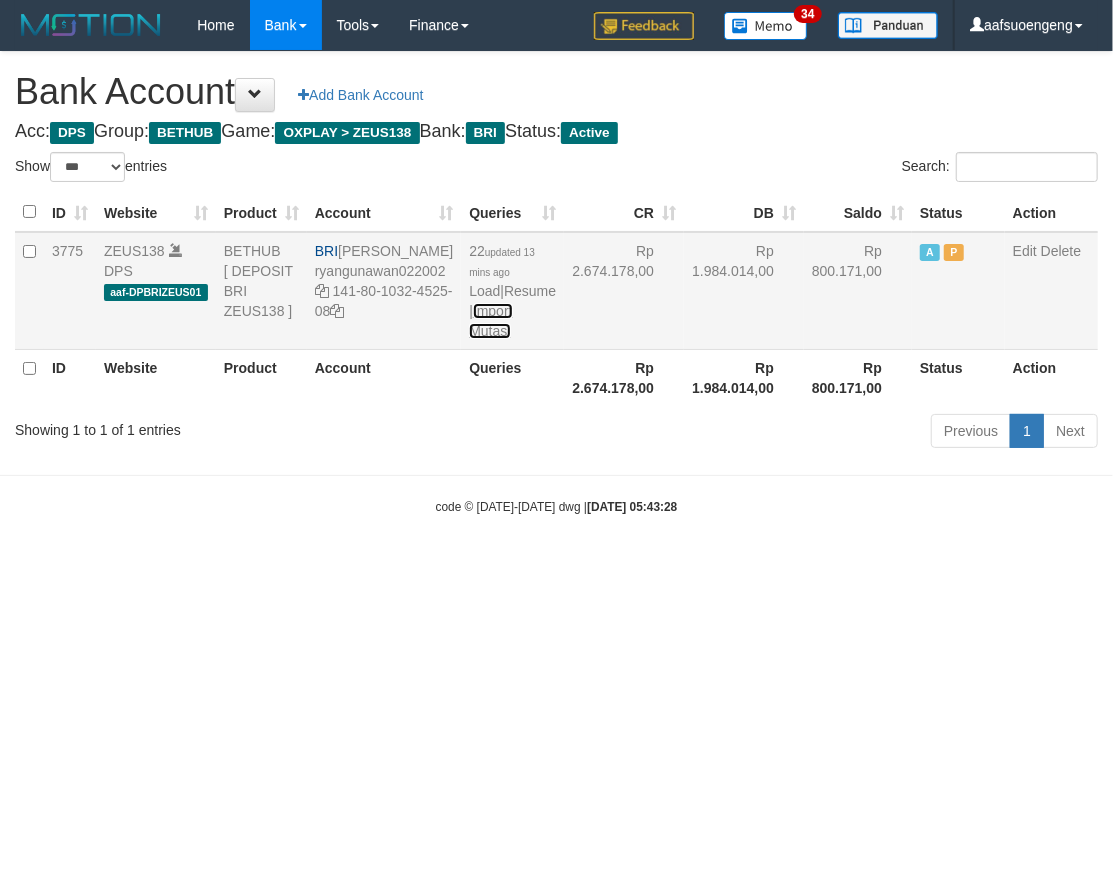 click on "Import Mutasi" at bounding box center [490, 321] 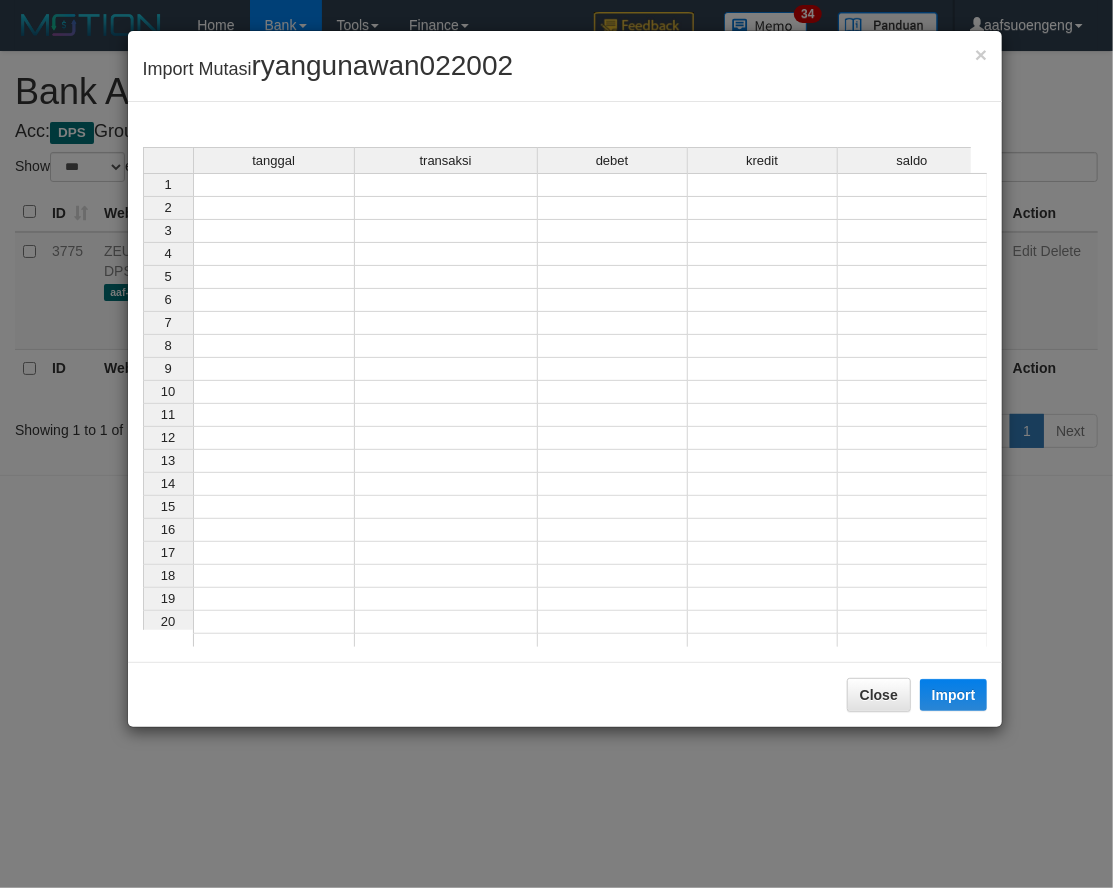 click on "tanggal transaksi debet kredit saldo 1 2 3 4 5 6 7 8 9 10 11 12 13 14 15 16 17 18 19 20 21" at bounding box center (565, 402) 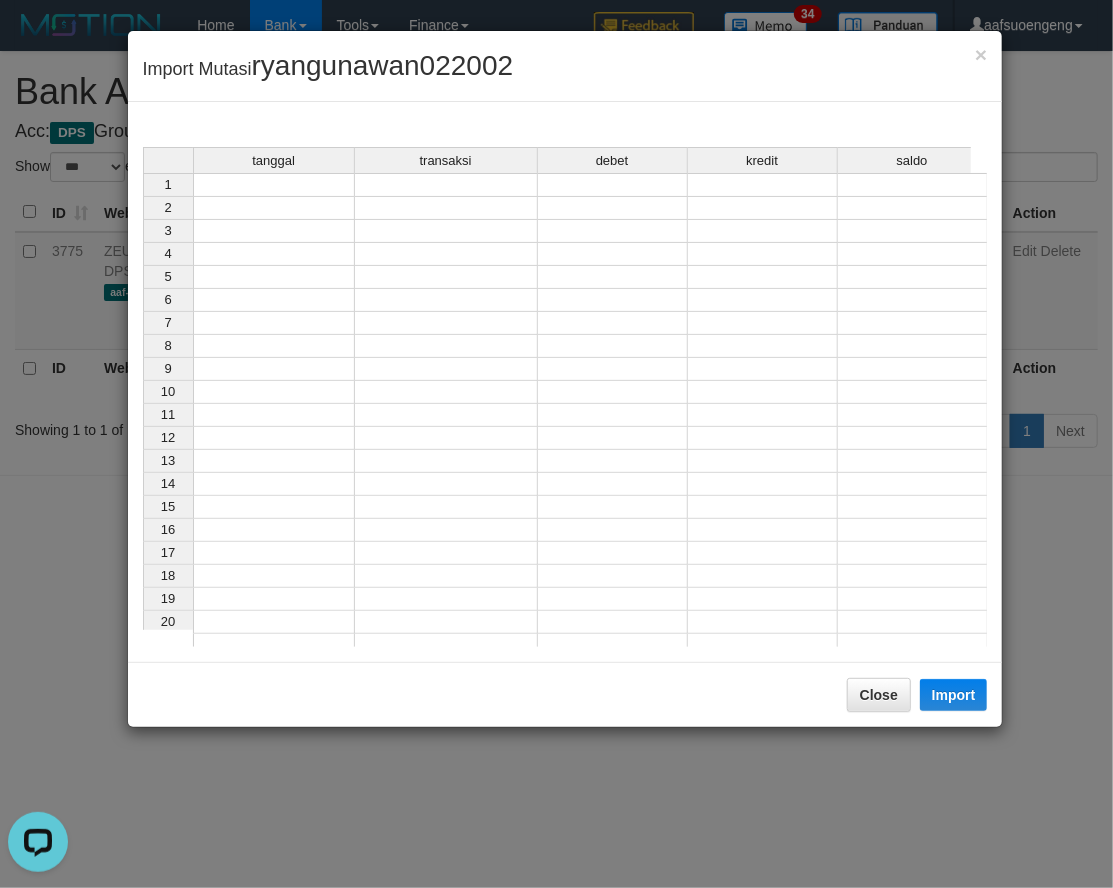 scroll, scrollTop: 0, scrollLeft: 0, axis: both 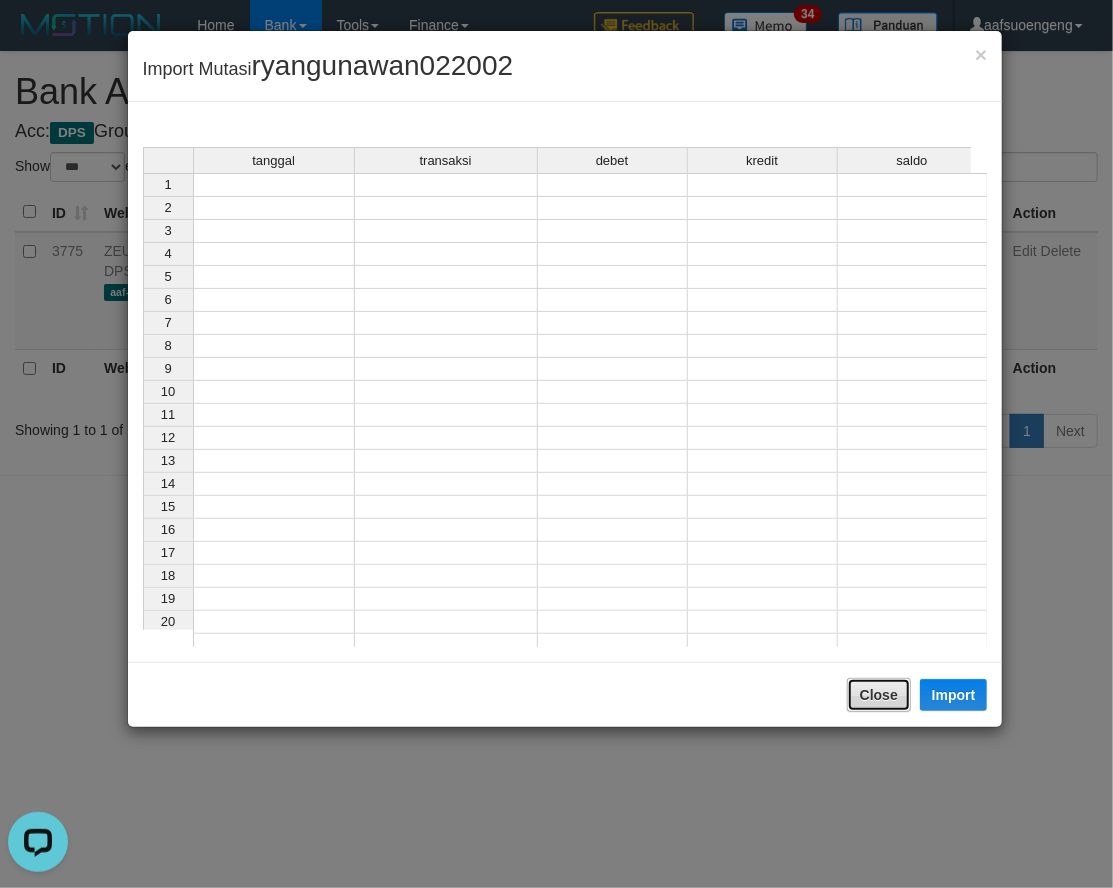 click on "Close" at bounding box center [879, 695] 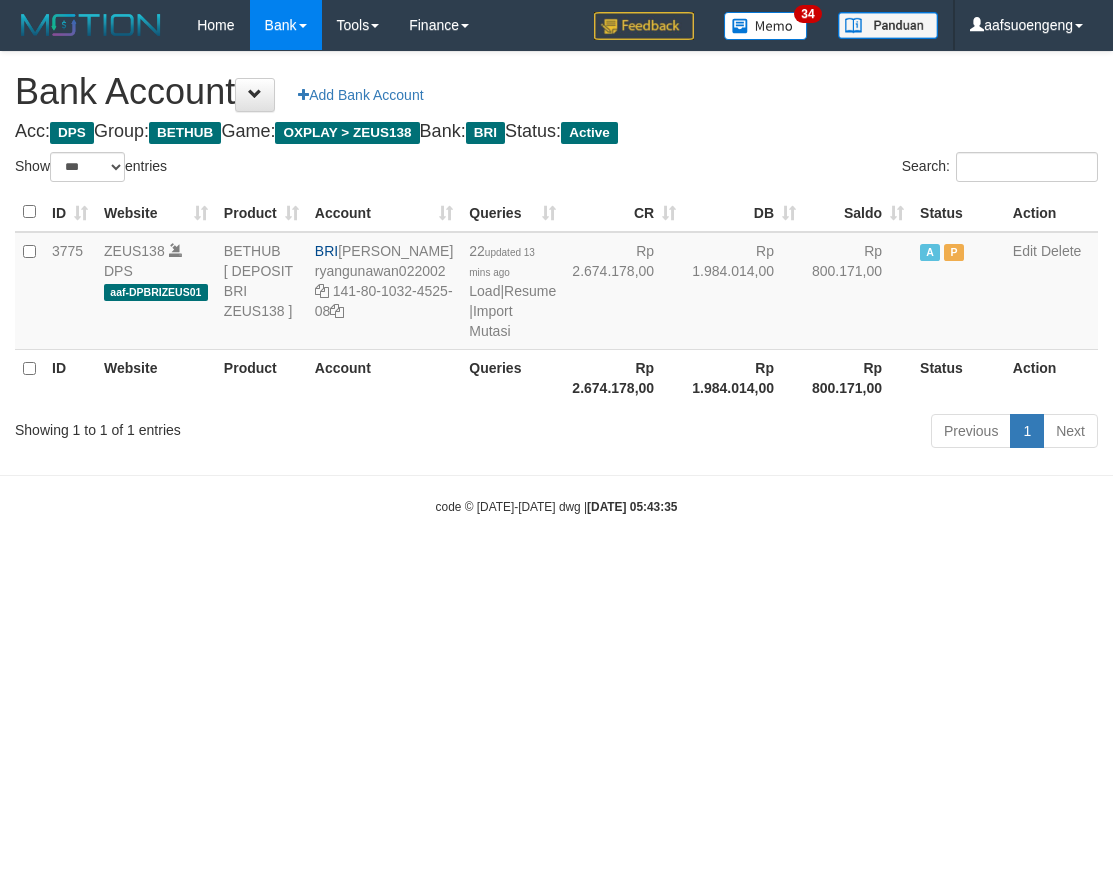 select on "***" 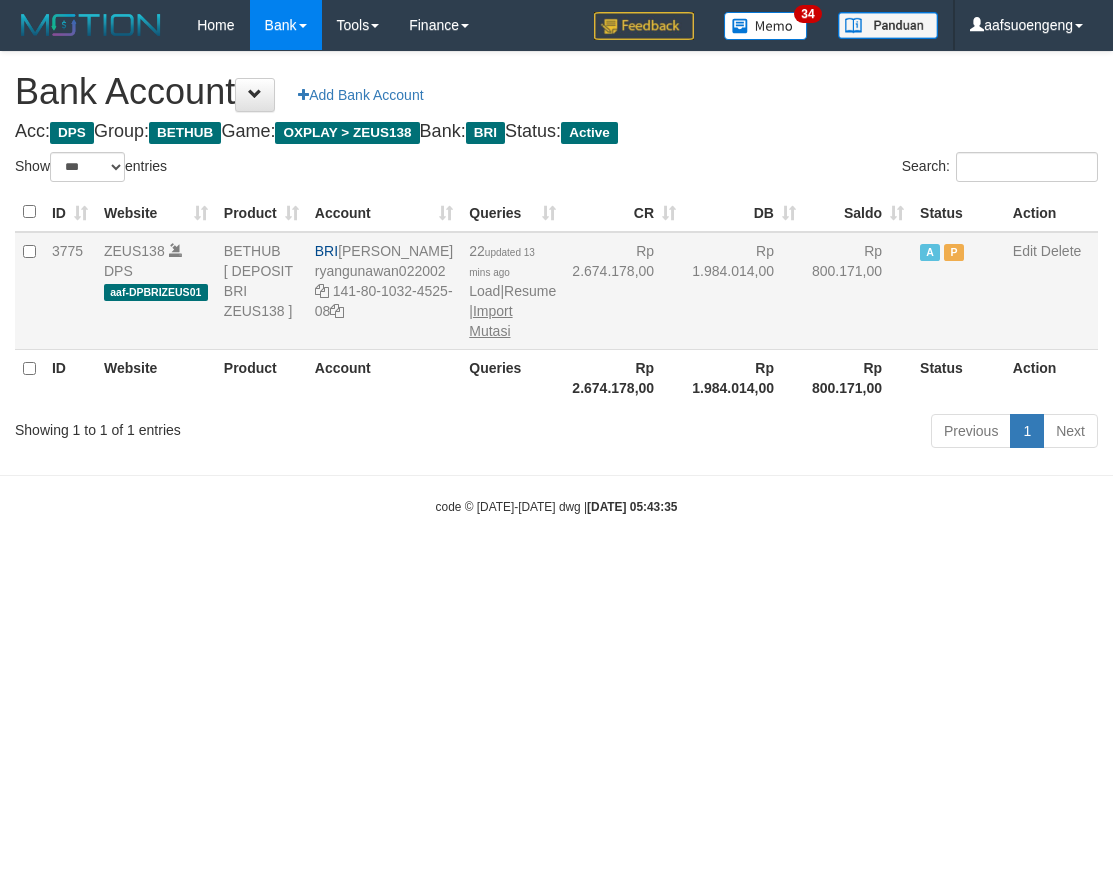 scroll, scrollTop: 0, scrollLeft: 0, axis: both 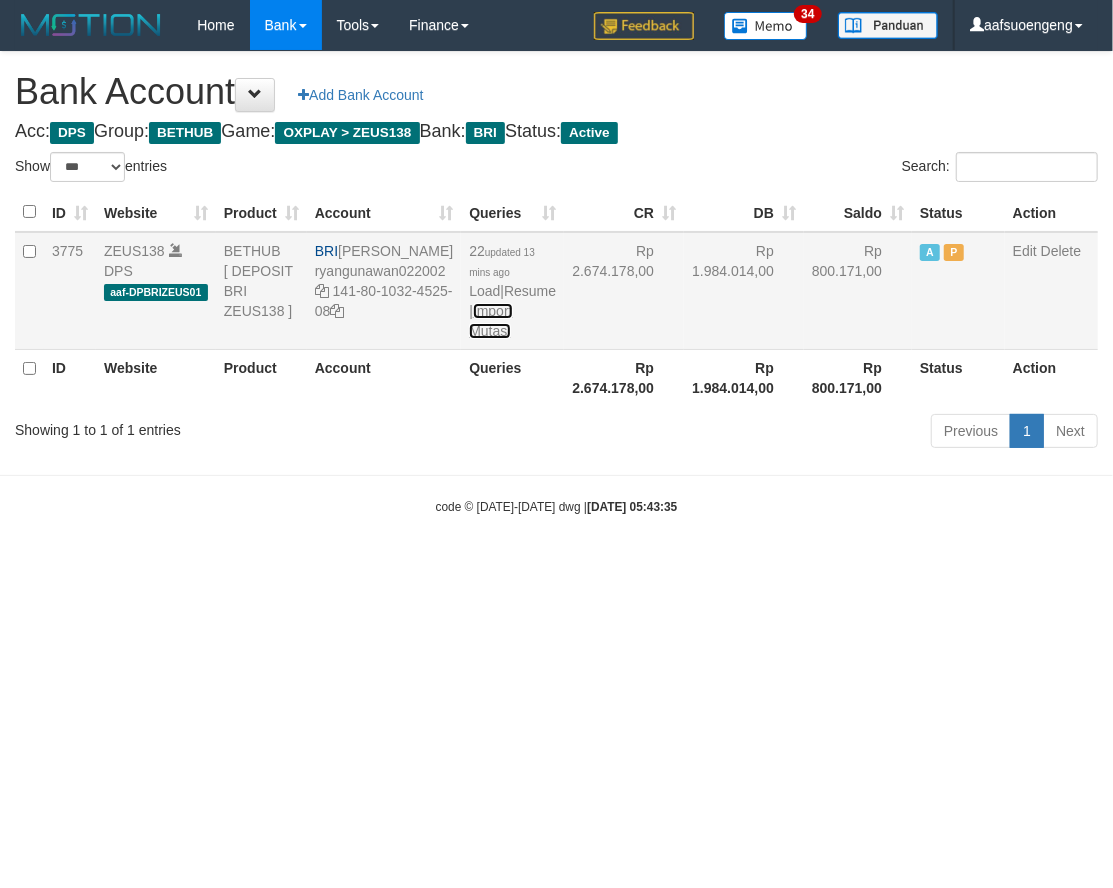 click on "Import Mutasi" at bounding box center [490, 321] 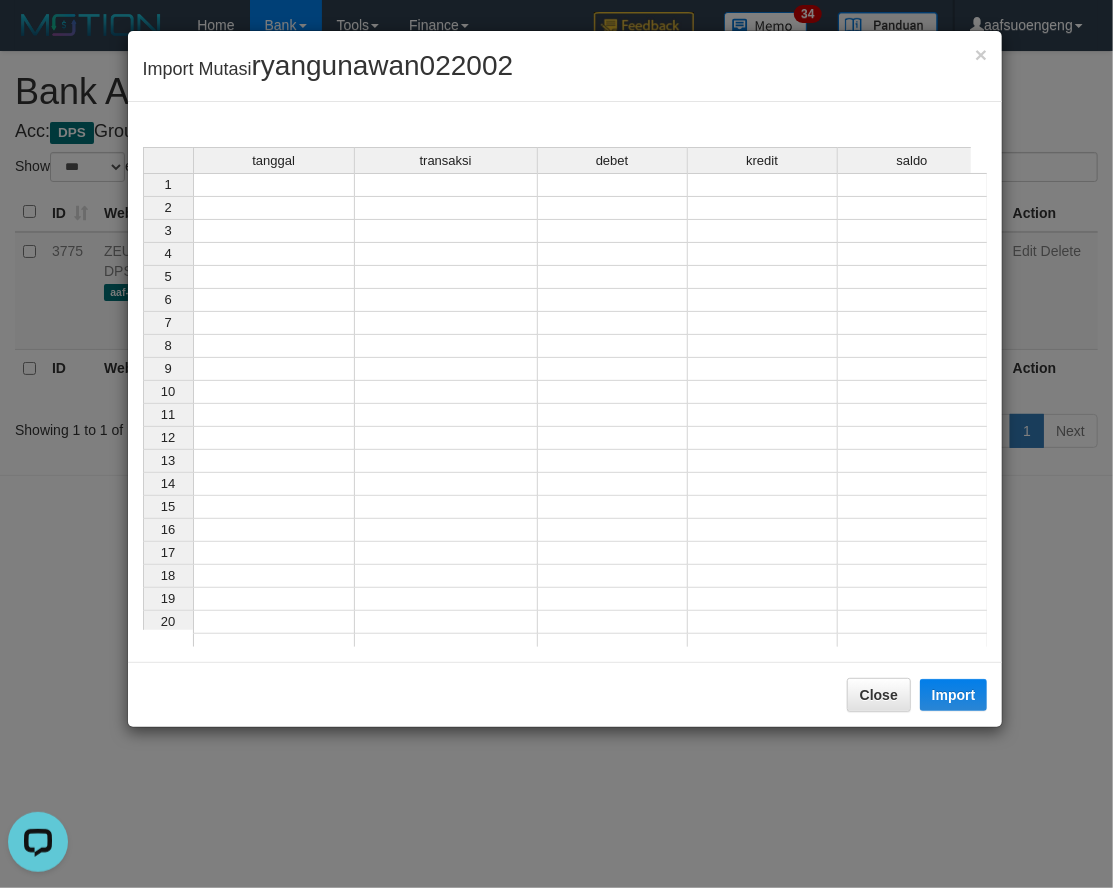scroll, scrollTop: 0, scrollLeft: 0, axis: both 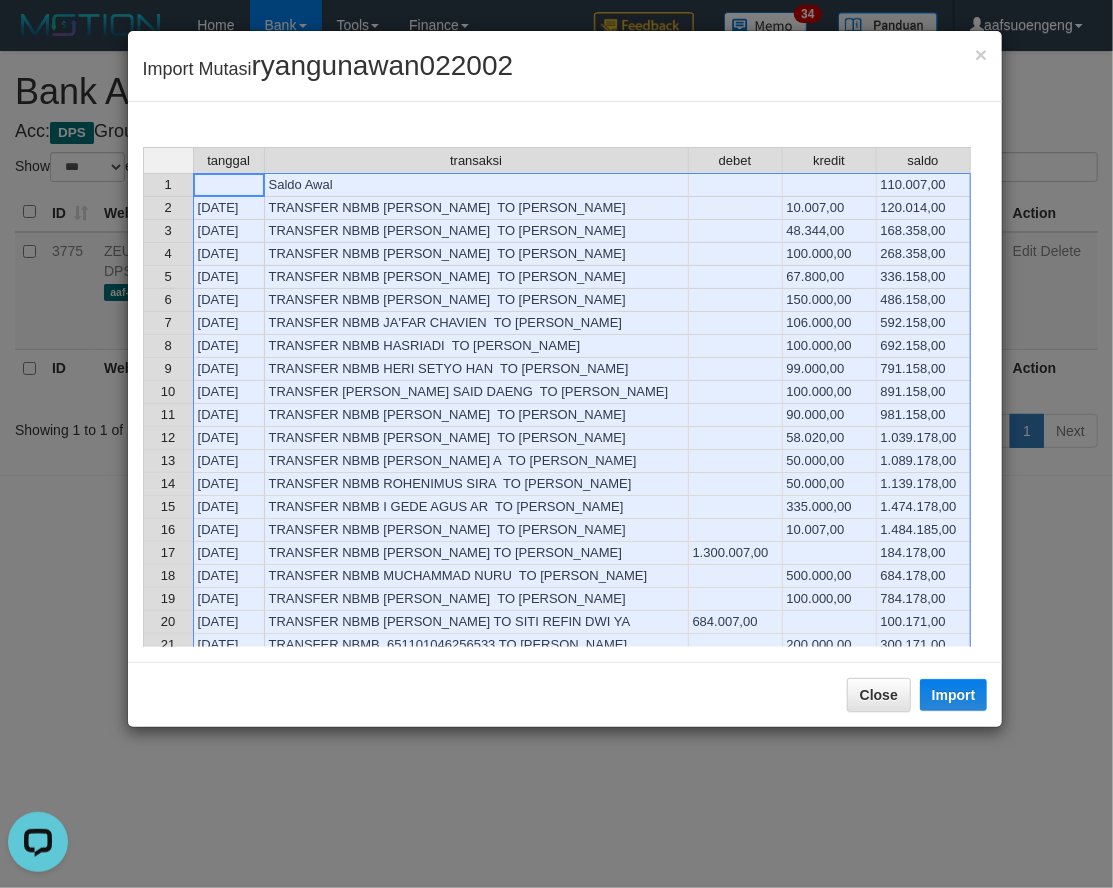 type 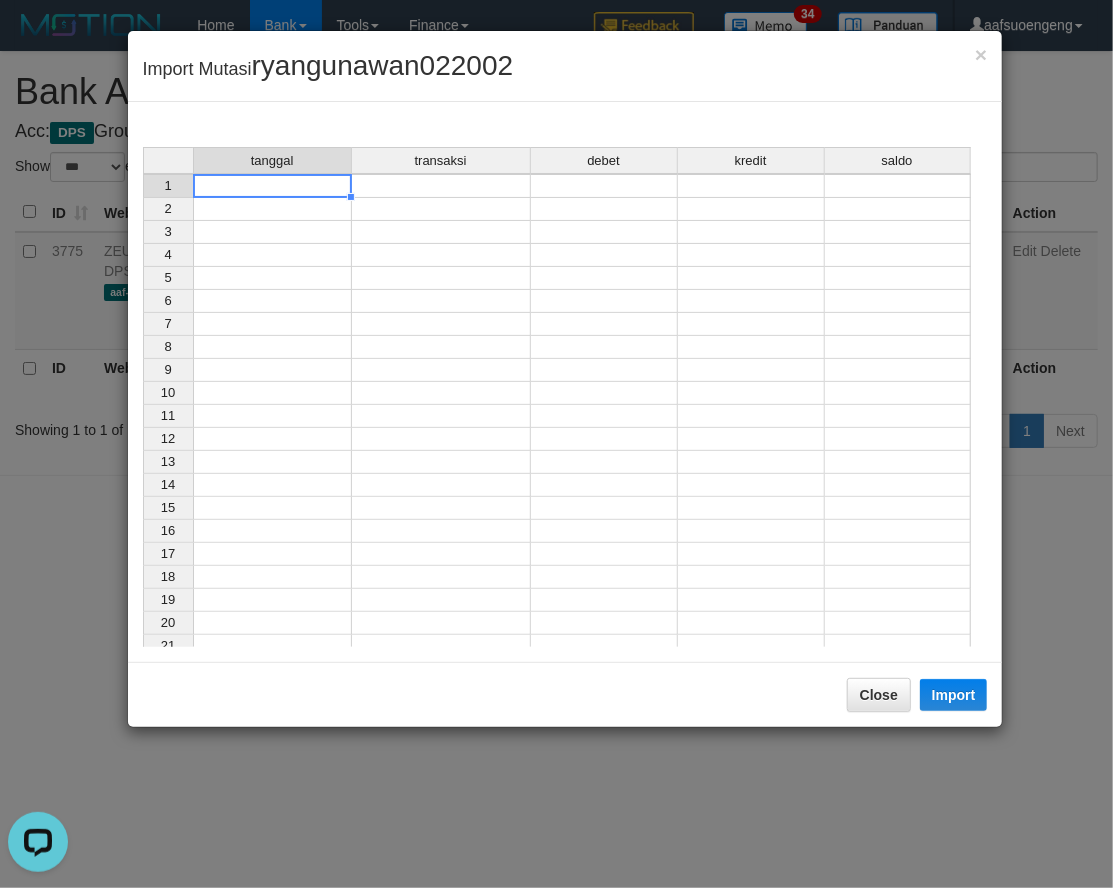 scroll, scrollTop: 13, scrollLeft: 0, axis: vertical 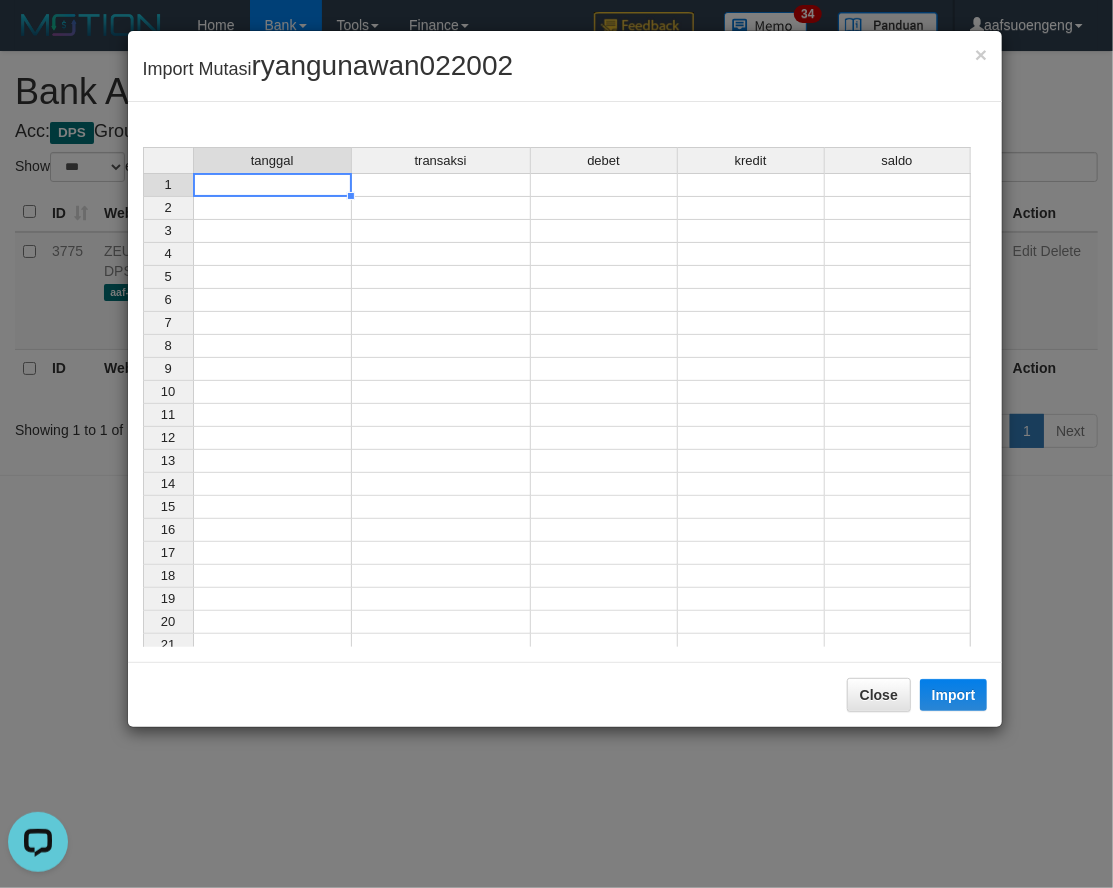 click on "tanggal transaksi debet kredit saldo 1 2 3 4 5 6 7 8 9 10 11 12 13 14 15 16 17 18 19 20 21" at bounding box center (557, 402) 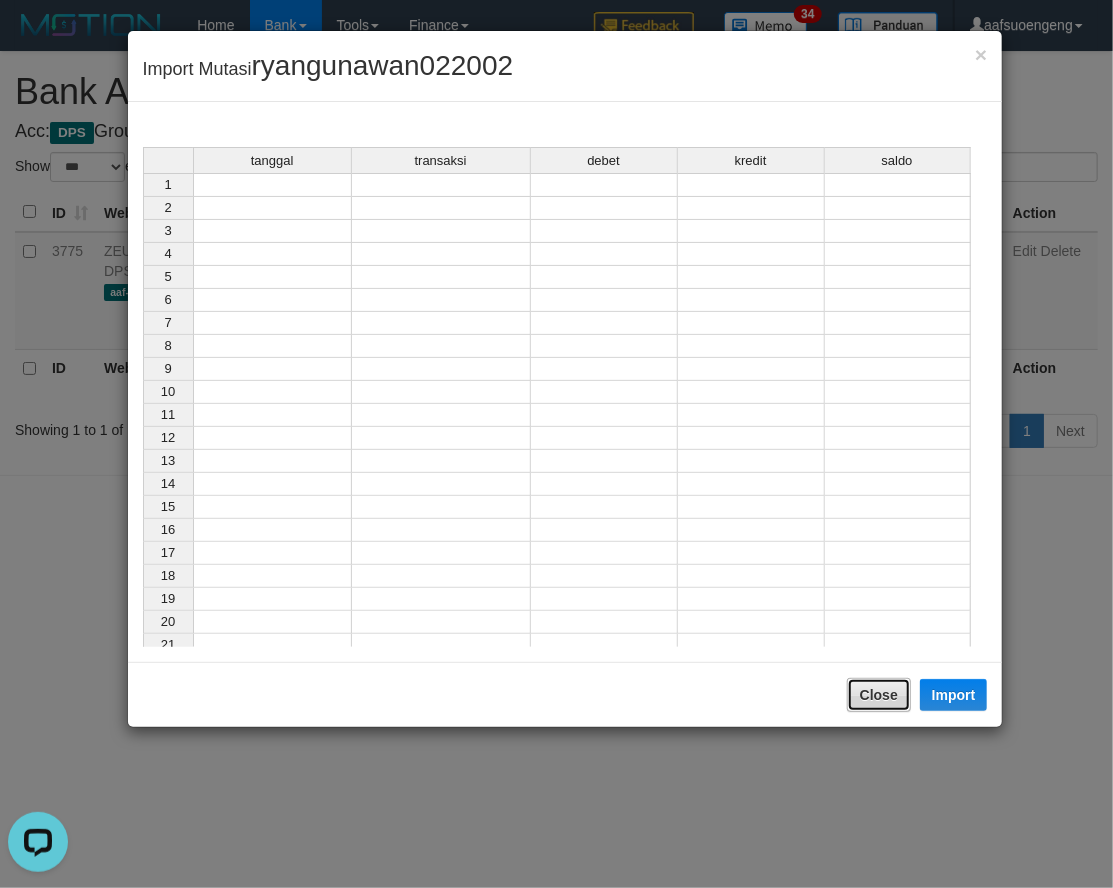 click on "Close" at bounding box center [879, 695] 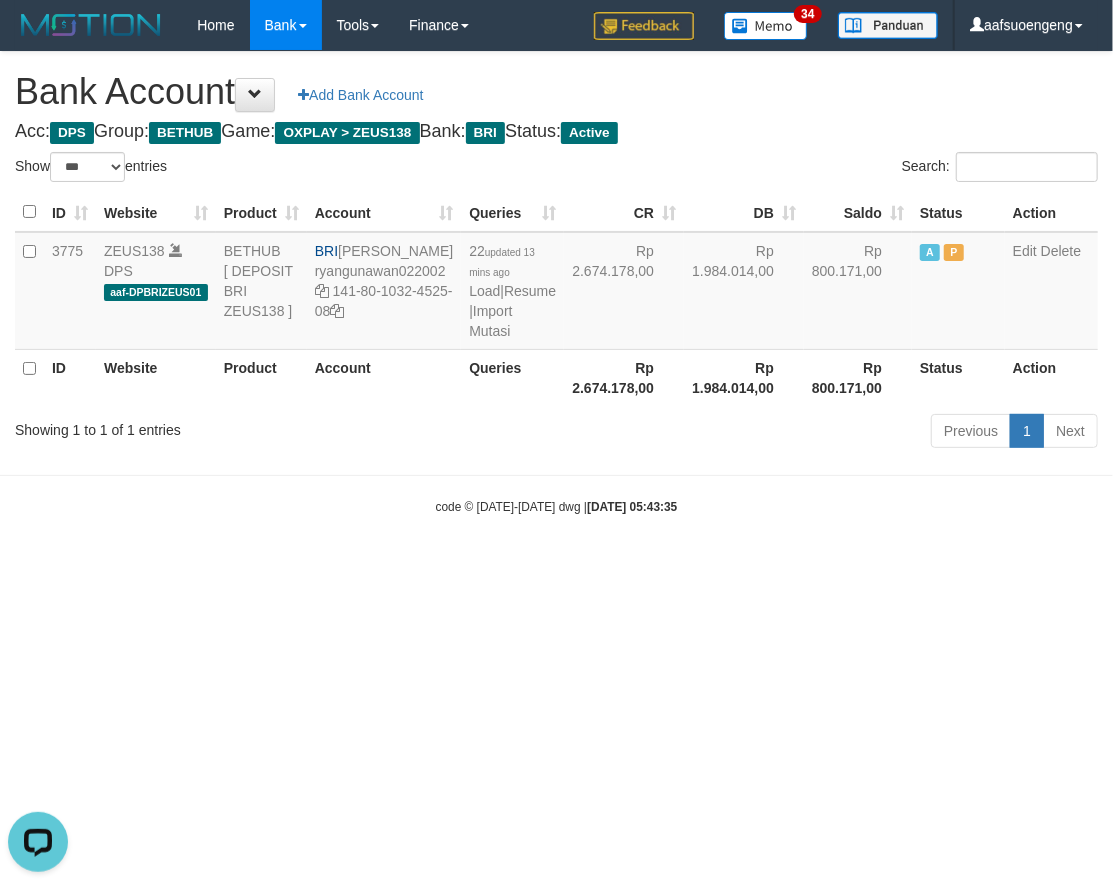 click on "Toggle navigation
Home
Bank
Account List
Mutasi Bank
Search
Sync
Tools
Suspicious Trans
Finance
Financial Data
aafsuoengeng
My Profile
Log Out
34" at bounding box center [556, 283] 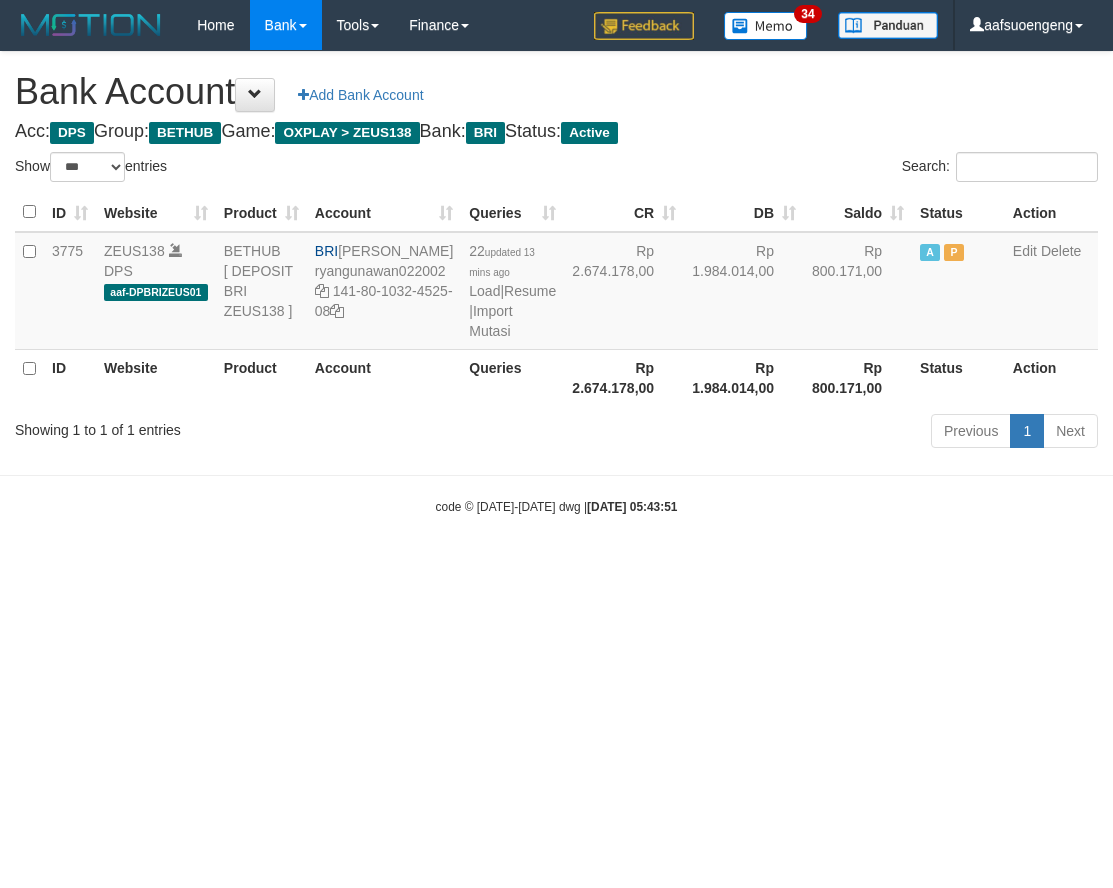 select on "***" 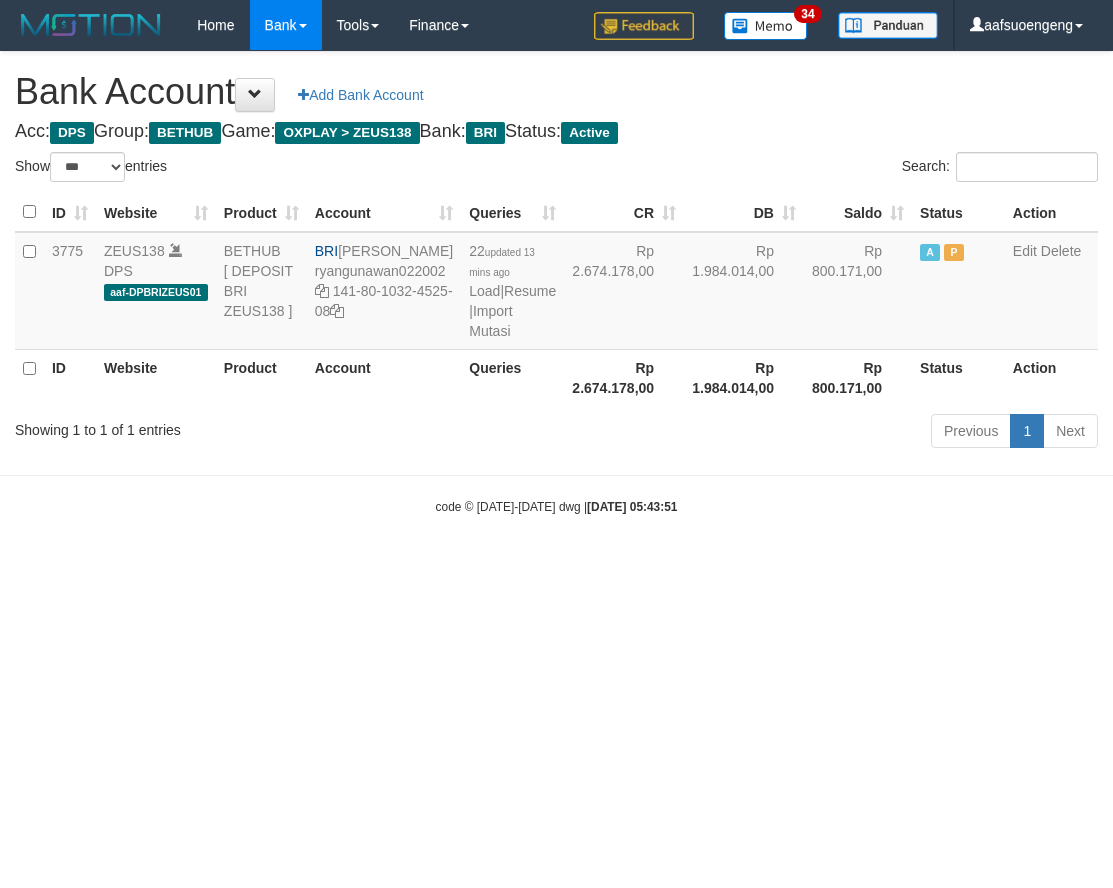 scroll, scrollTop: 0, scrollLeft: 0, axis: both 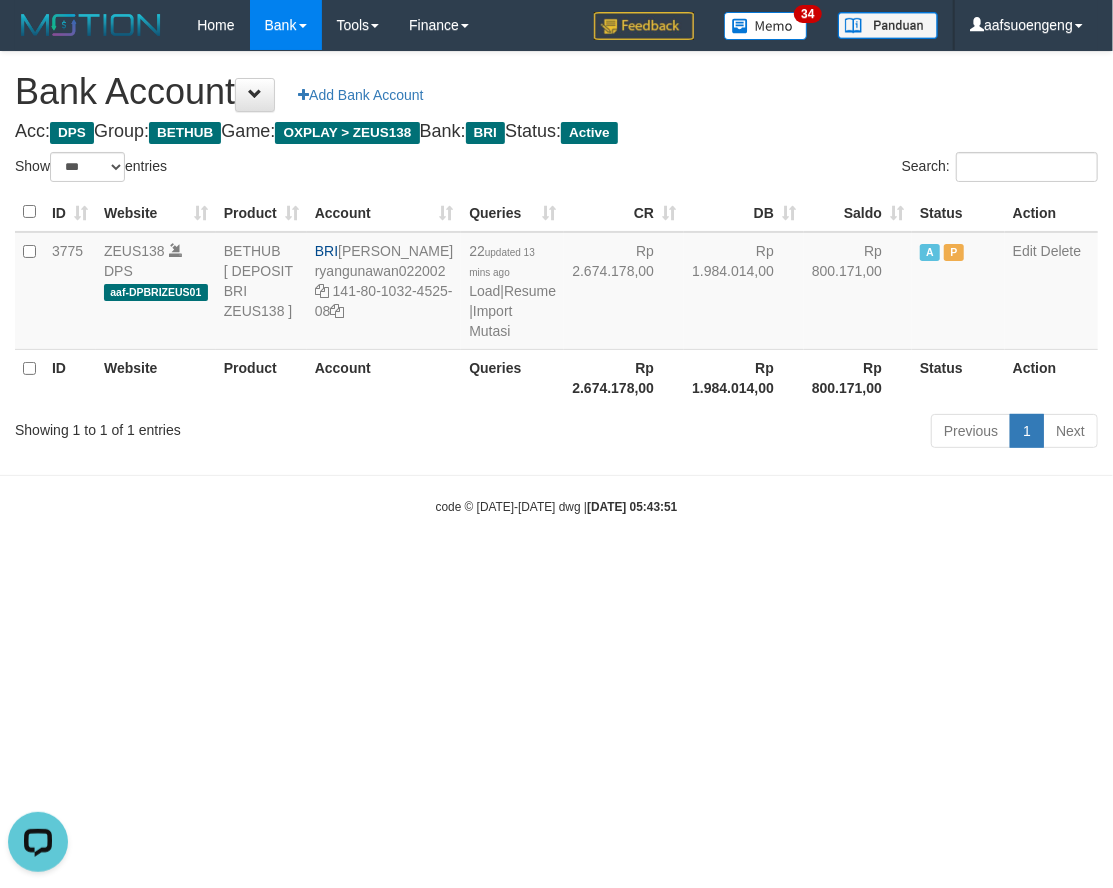 drag, startPoint x: 444, startPoint y: 507, endPoint x: 486, endPoint y: 476, distance: 52.201534 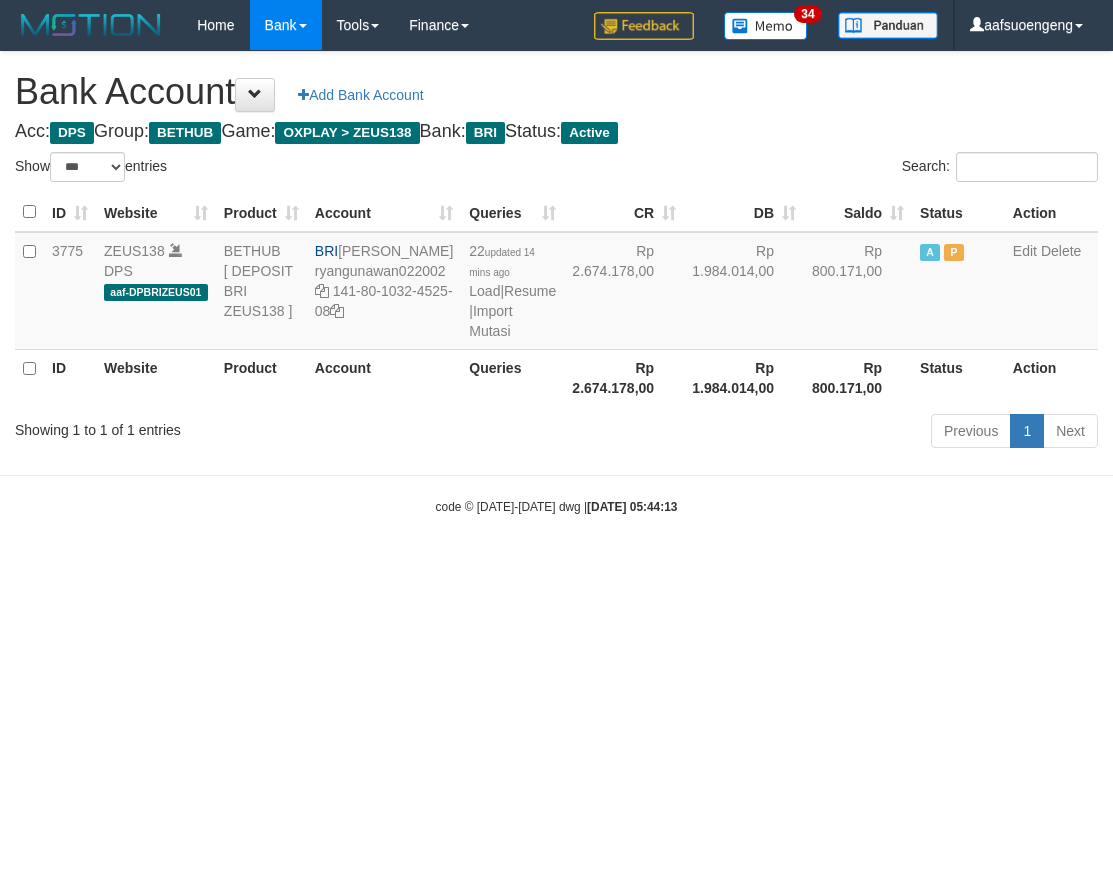 select on "***" 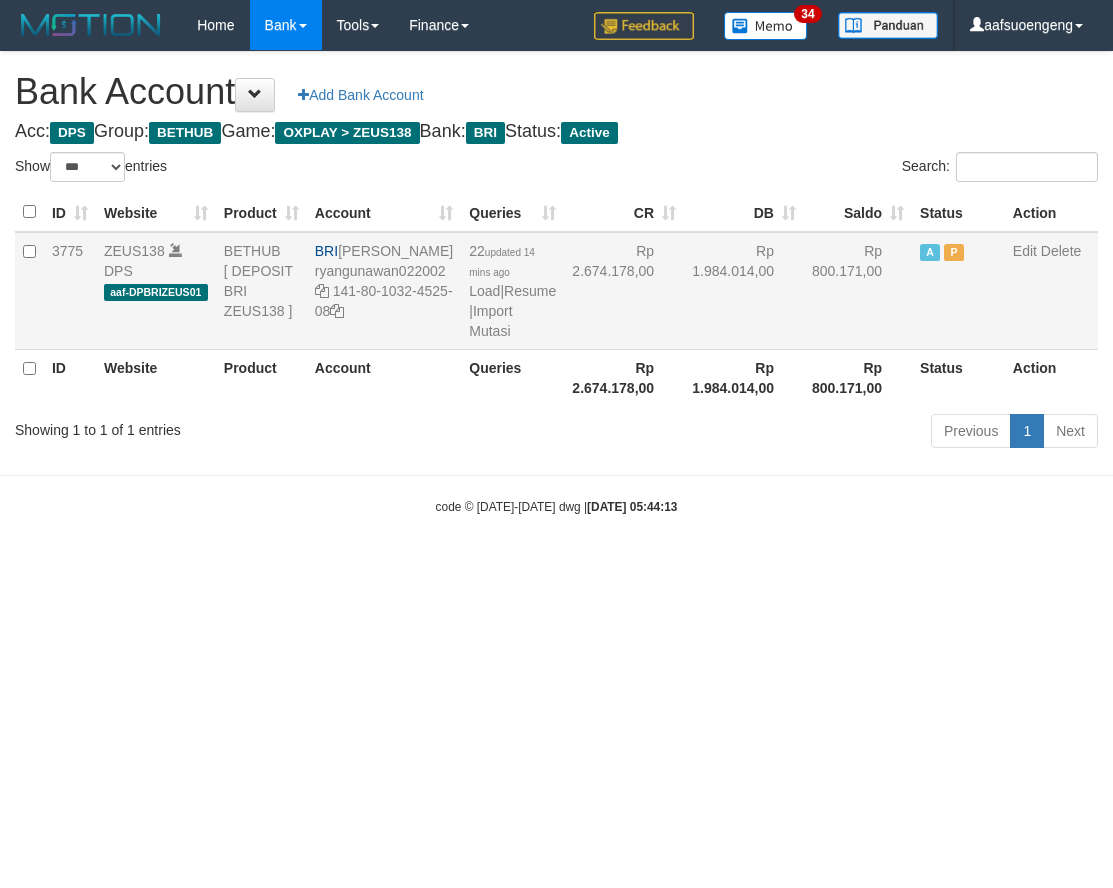 scroll, scrollTop: 0, scrollLeft: 0, axis: both 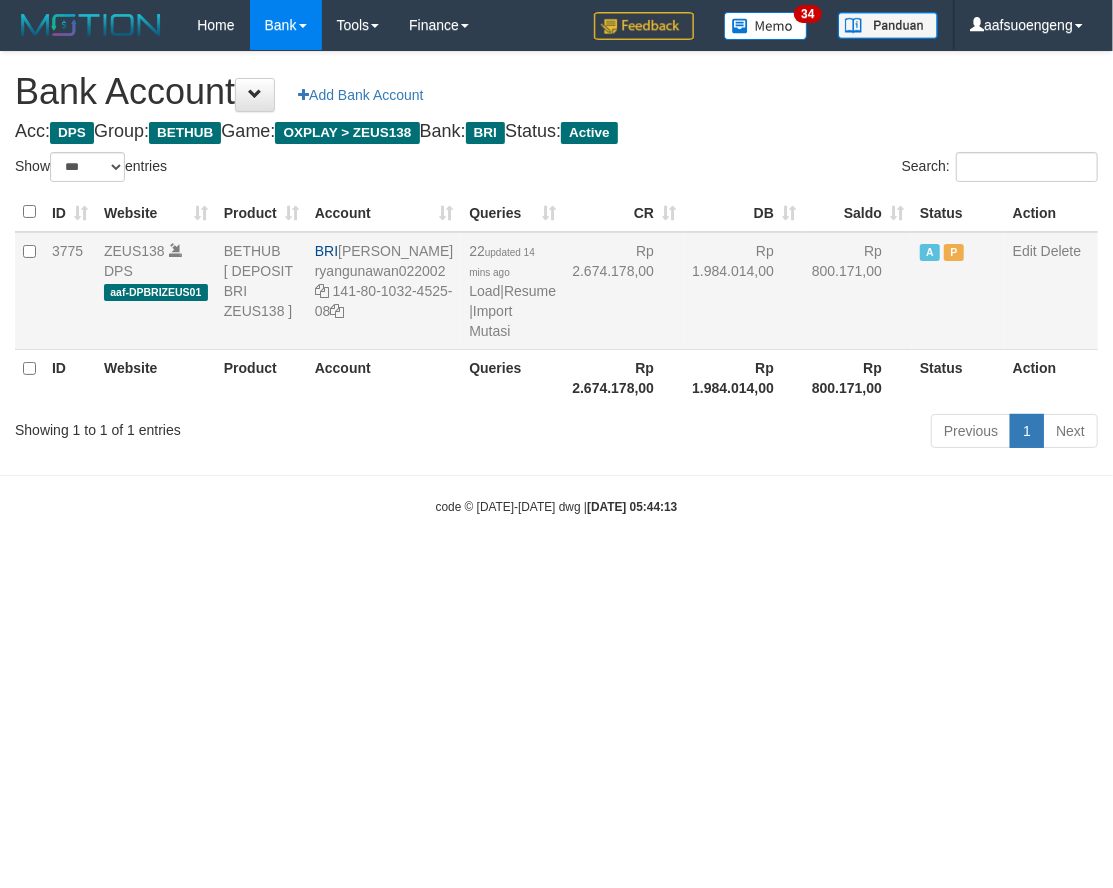 click on "22  updated 14 mins ago
Load
|
Resume
|
Import Mutasi" at bounding box center [512, 291] 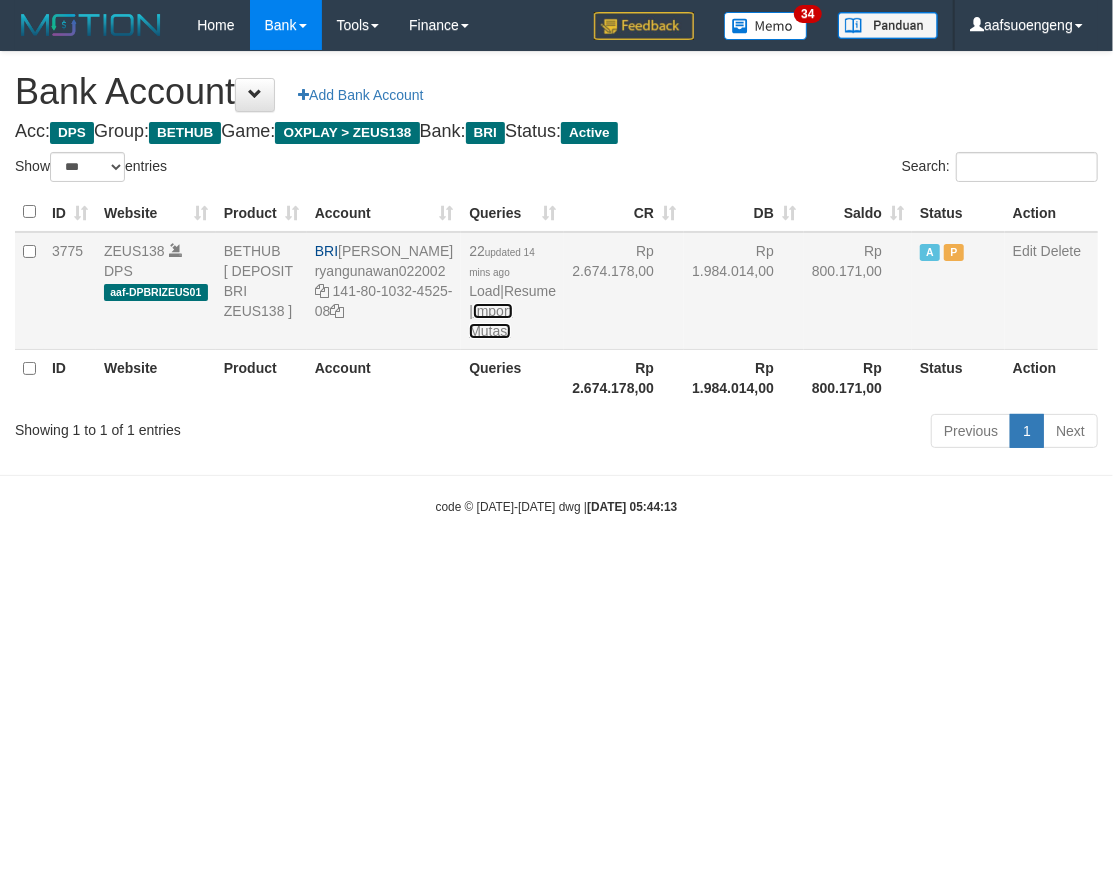 click on "Import Mutasi" at bounding box center [490, 321] 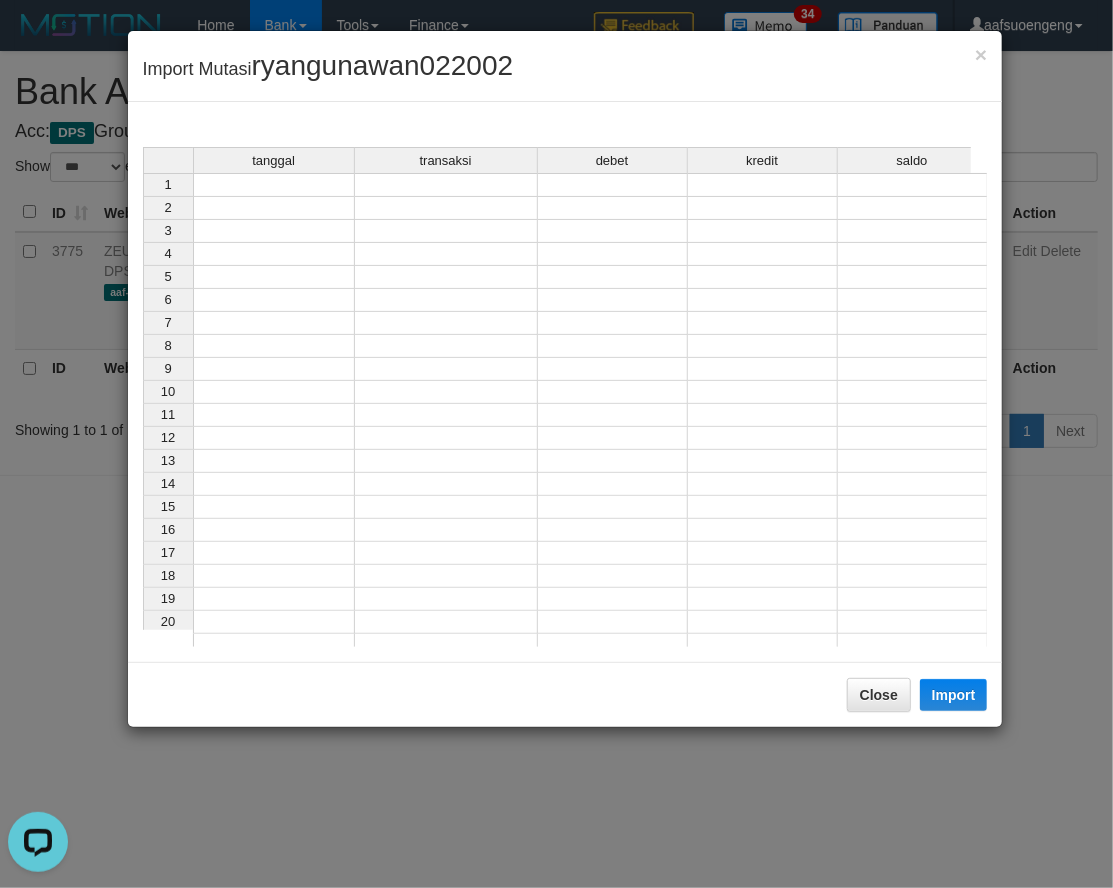 scroll, scrollTop: 0, scrollLeft: 0, axis: both 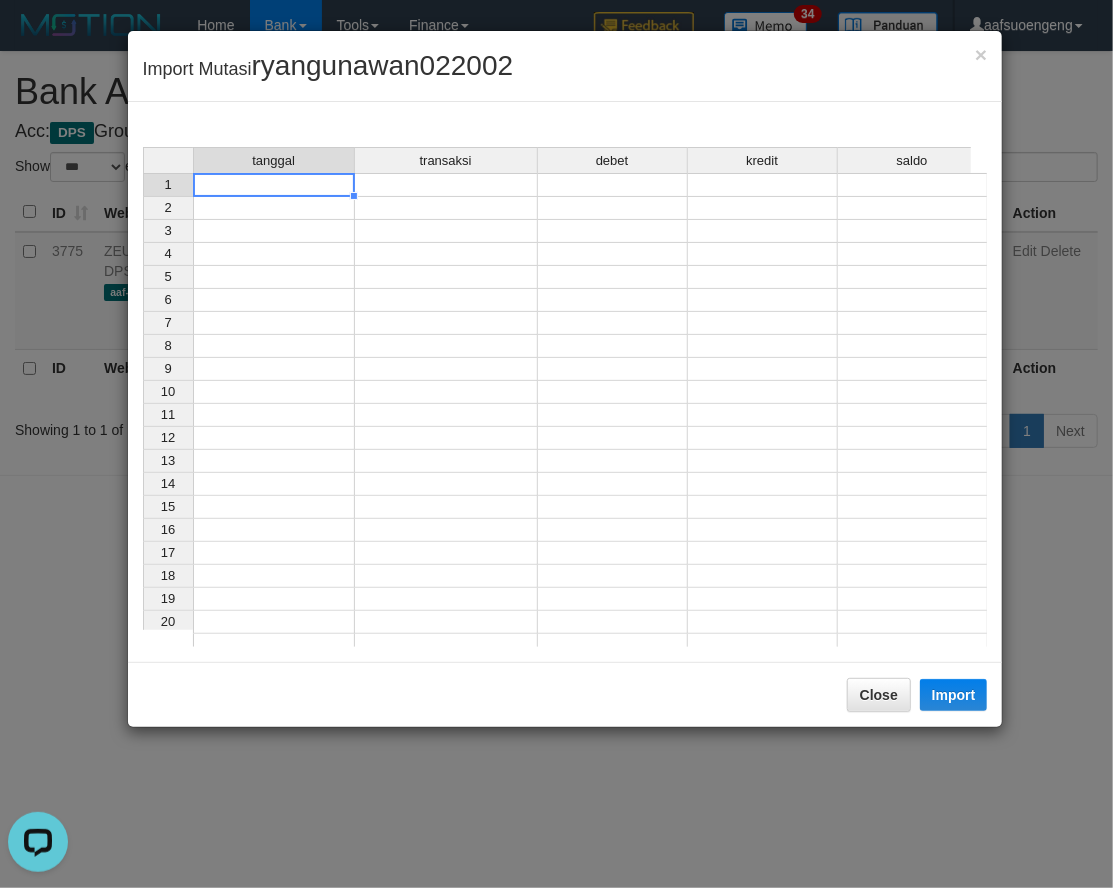click at bounding box center (274, 185) 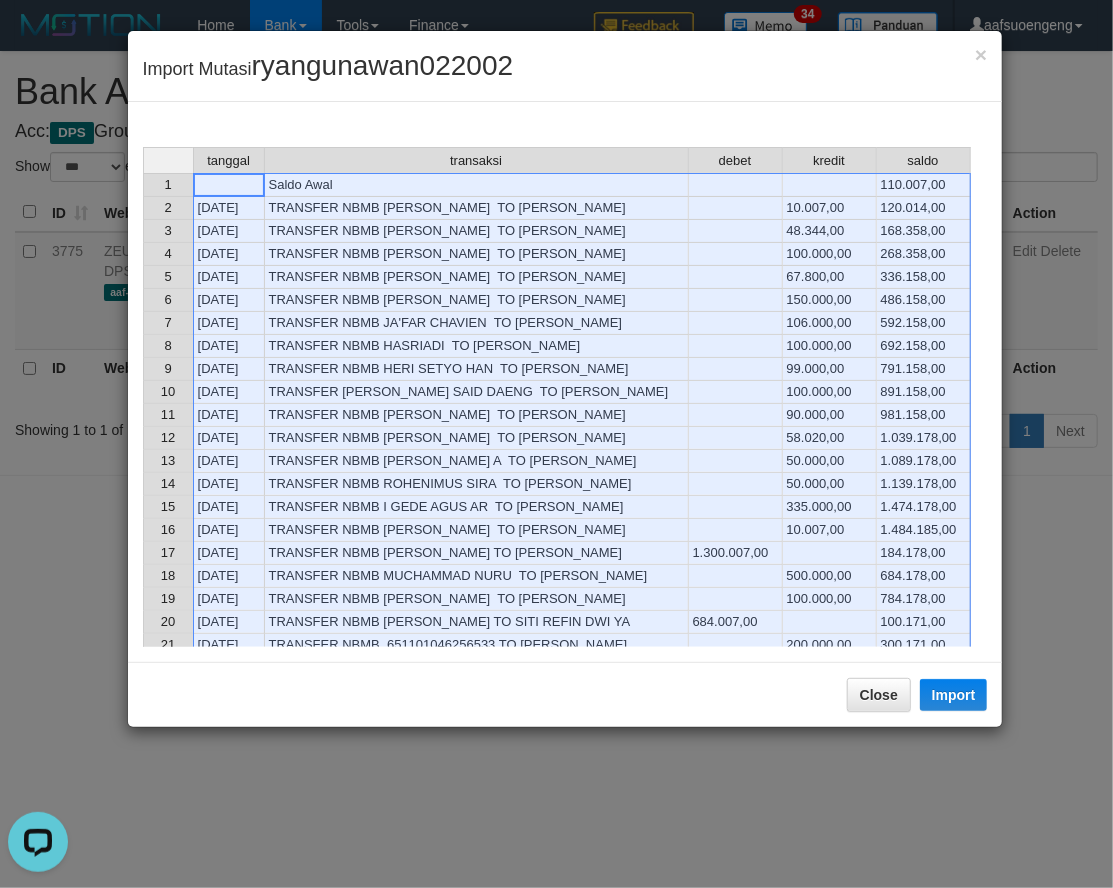 scroll, scrollTop: 407, scrollLeft: 0, axis: vertical 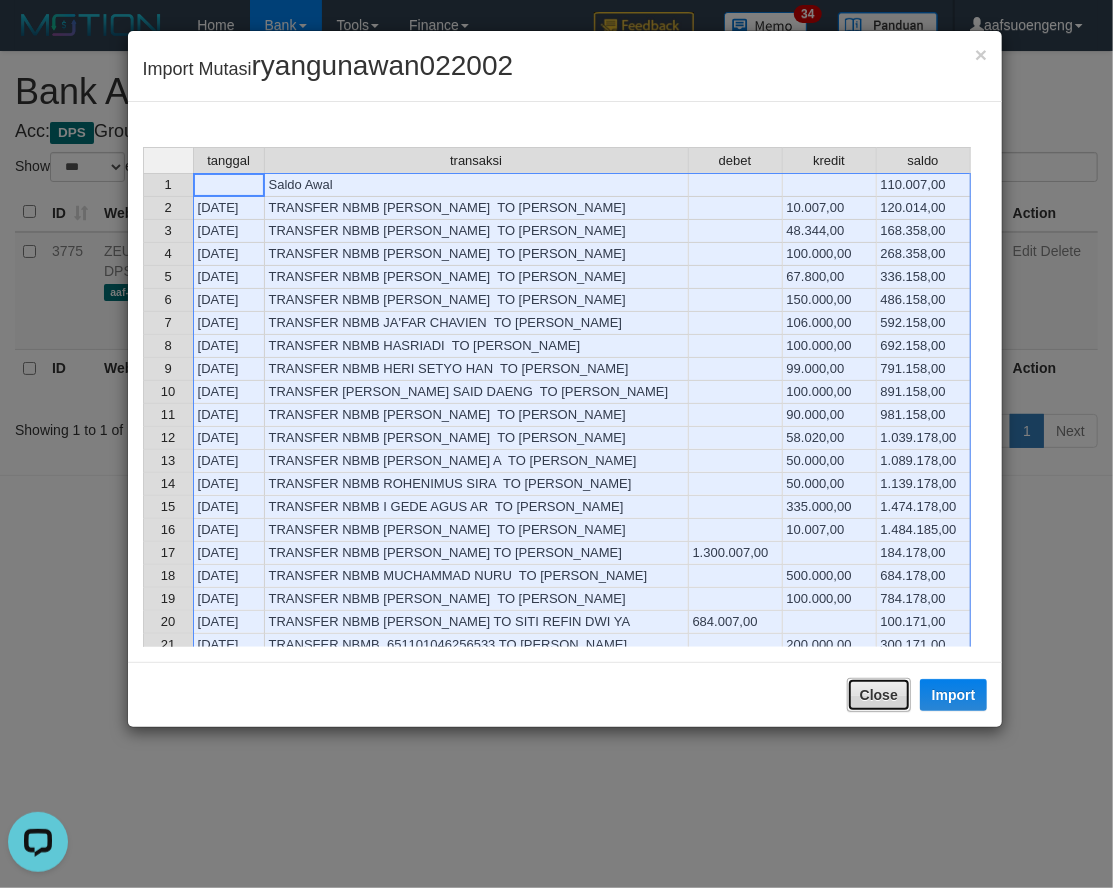 click on "Close" at bounding box center [879, 695] 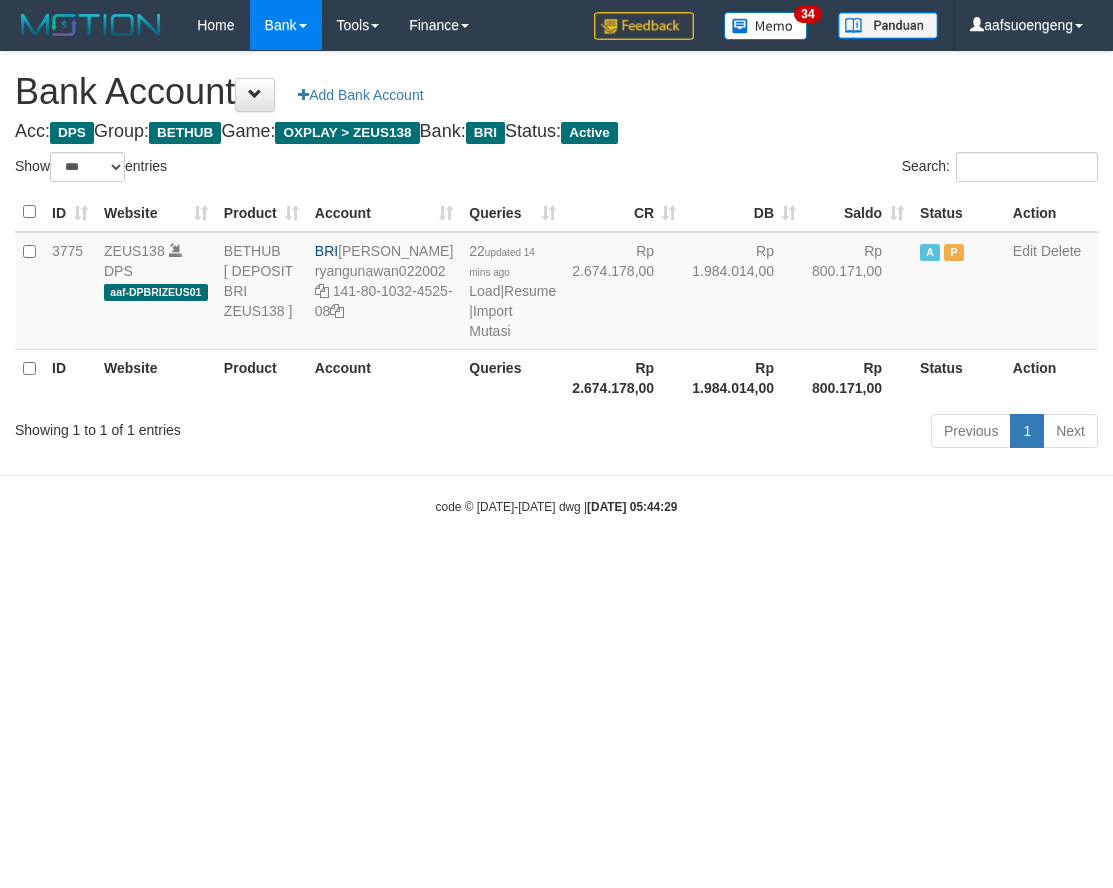 select on "***" 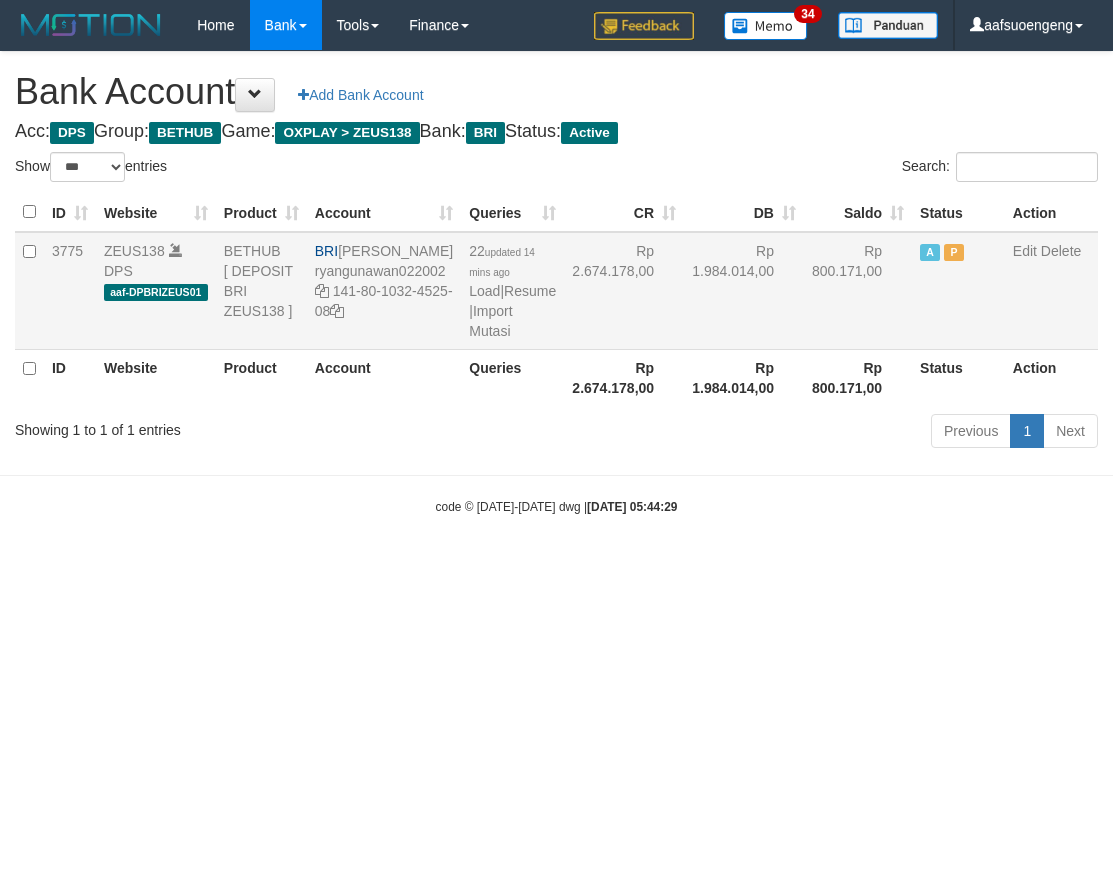 scroll, scrollTop: 0, scrollLeft: 0, axis: both 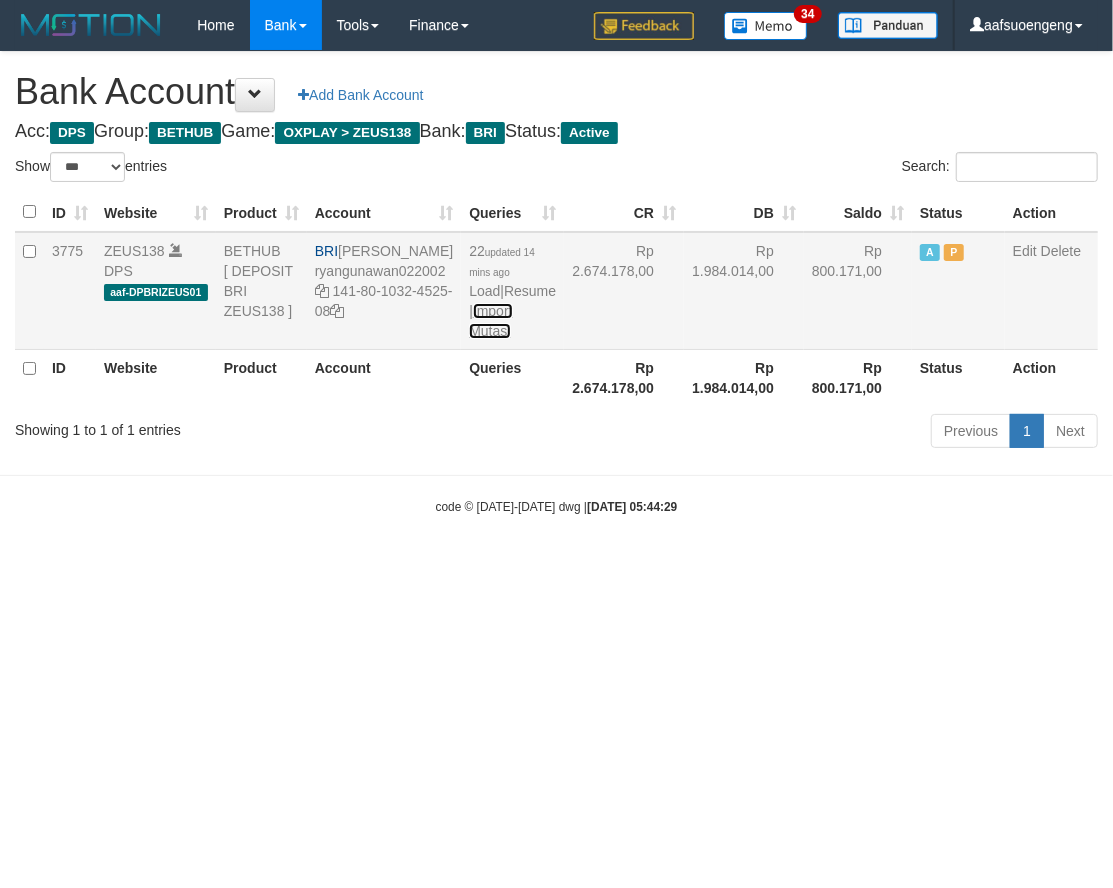 click on "Import Mutasi" at bounding box center (490, 321) 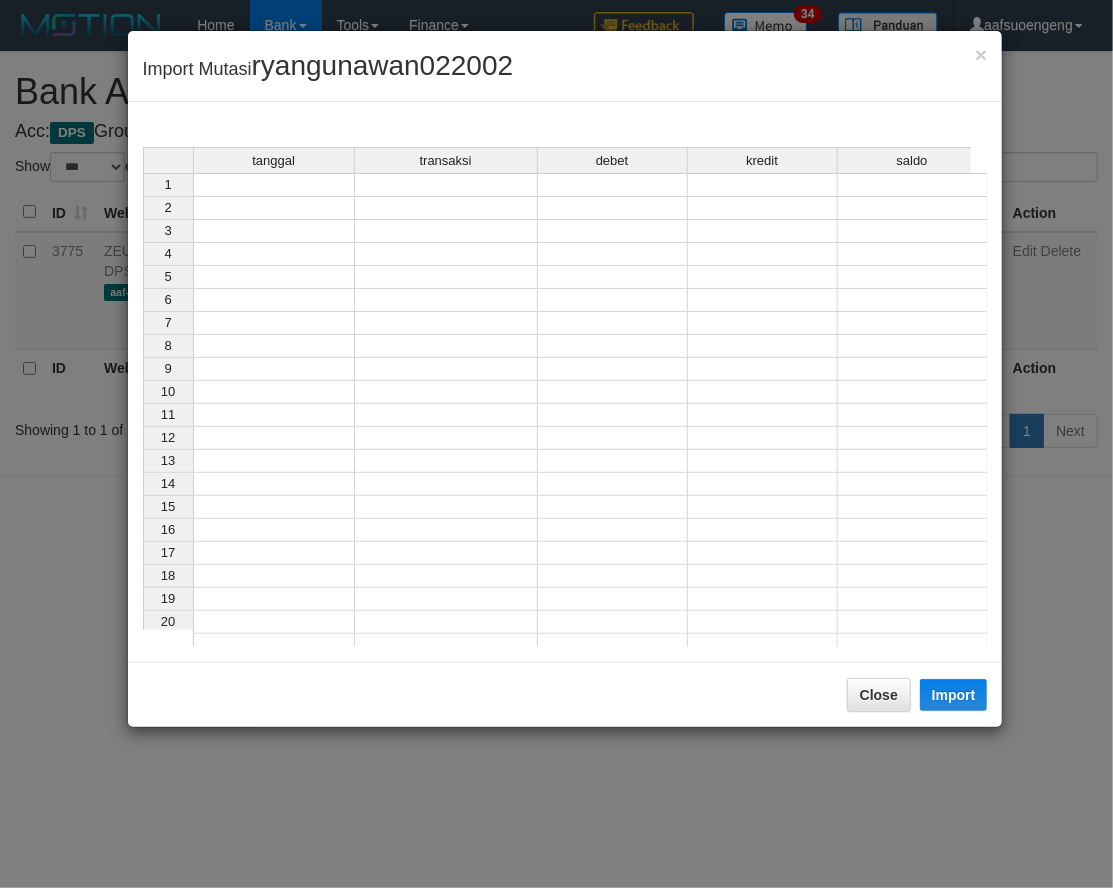 click at bounding box center (274, 185) 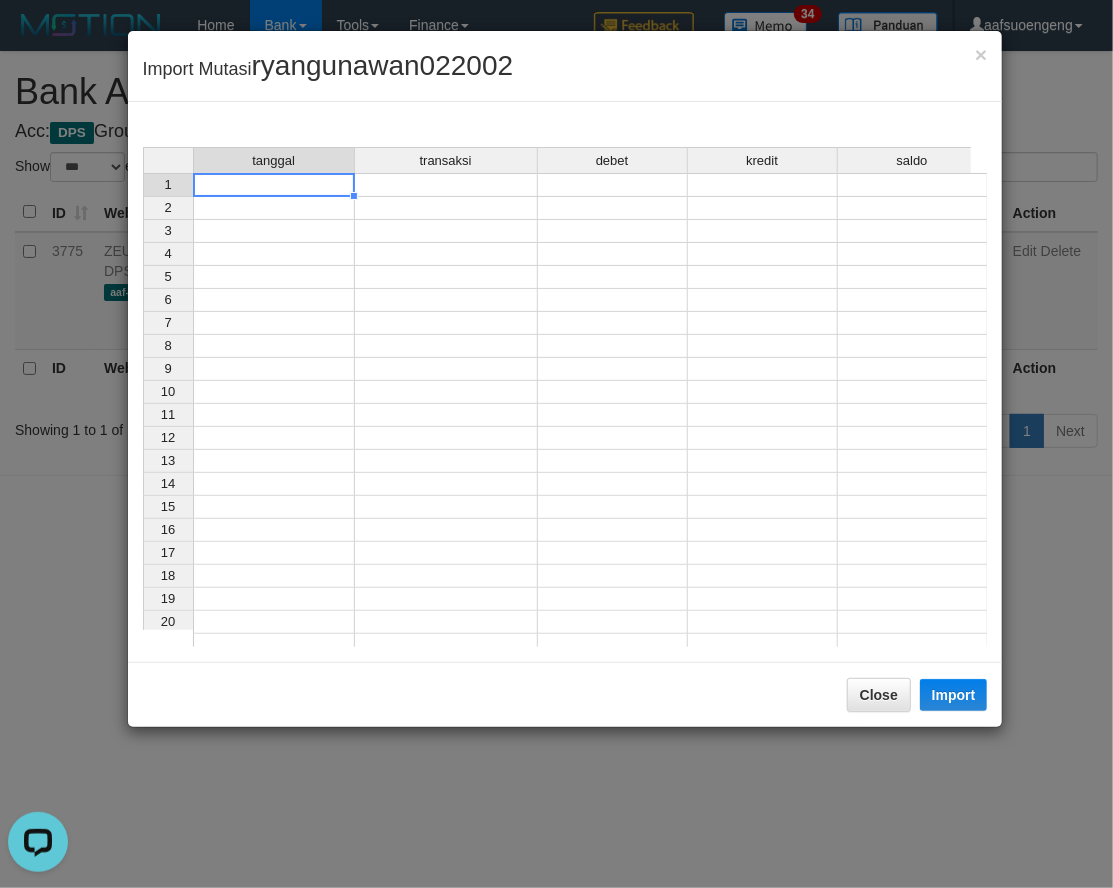 scroll, scrollTop: 0, scrollLeft: 0, axis: both 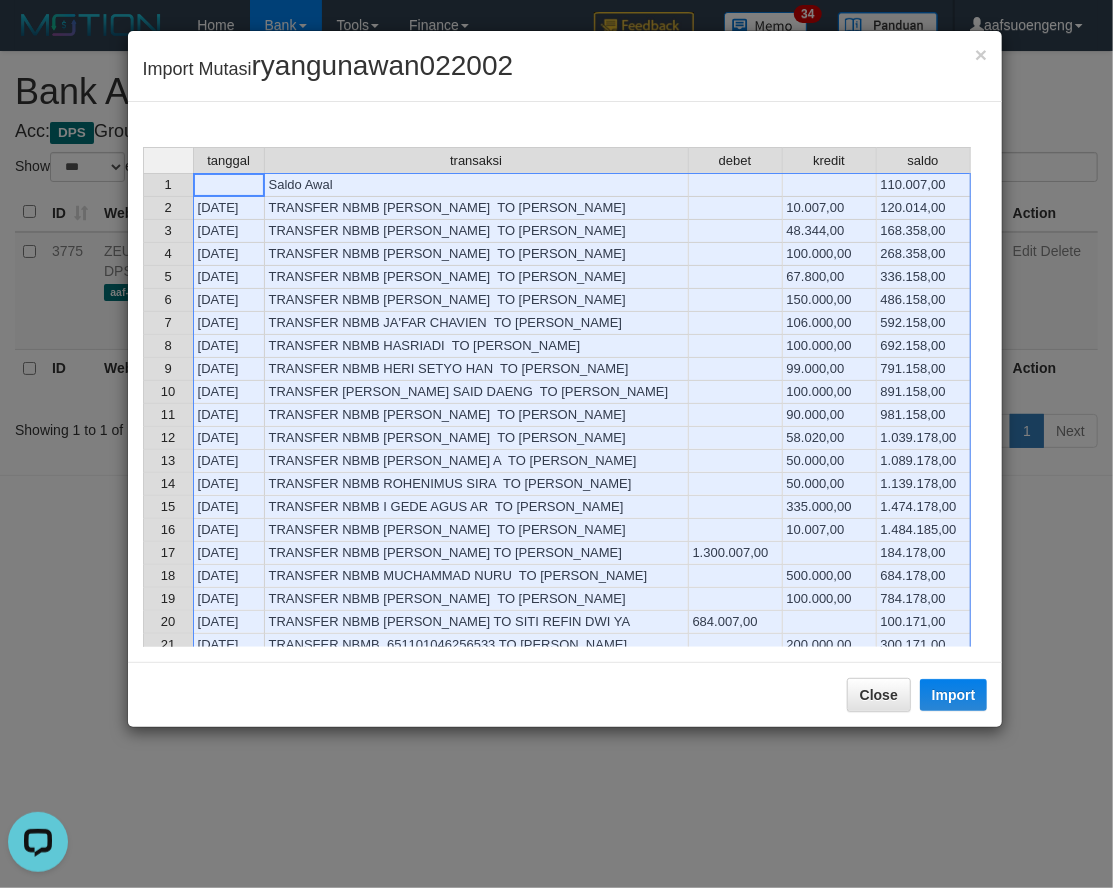 click on "tanggal transaksi debet kredit saldo 1 Saldo Awal 110.007,00 2 10/07/25 TRANSFER NBMB SITI ASTARI  TO RYAN GUNAWAN 10.007,00 120.014,00 3 10/07/25 TRANSFER NBMB DANA ERLANGGAYUD  TO RYAN GUNAWAN 48.344,00 168.358,00 4 10/07/25 TRANSFER NBMB ADIL KUDRATULL  TO RYAN GUNAWAN 100.000,00 268.358,00 5 10/07/25 TRANSFER NBMB ABDUL MUGNI  TO RYAN GUNAWAN 67.800,00 336.158,00 6 10/07/25 TRANSFER NBMB AHMAD MARZUKI  TO RYAN GUNAWAN 150.000,00 486.158,00 7 10/07/25 TRANSFER NBMB JA'FAR CHAVIEN  TO RYAN GUNAWAN 106.000,00 592.158,00 8 10/07/25 TRANSFER NBMB HASRIADI  TO RYAN GUNAWAN 100.000,00 692.158,00 9 10/07/25 TRANSFER NBMB HERI SETYO HAN  TO RYAN GUNAWAN 99.000,00 791.158,00 10 10/07/25 TRANSFER NBMB ALI SAID DAENG  TO RYAN GUNAWAN 100.000,00 891.158,00 11 10/07/25 TRANSFER NBMB EVAN MIFTAHUL  TO RYAN GUNAWAN 90.000,00 981.158,00 12 10/07/25 TRANSFER NBMB EKO BUDI WAHYO  TO RYAN GUNAWAN 58.020,00 1.039.178,00 13 10/07/25 TRANSFER NBMB ALVIAN SURYA A  TO RYAN GUNAWAN 50.000,00 1.089.178,00 14 10/07/25 50.000,00" at bounding box center [557, 551] 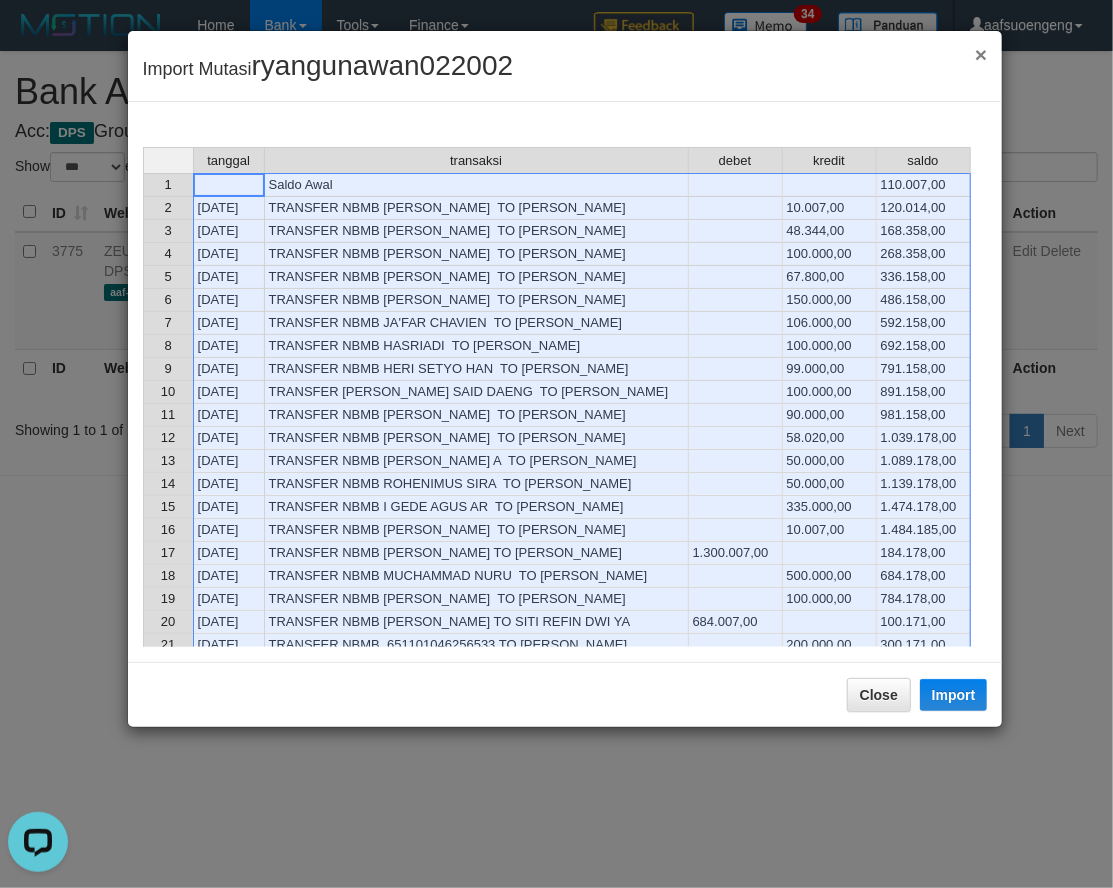 click on "×" at bounding box center [981, 54] 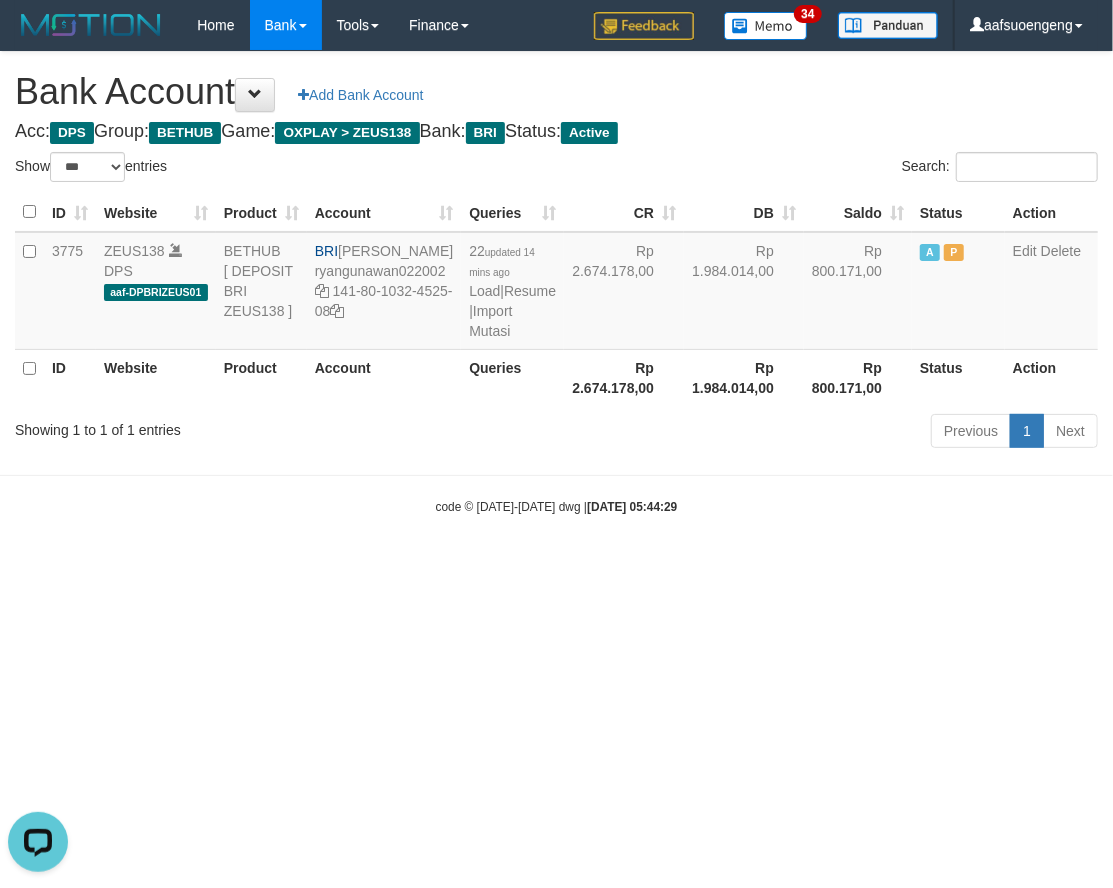 click on "Toggle navigation
Home
Bank
Account List
Mutasi Bank
Search
Sync
Tools
Suspicious Trans
Finance
Financial Data
aafsuoengeng
My Profile
Log Out
34" at bounding box center (556, 283) 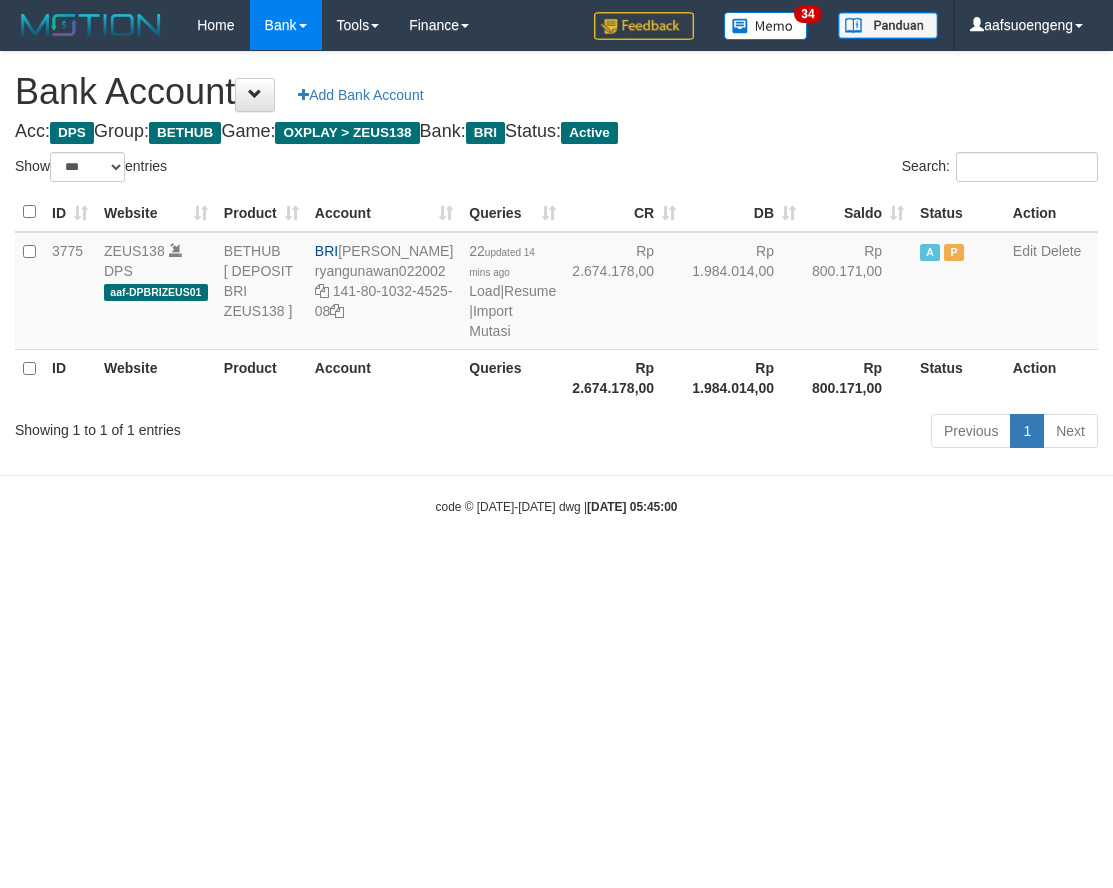 select on "***" 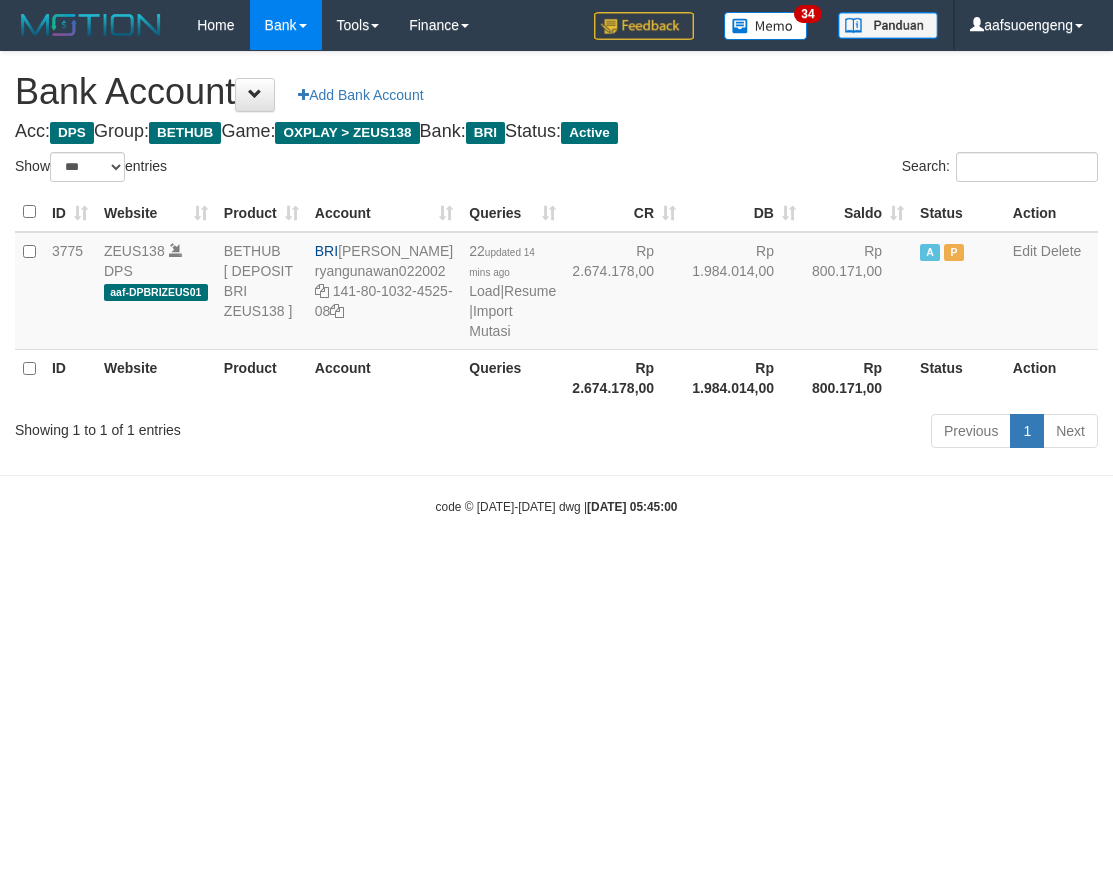scroll, scrollTop: 0, scrollLeft: 0, axis: both 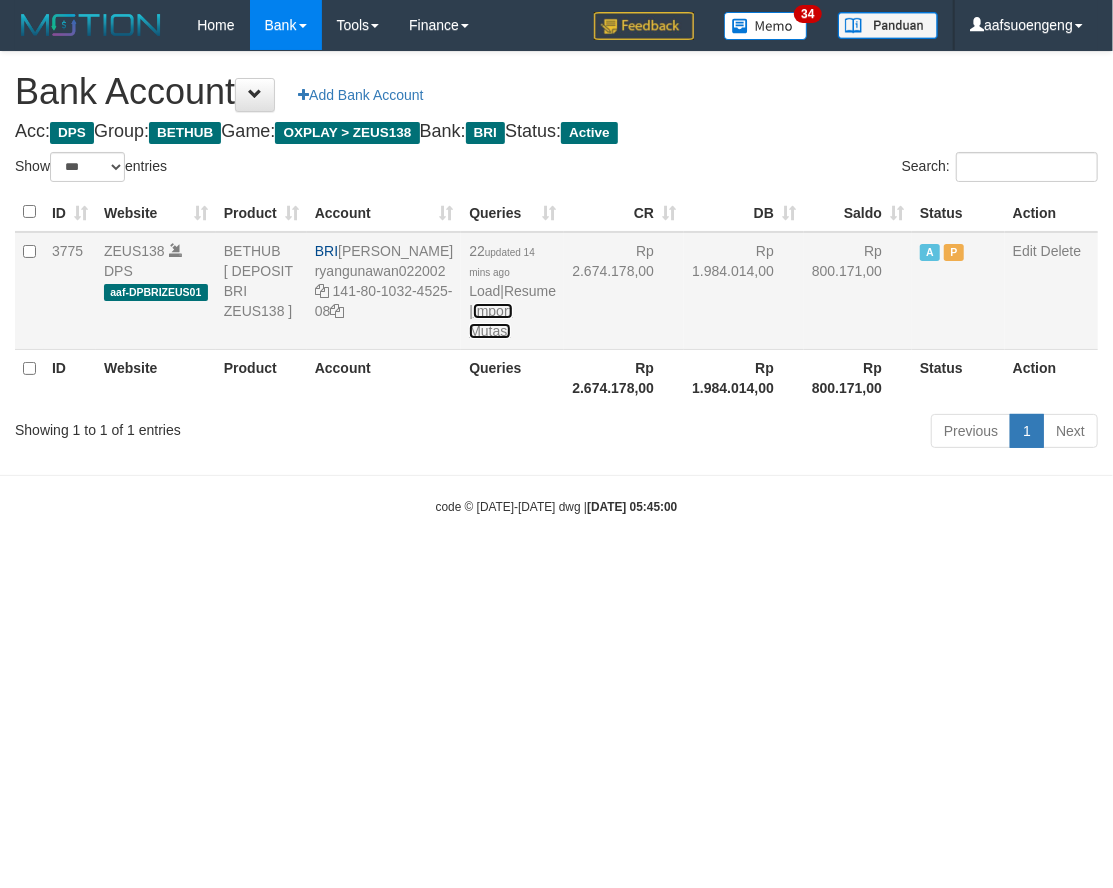 click on "Import Mutasi" at bounding box center (490, 321) 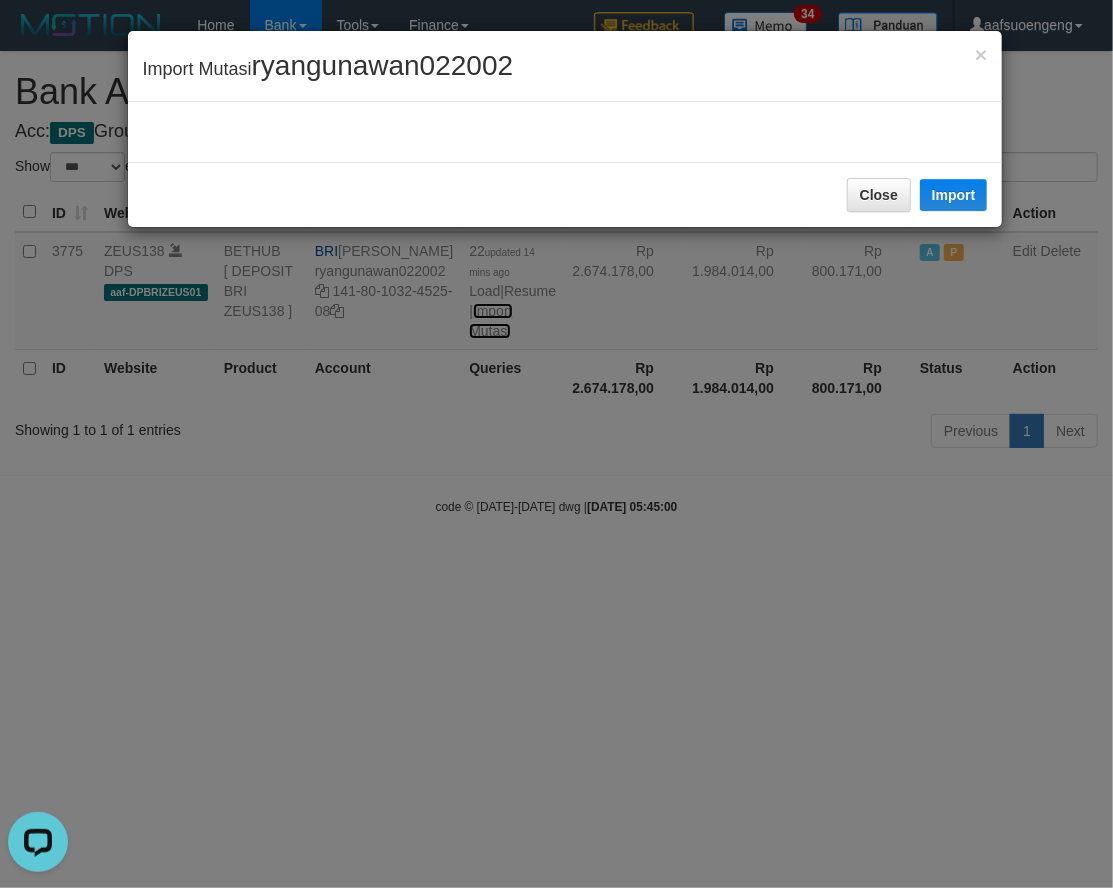 scroll, scrollTop: 0, scrollLeft: 0, axis: both 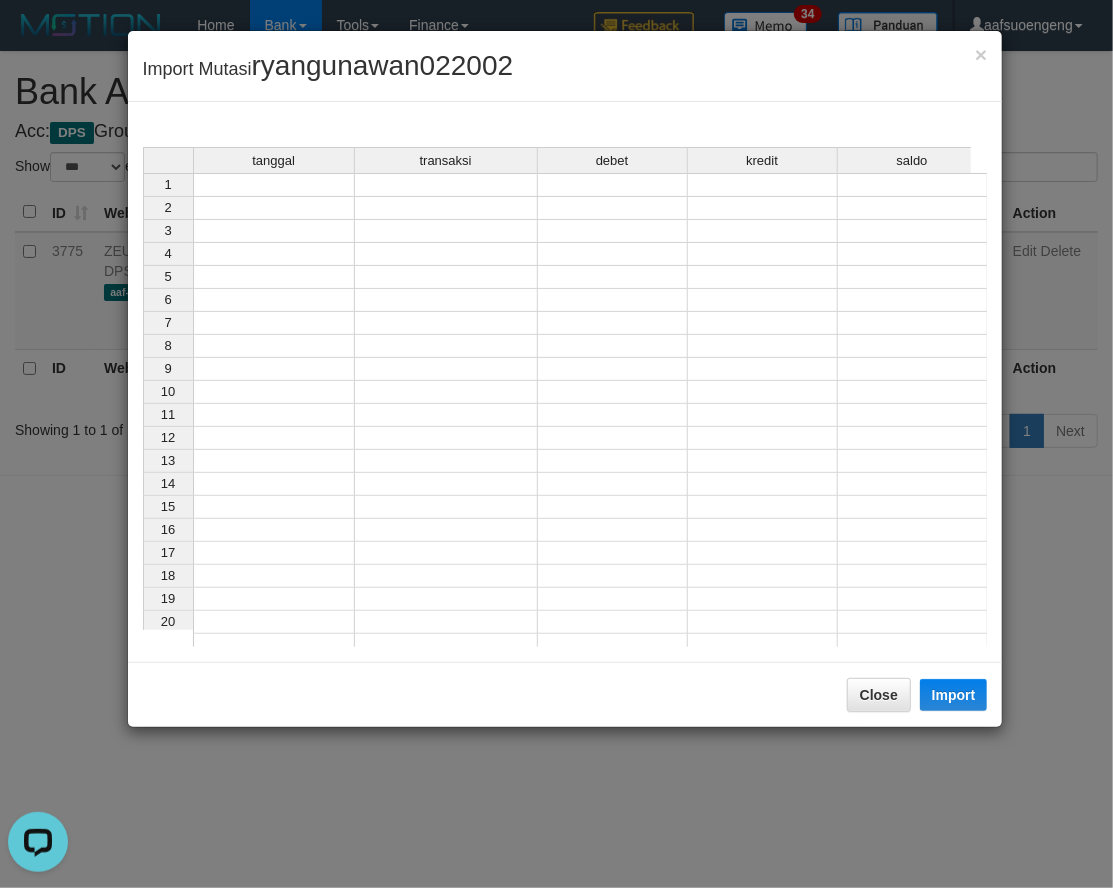 click on "tanggal transaksi debet kredit saldo 1 2 3 4 5 6 7 8 9 10 11 12 13 14 15 16 17 18 19 20 21" at bounding box center (565, 402) 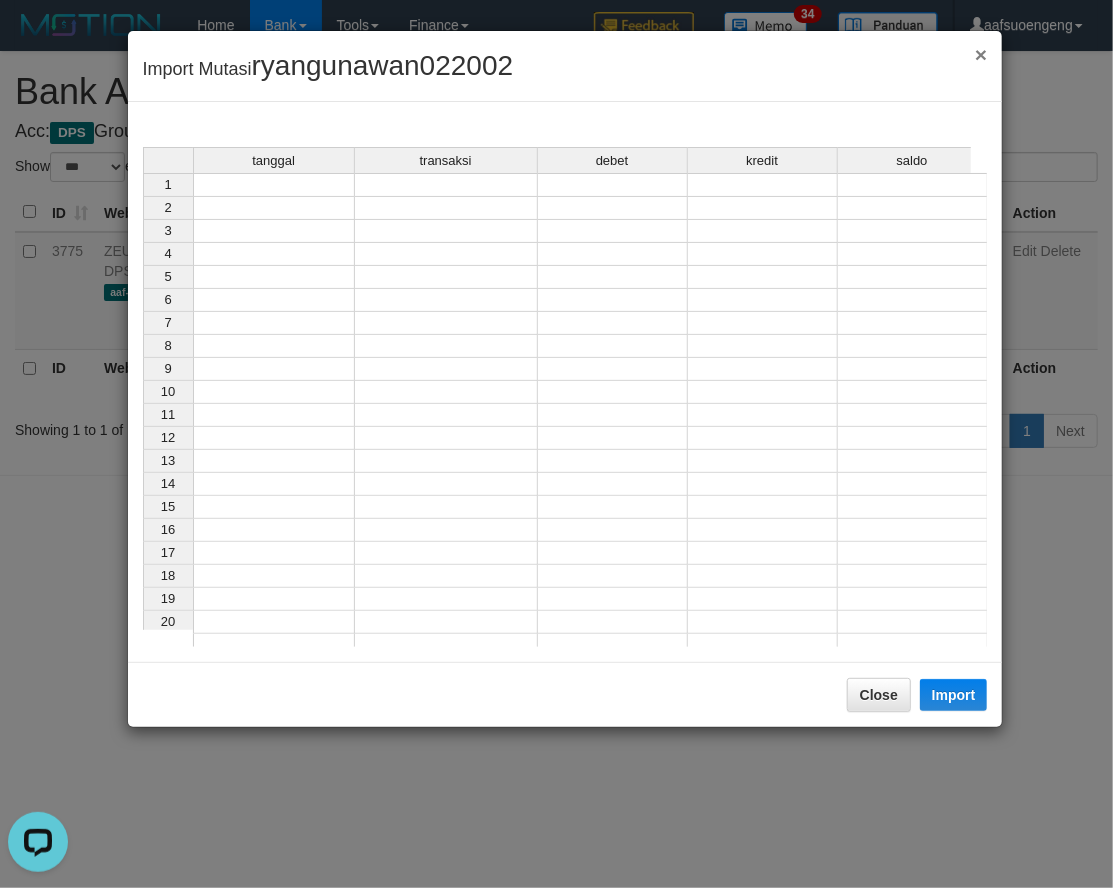click on "×" at bounding box center [981, 54] 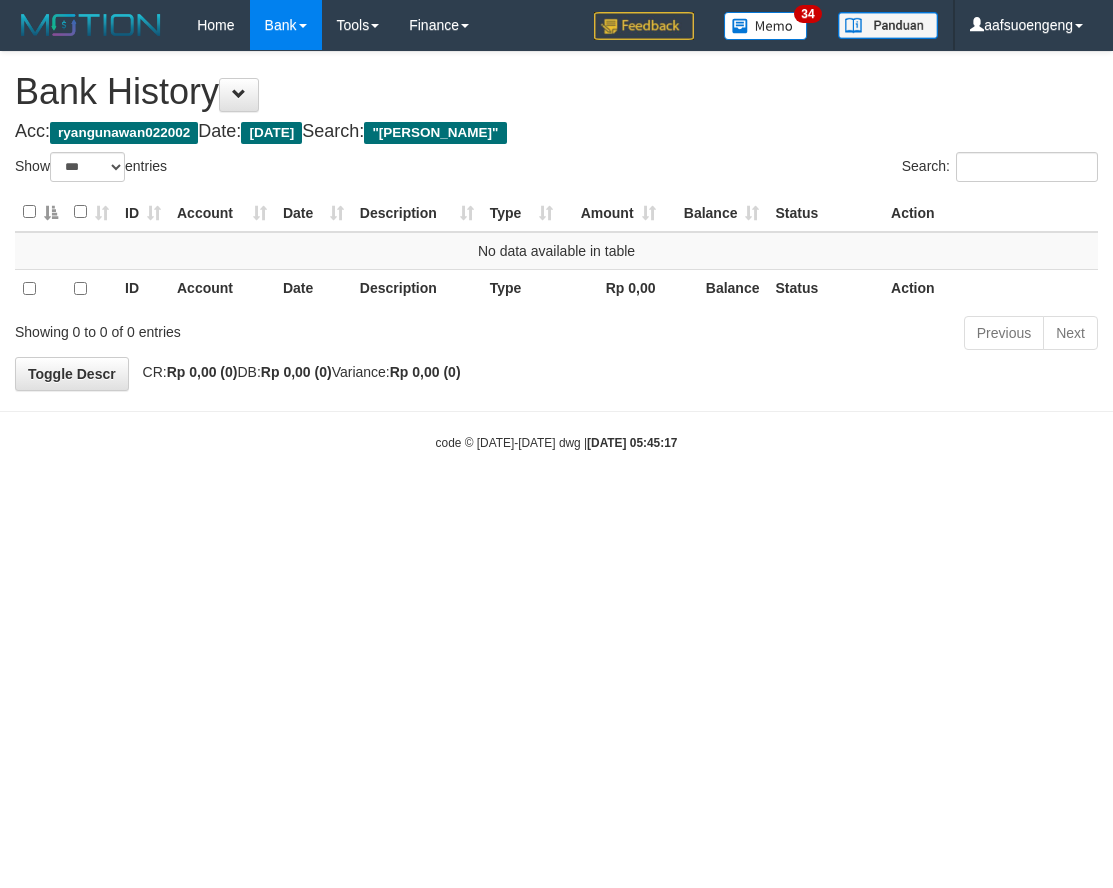 select on "***" 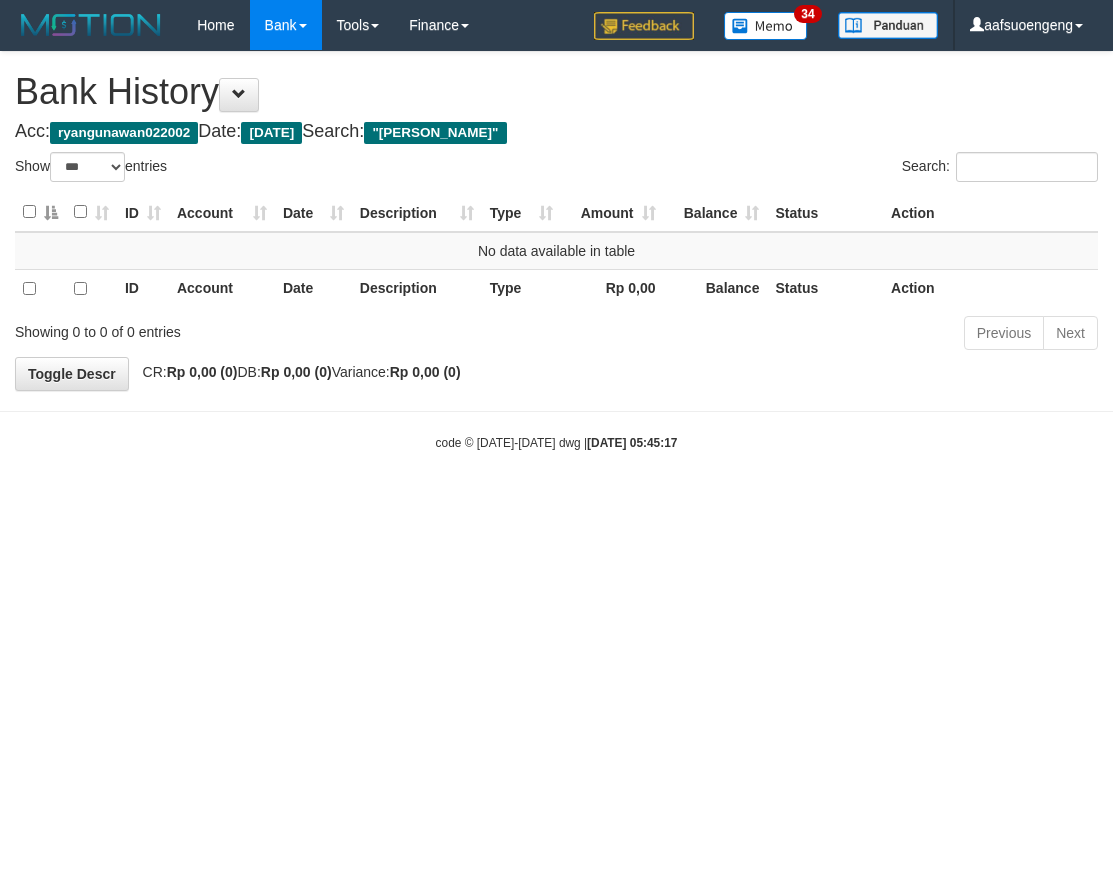 scroll, scrollTop: 0, scrollLeft: 0, axis: both 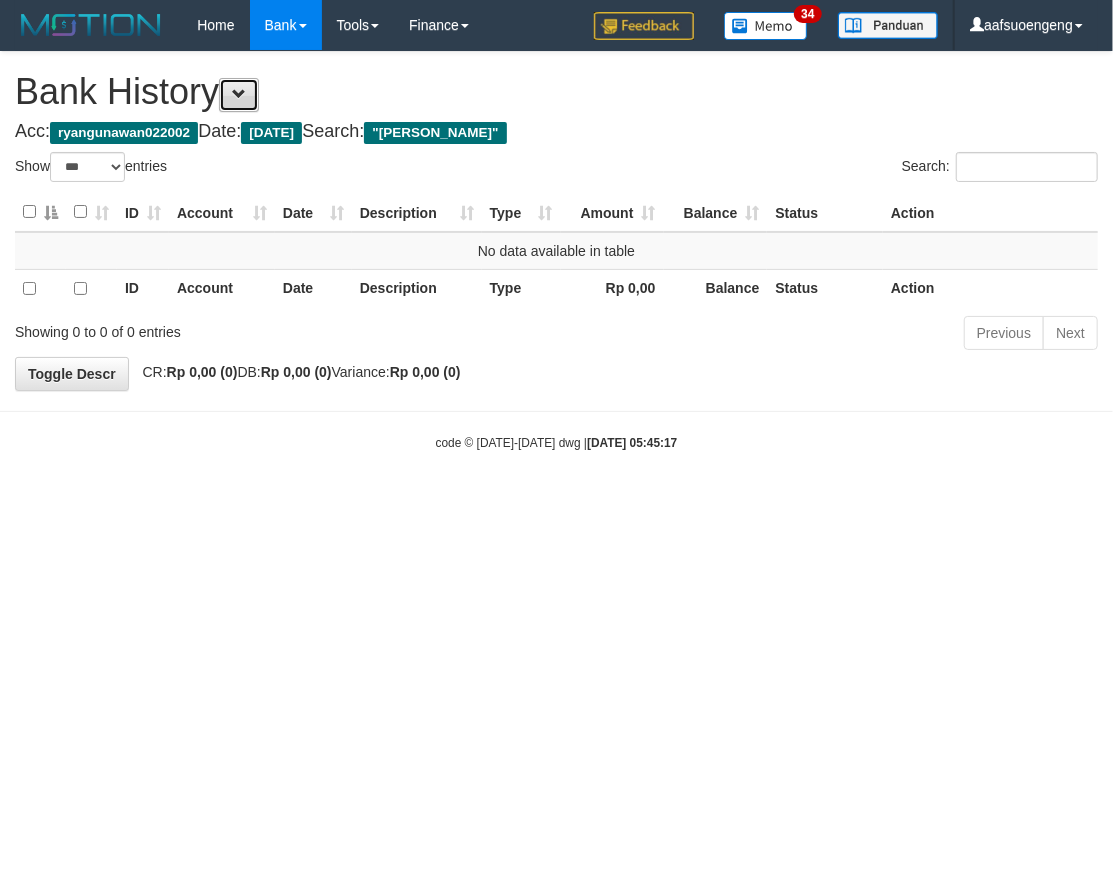 click at bounding box center [239, 95] 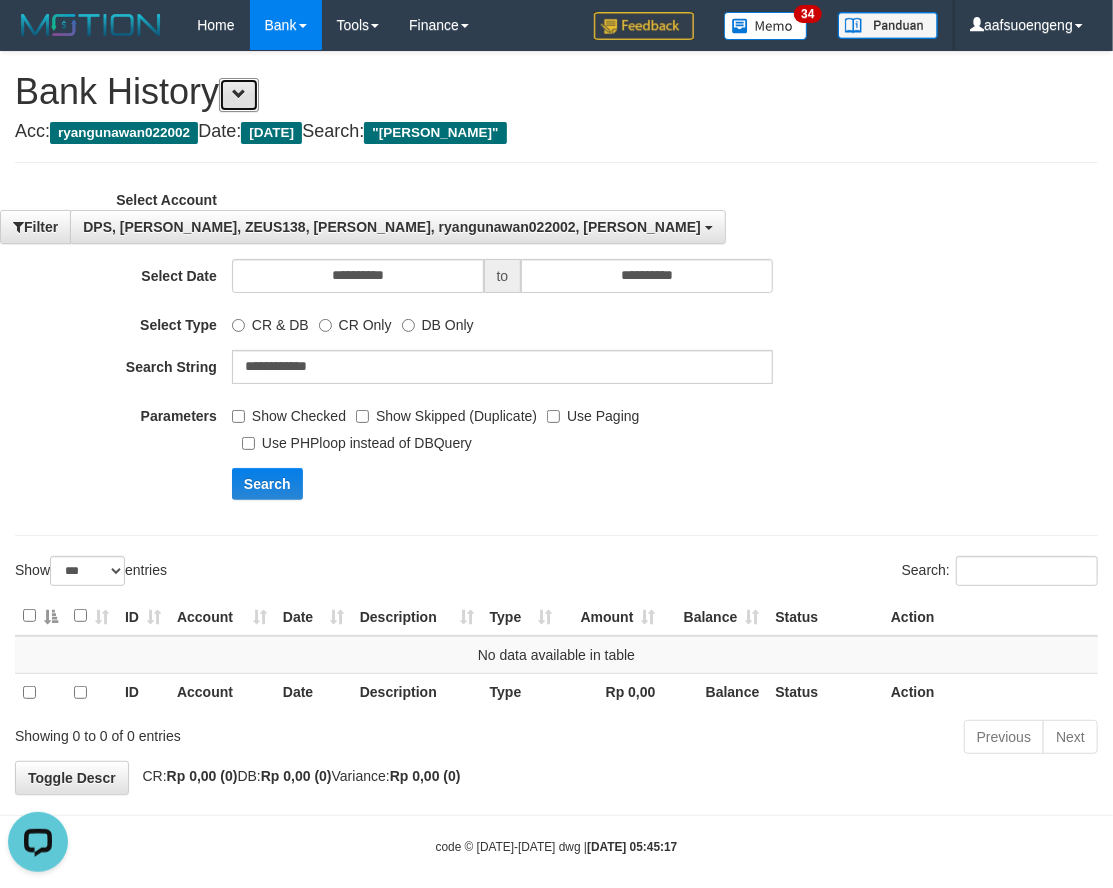 scroll, scrollTop: 0, scrollLeft: 0, axis: both 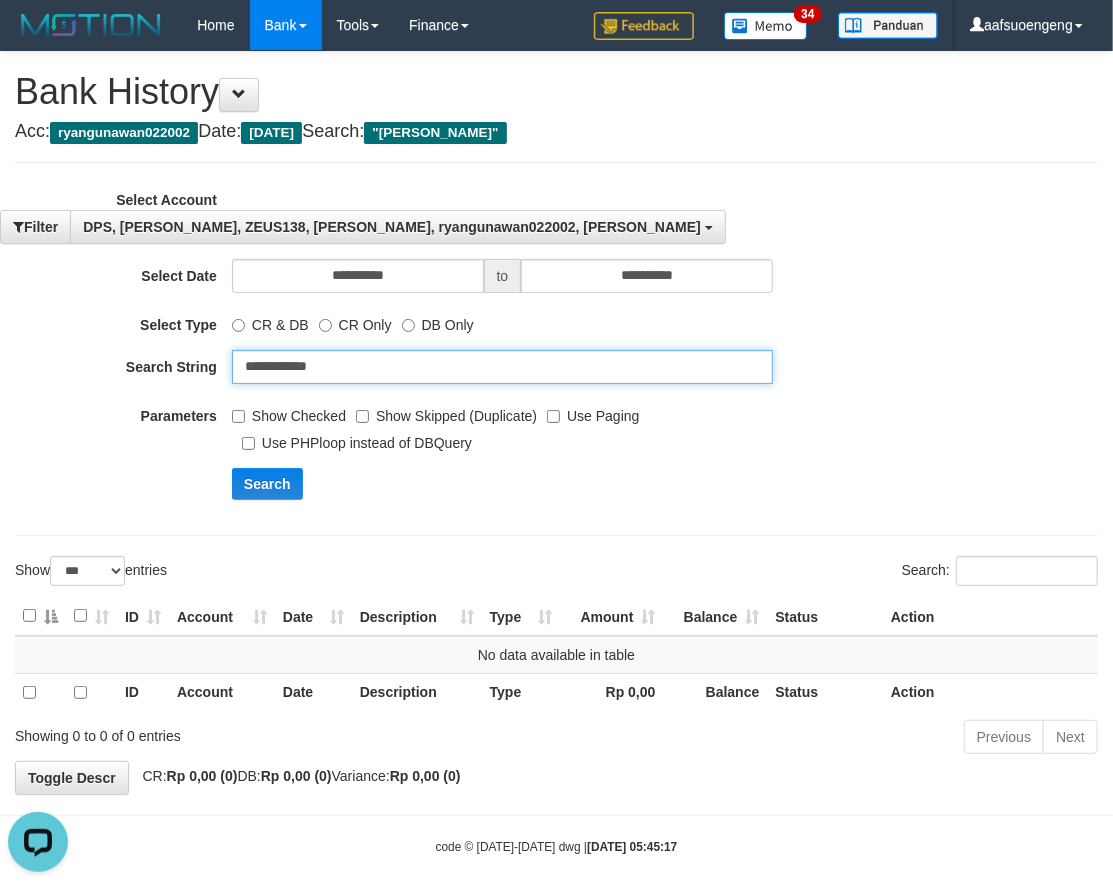 click on "**********" at bounding box center [502, 367] 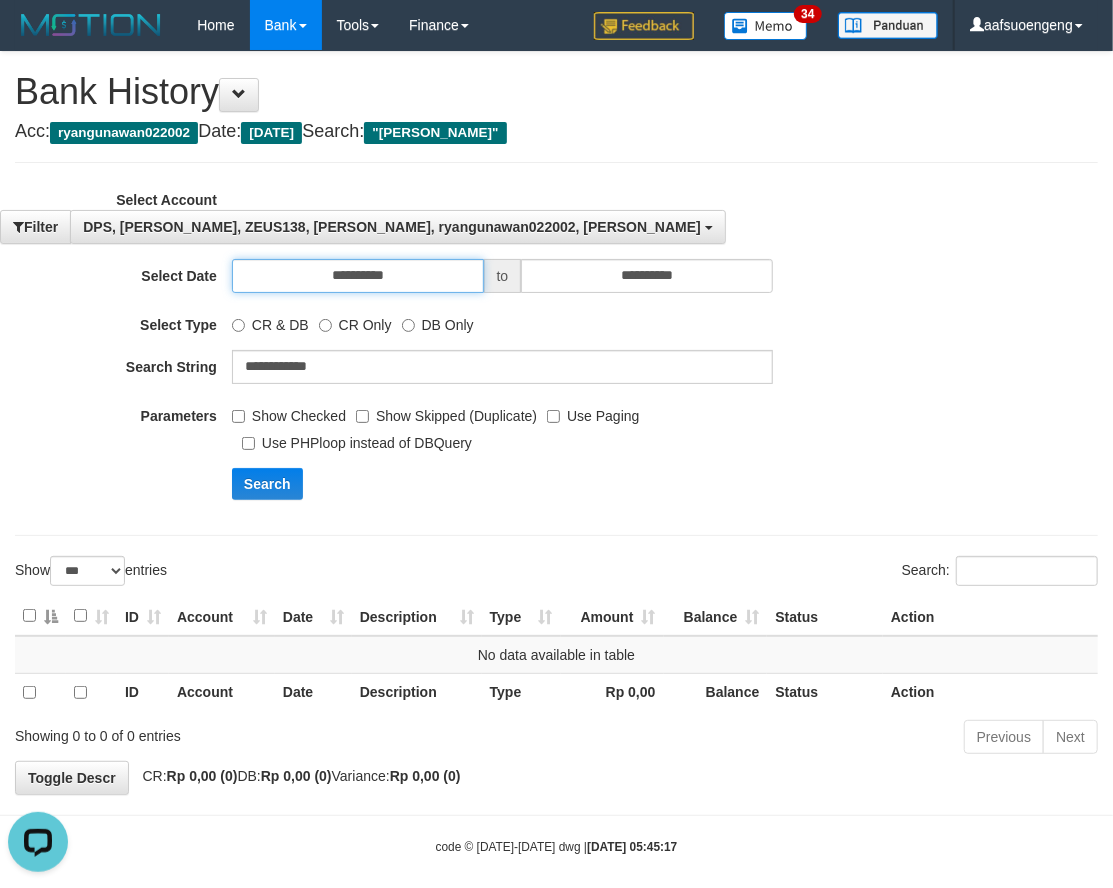 click on "**********" at bounding box center [358, 276] 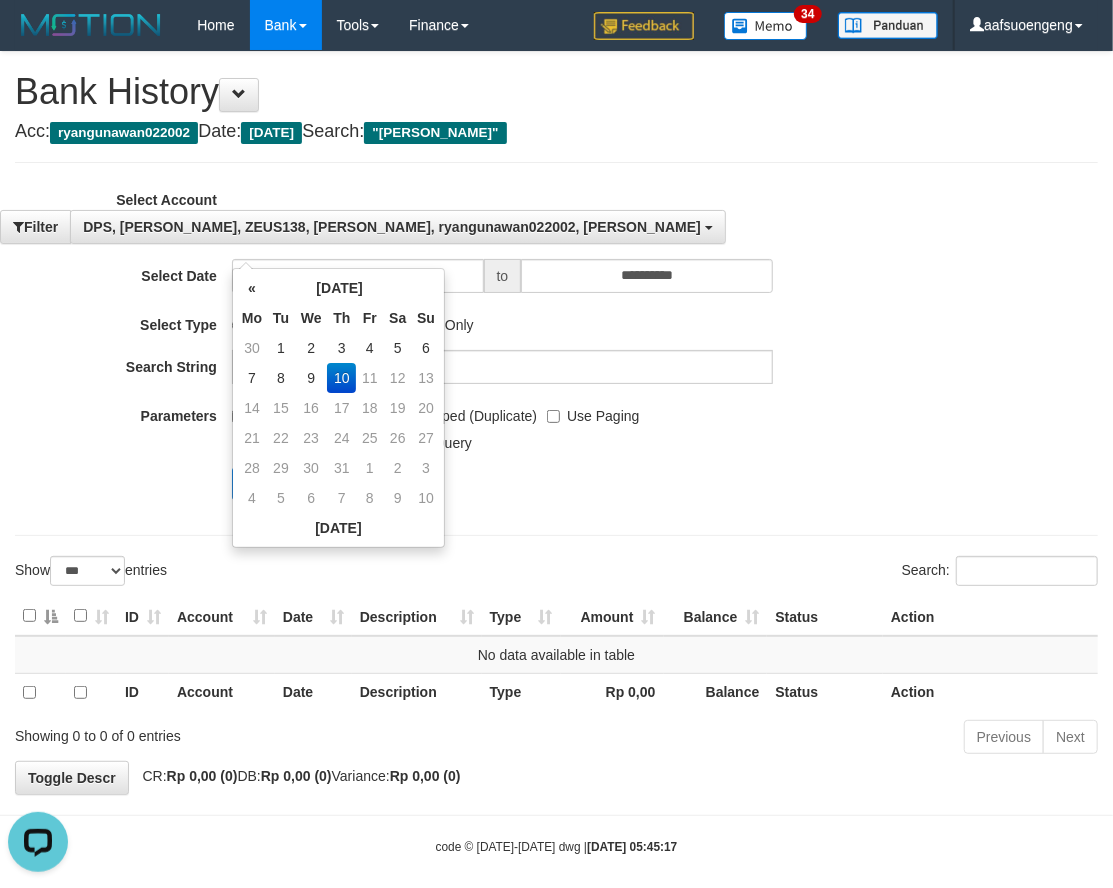 click on "**********" at bounding box center [556, 423] 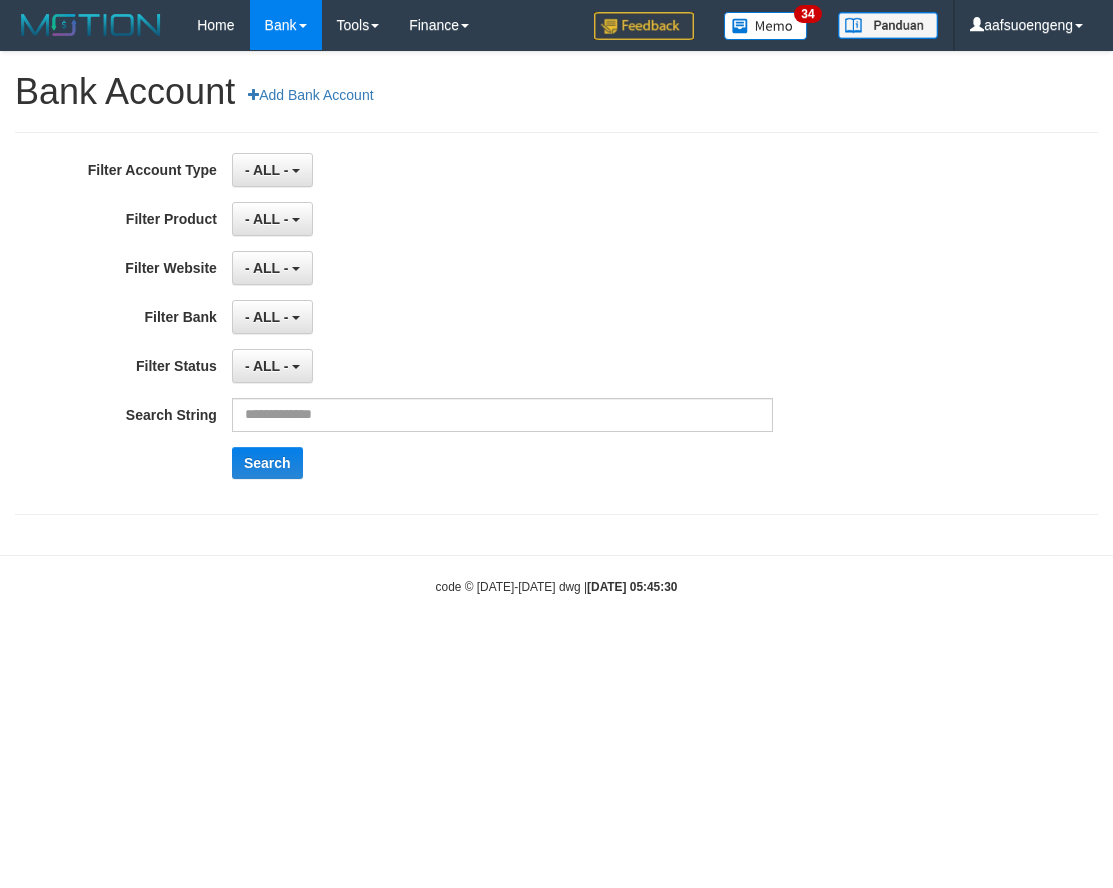 scroll, scrollTop: 0, scrollLeft: 0, axis: both 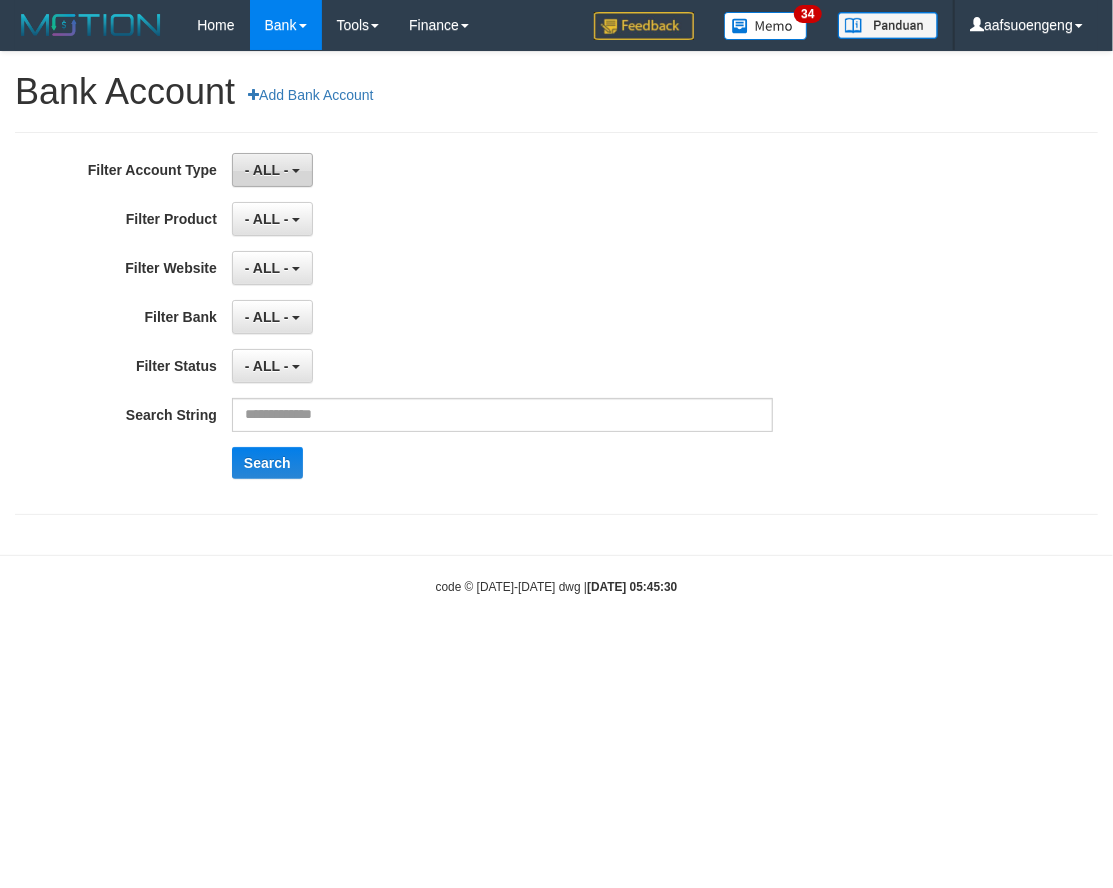 click on "- ALL -" at bounding box center (272, 170) 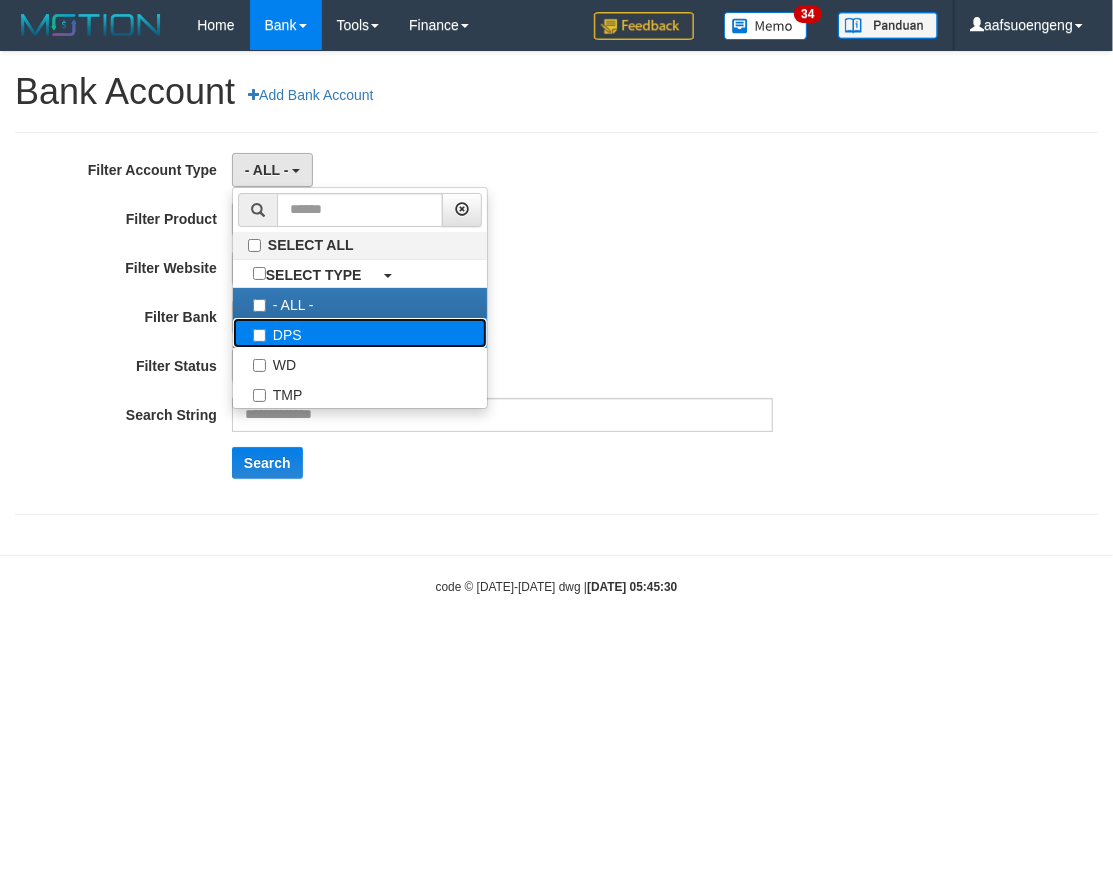 click on "DPS" at bounding box center [360, 333] 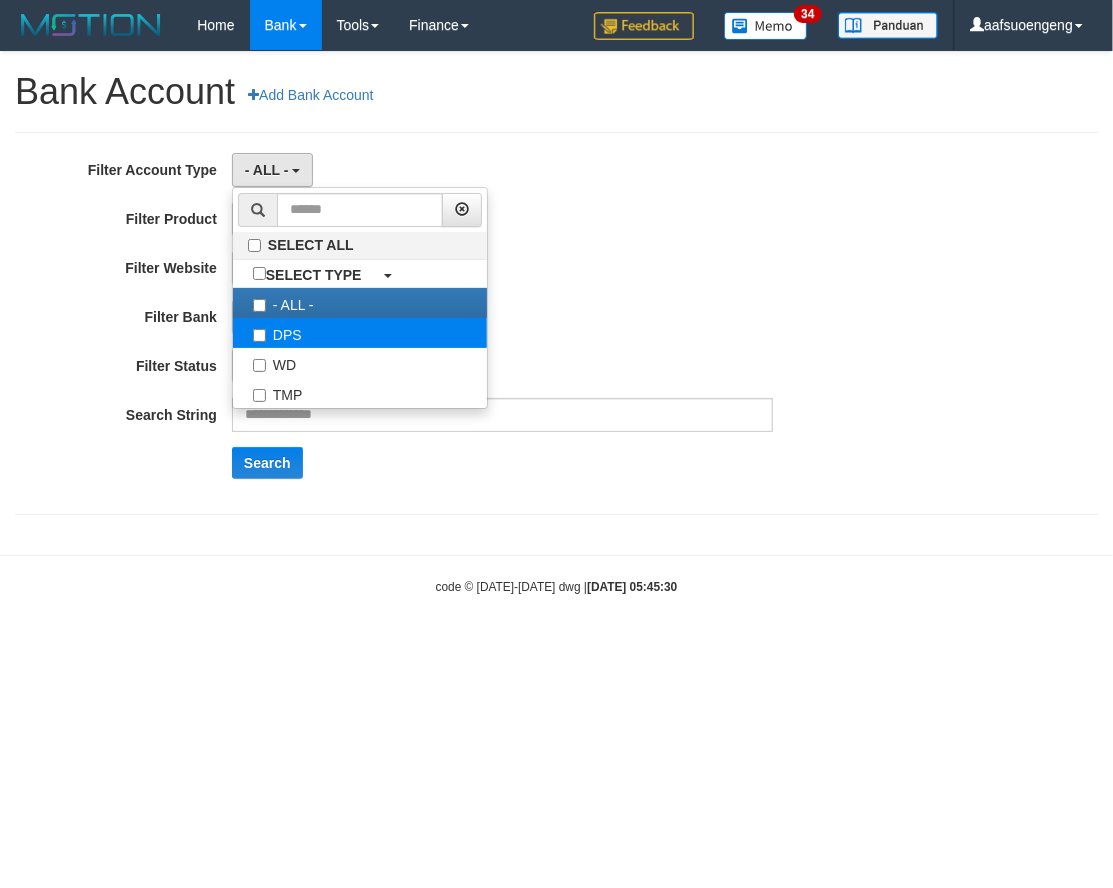 select on "***" 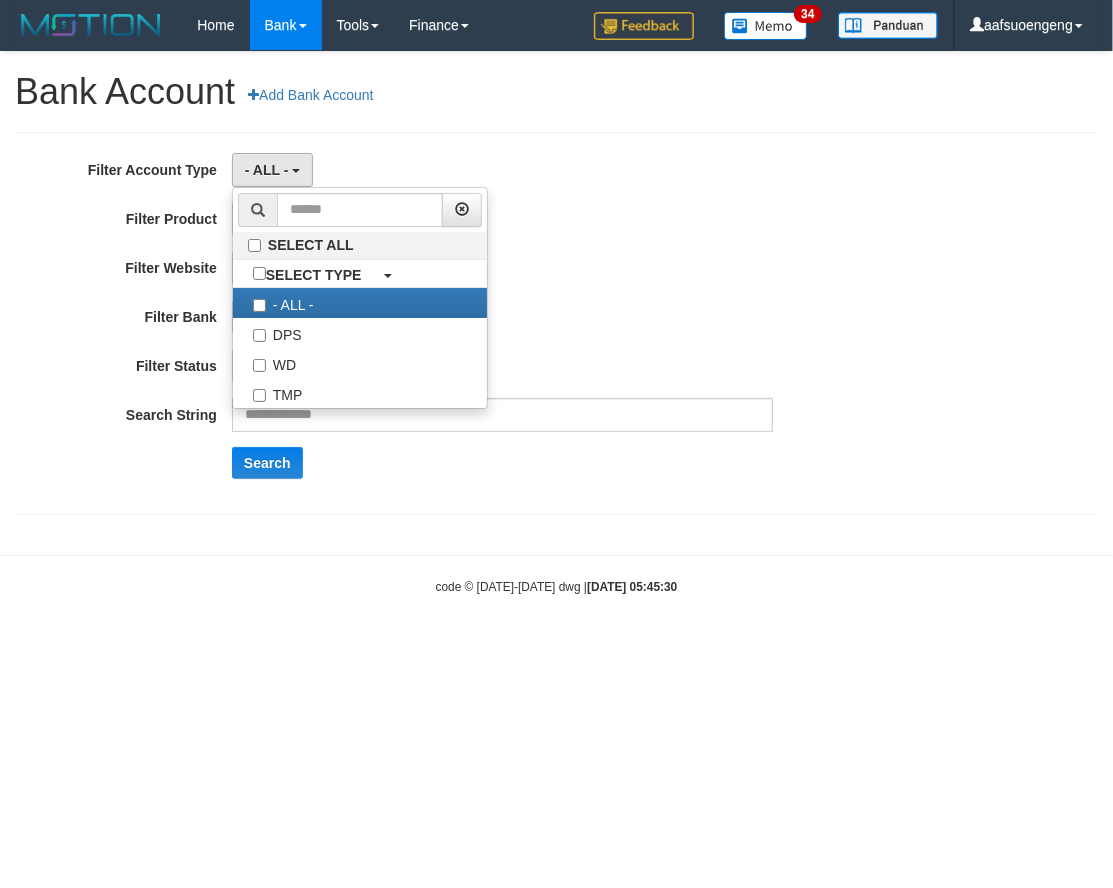 scroll, scrollTop: 17, scrollLeft: 0, axis: vertical 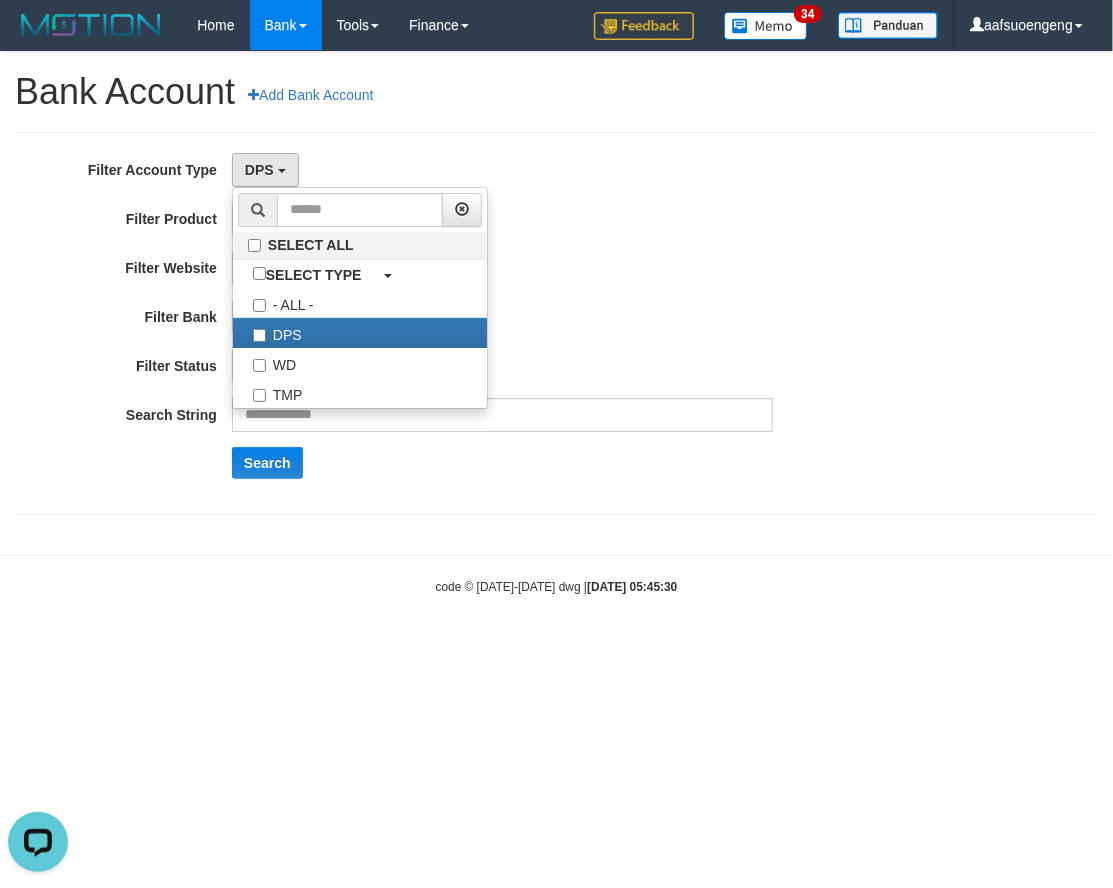 drag, startPoint x: 603, startPoint y: 222, endPoint x: 374, endPoint y: 252, distance: 230.95671 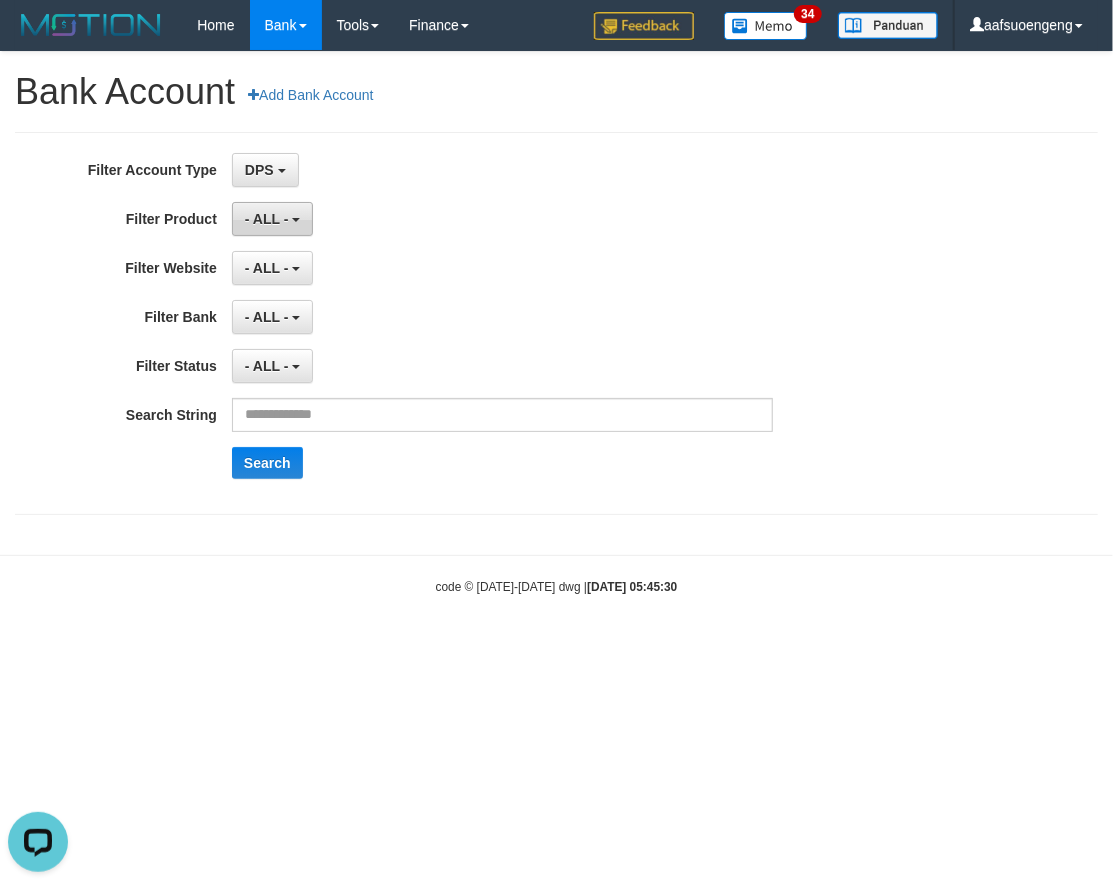 drag, startPoint x: 264, startPoint y: 233, endPoint x: 308, endPoint y: 366, distance: 140.08926 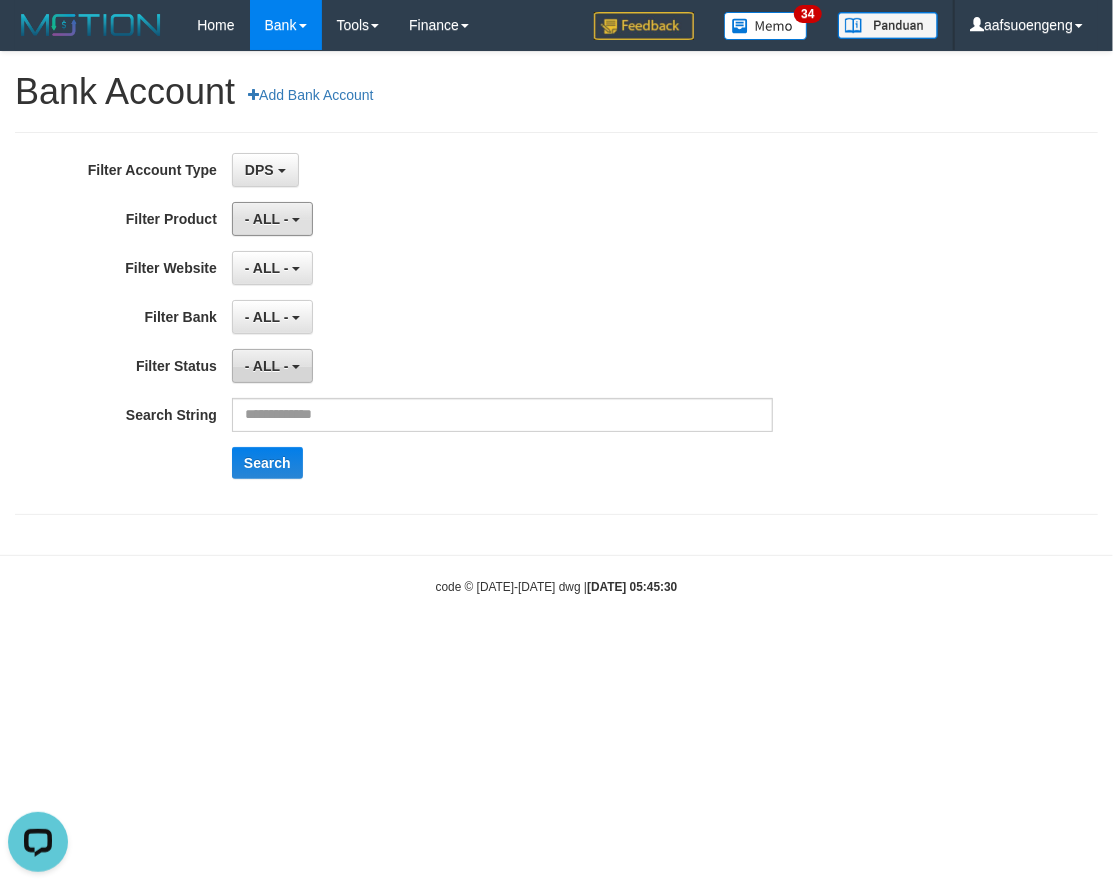 click on "**********" at bounding box center (464, 323) 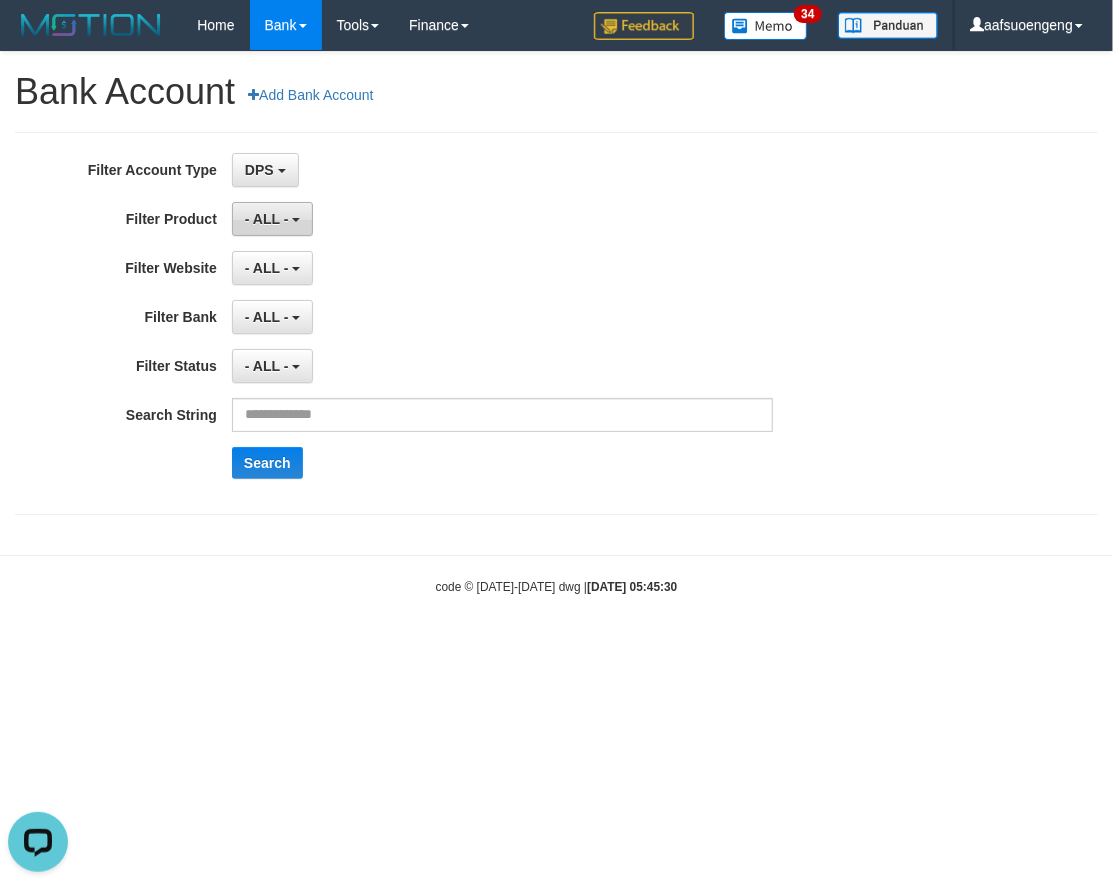 click on "- ALL -" at bounding box center (267, 219) 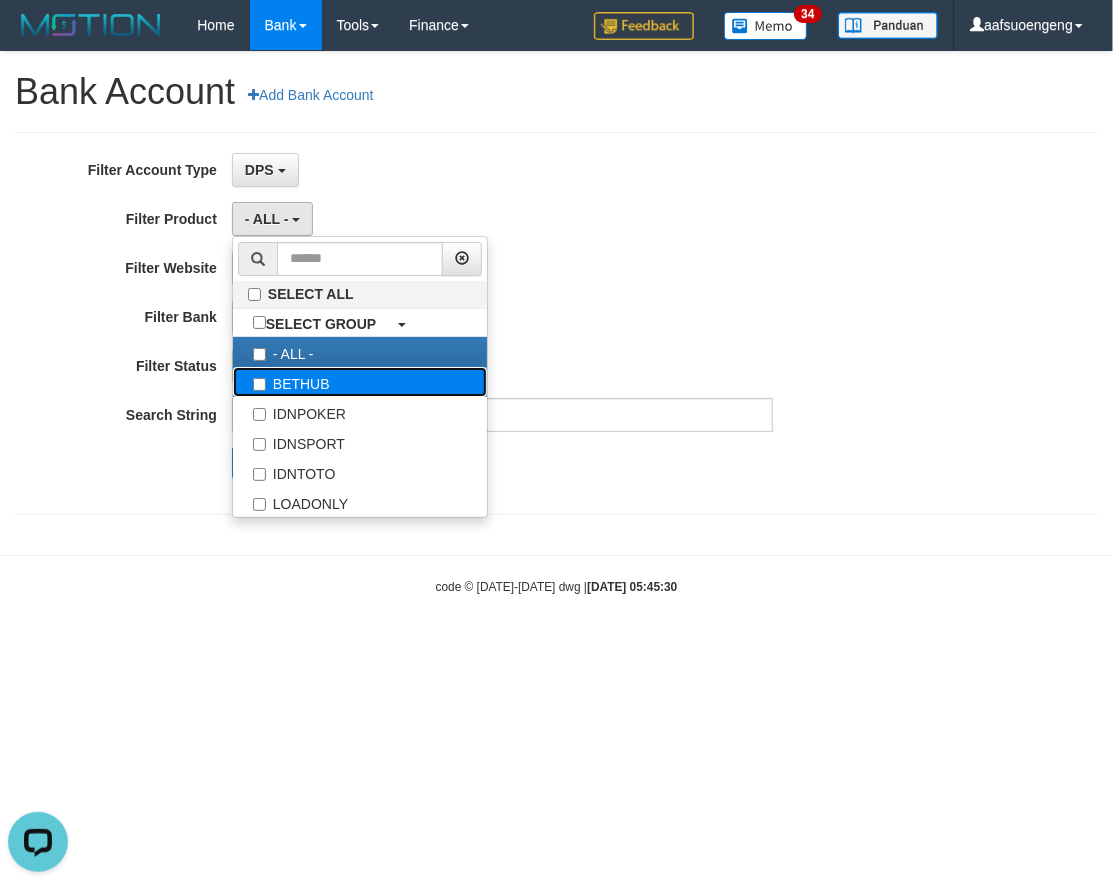 click on "BETHUB" at bounding box center [360, 382] 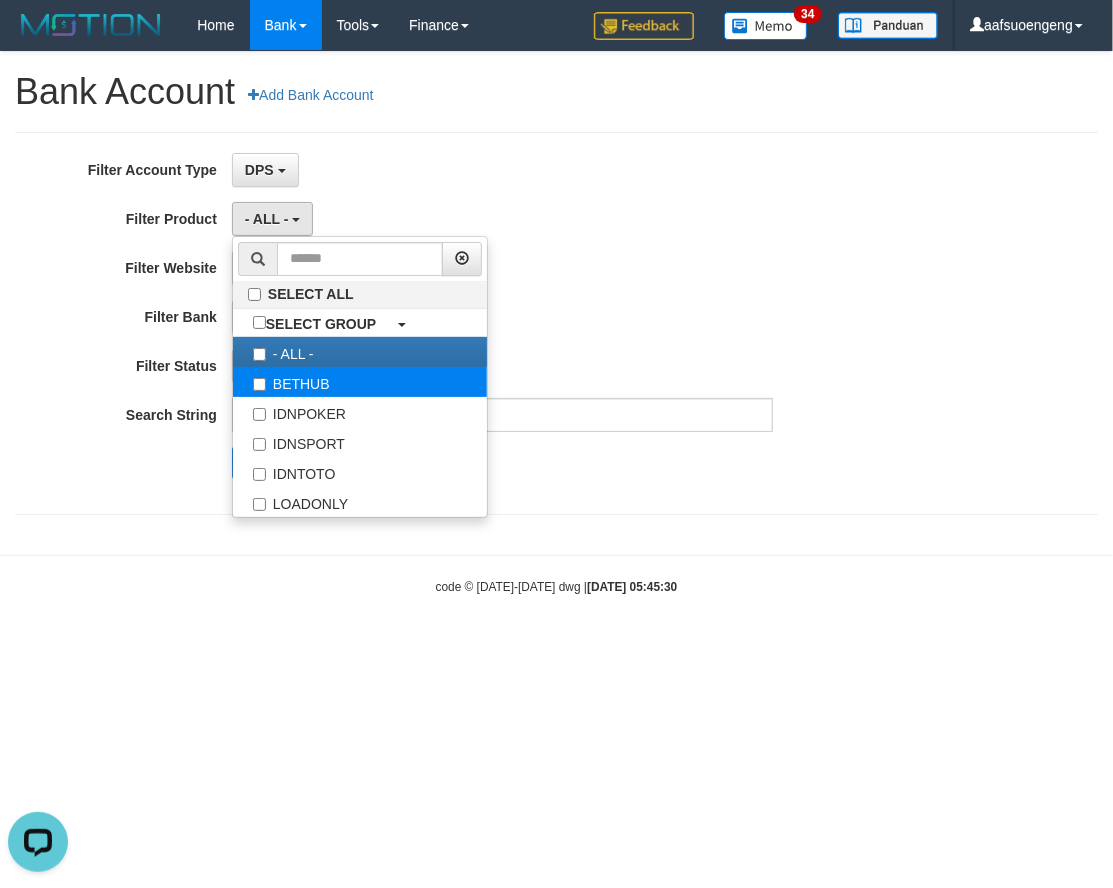select on "*" 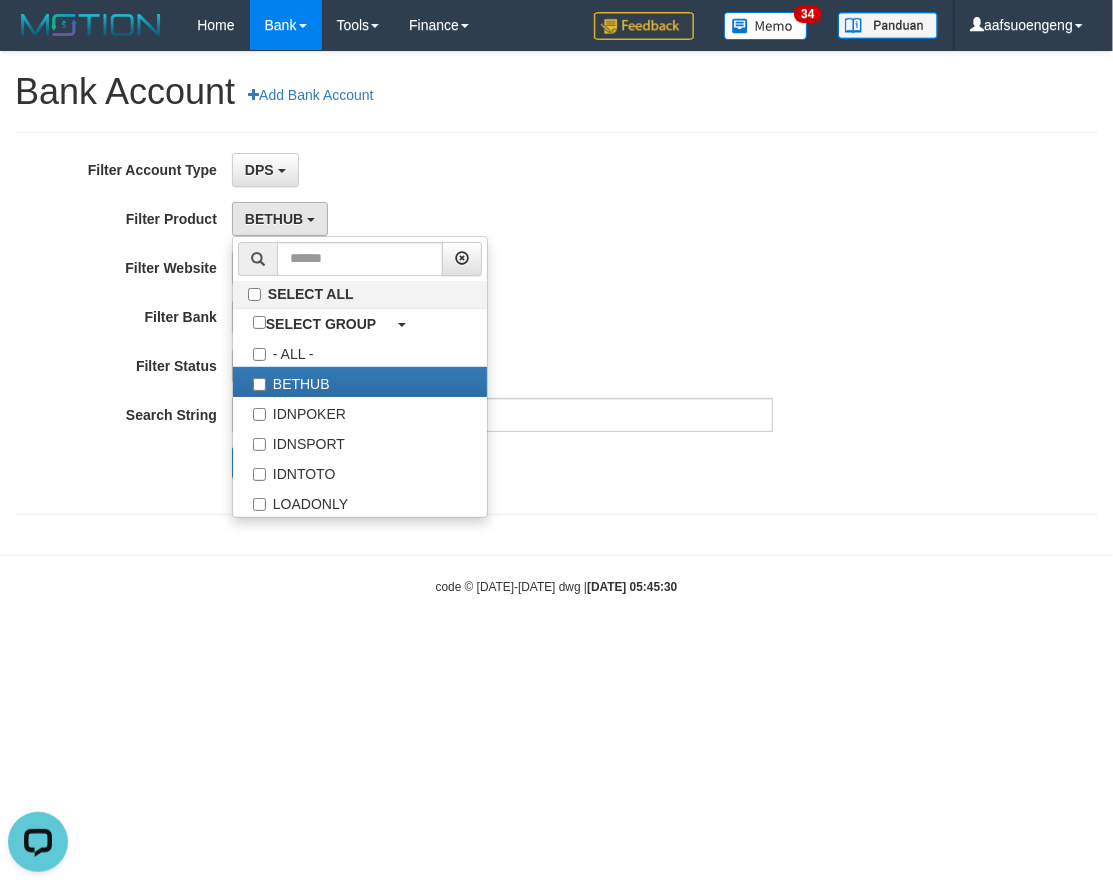 scroll, scrollTop: 17, scrollLeft: 0, axis: vertical 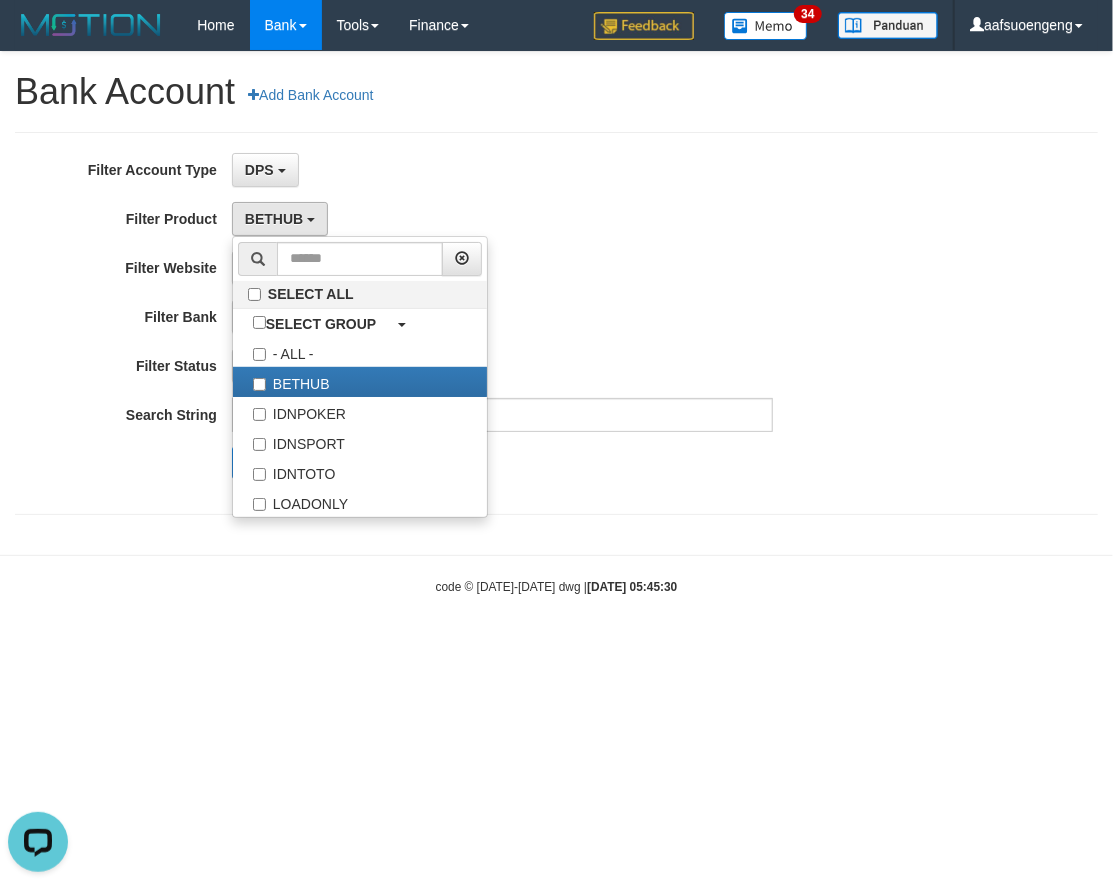 click on "- ALL -    SELECT ALL  SELECT BANK  - ALL -
BCA
[GEOGRAPHIC_DATA]
MANDIRIONLINE
BRI
BNI
[GEOGRAPHIC_DATA]
MEGA
PANIN
[GEOGRAPHIC_DATA]
[GEOGRAPHIC_DATA]
MANDIRIBUSINESS
OVO
GOPAY
[GEOGRAPHIC_DATA]
[PERSON_NAME]
SHOPEEPAY
[GEOGRAPHIC_DATA]
OCBC
JENIUS
BSI
DANAMON
CIMB
JAGO
[GEOGRAPHIC_DATA]
[GEOGRAPHIC_DATA]
NEO" at bounding box center (502, 317) 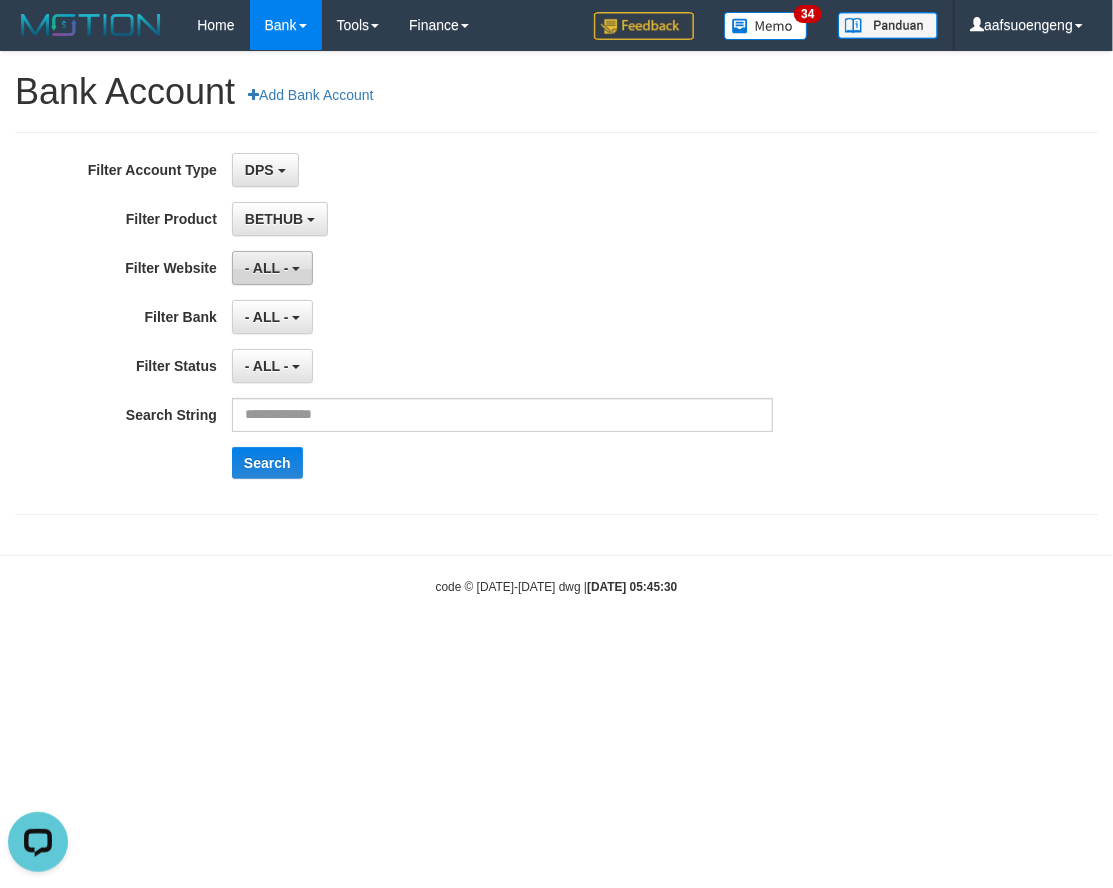 click on "- ALL -" at bounding box center (272, 268) 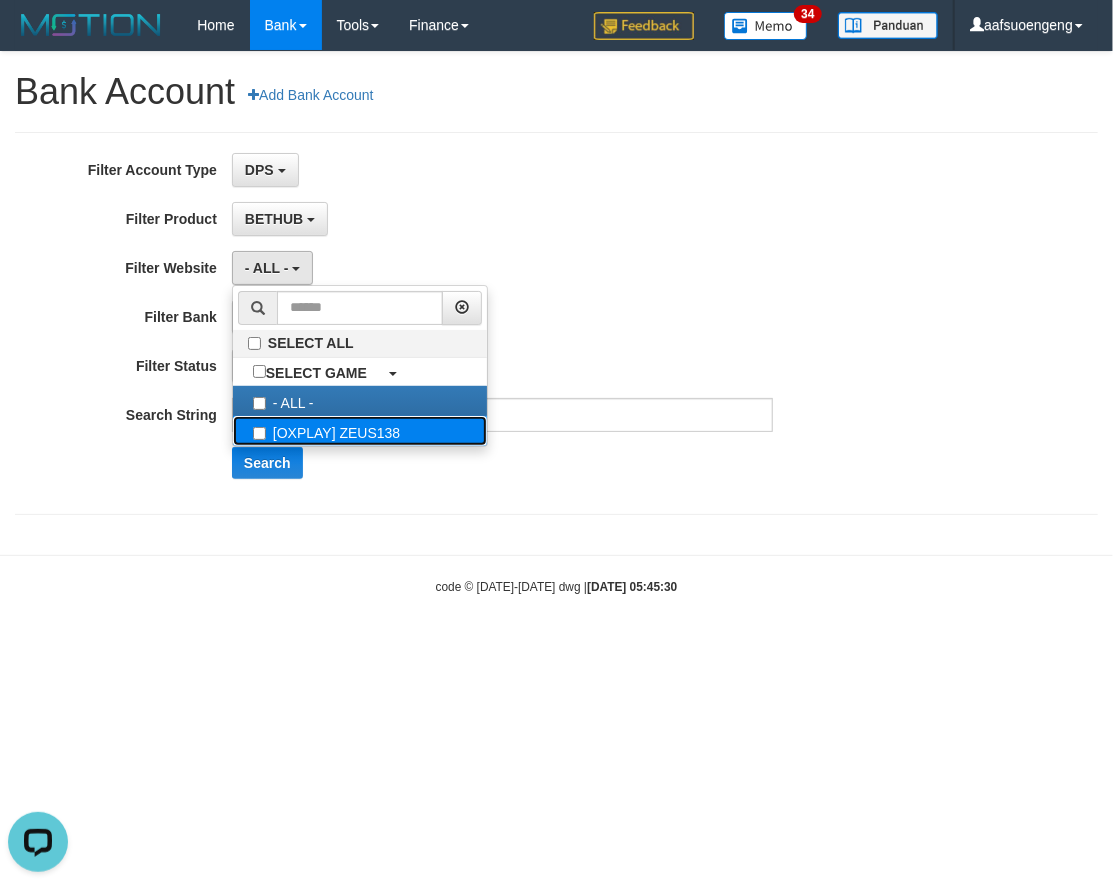drag, startPoint x: 305, startPoint y: 433, endPoint x: 340, endPoint y: 424, distance: 36.138622 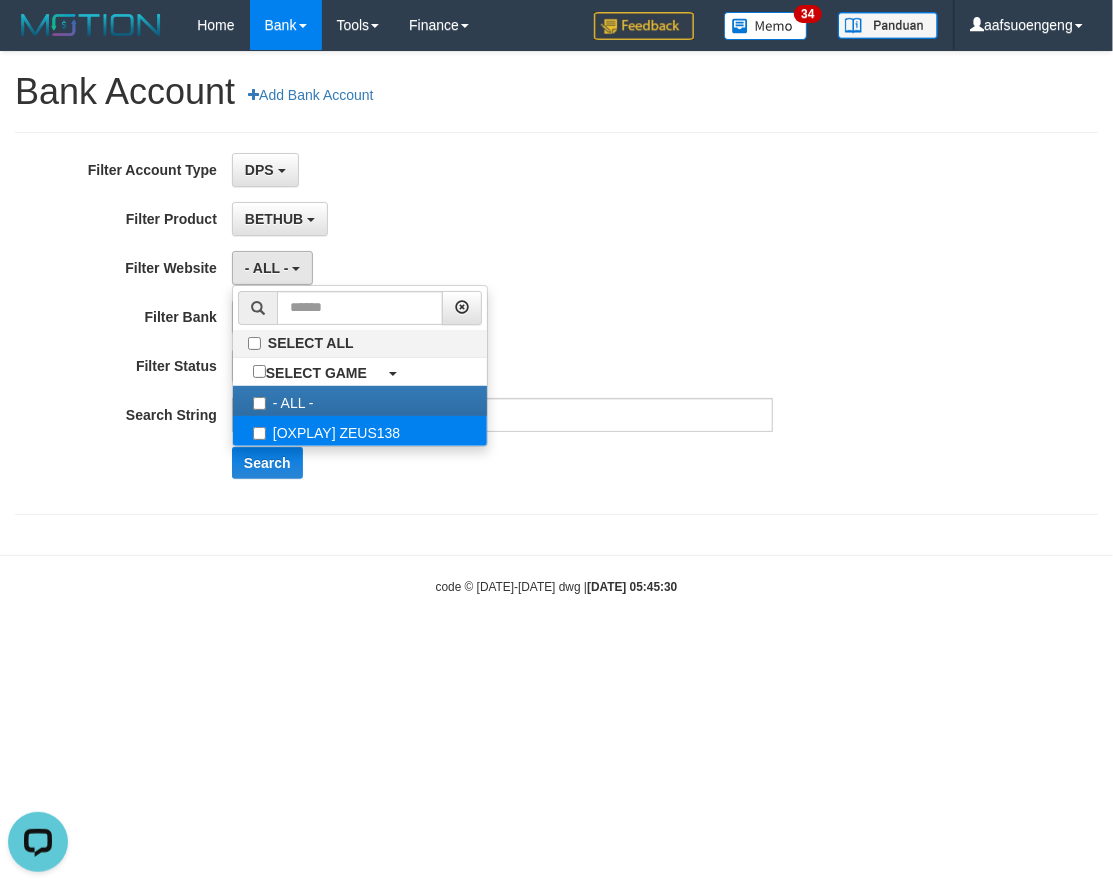 select on "***" 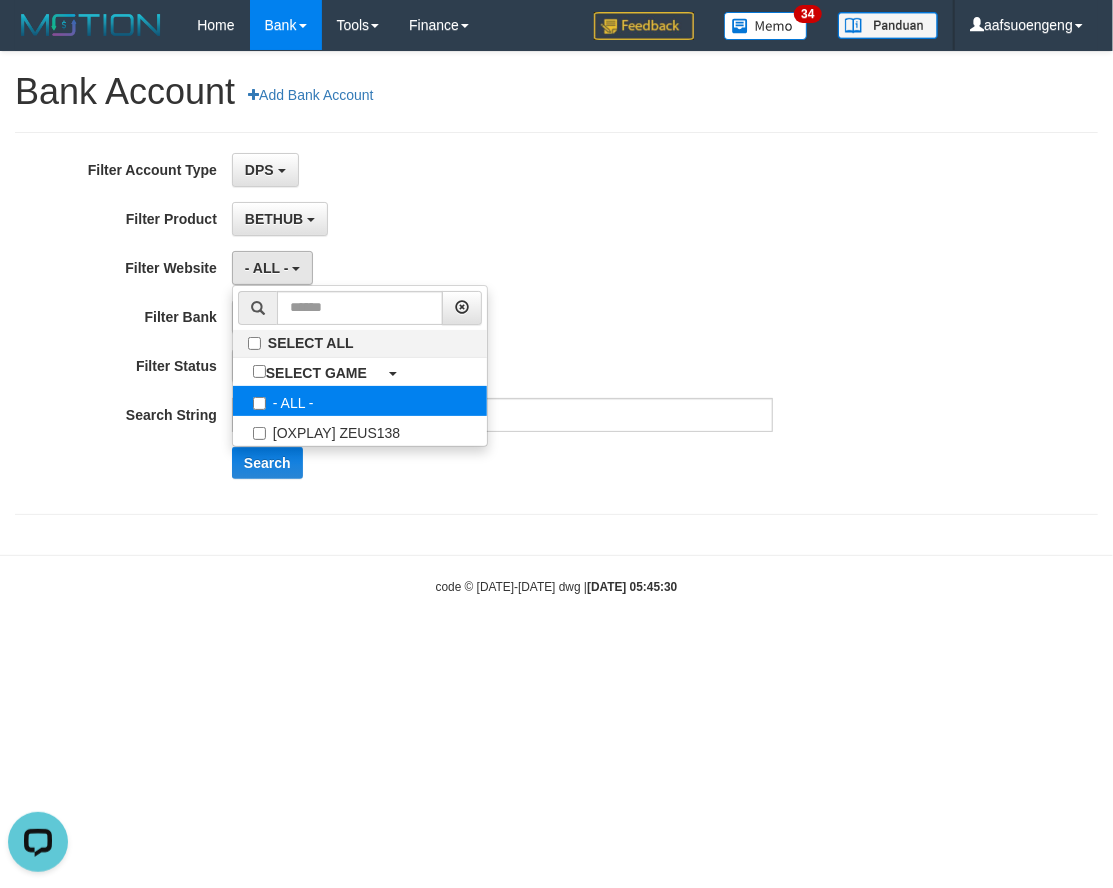 scroll, scrollTop: 17, scrollLeft: 0, axis: vertical 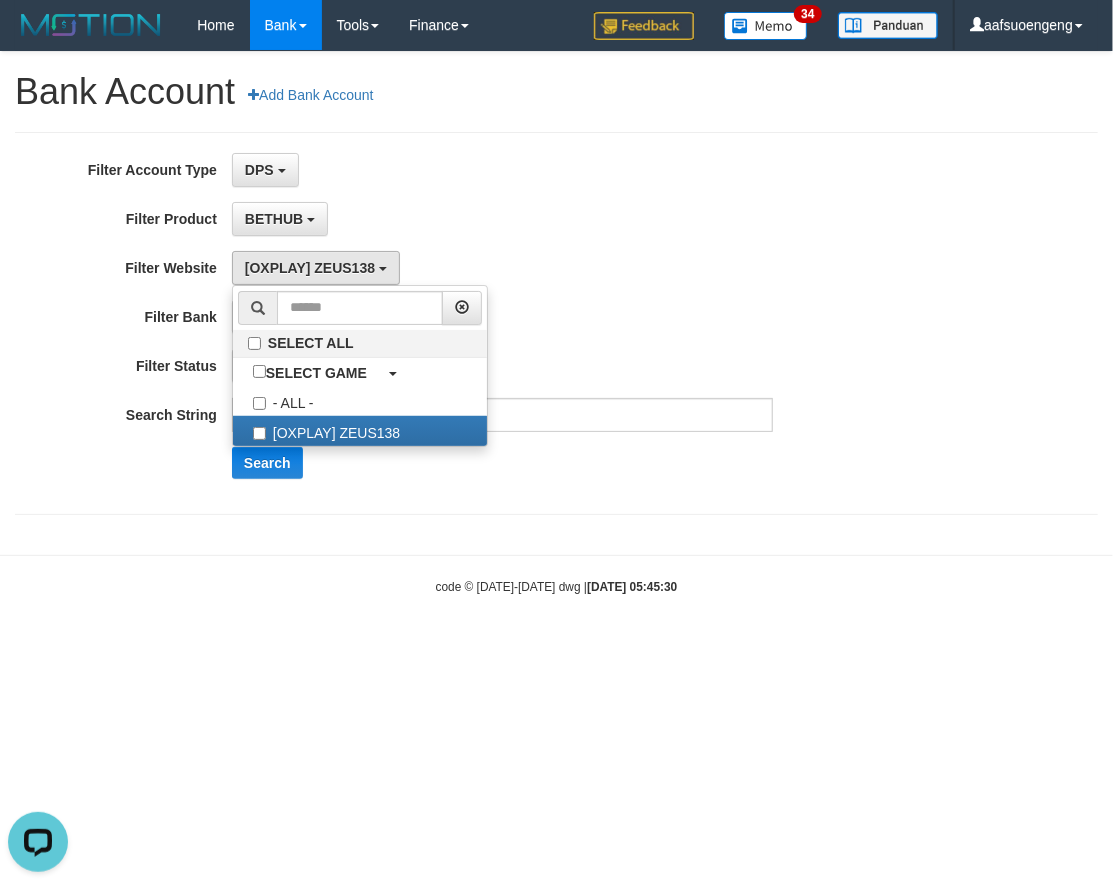 click on "- ALL -    SELECT ALL  SELECT BANK  - ALL -
BCA
MANDIRI
MANDIRIONLINE
BRI
BNI
MAYBANK
MEGA
PANIN
PERMATA
SINARMAS
MANDIRIBUSINESS
OVO
GOPAY
LINKAJA
DANA
SHOPEEPAY
SAKUKU
OCBC
JENIUS
BSI
DANAMON
CIMB
JAGO
SEABANK
PAPUA
NEO" at bounding box center (502, 317) 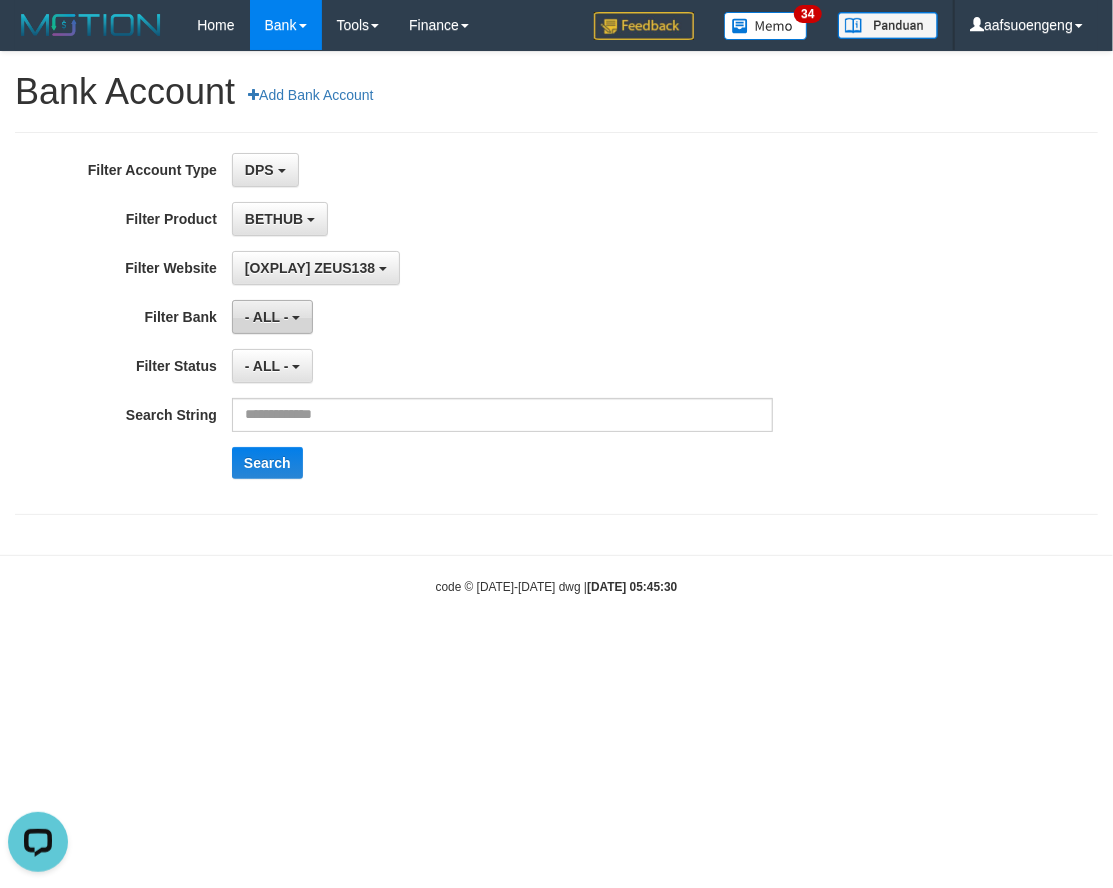 click on "- ALL -" at bounding box center [267, 317] 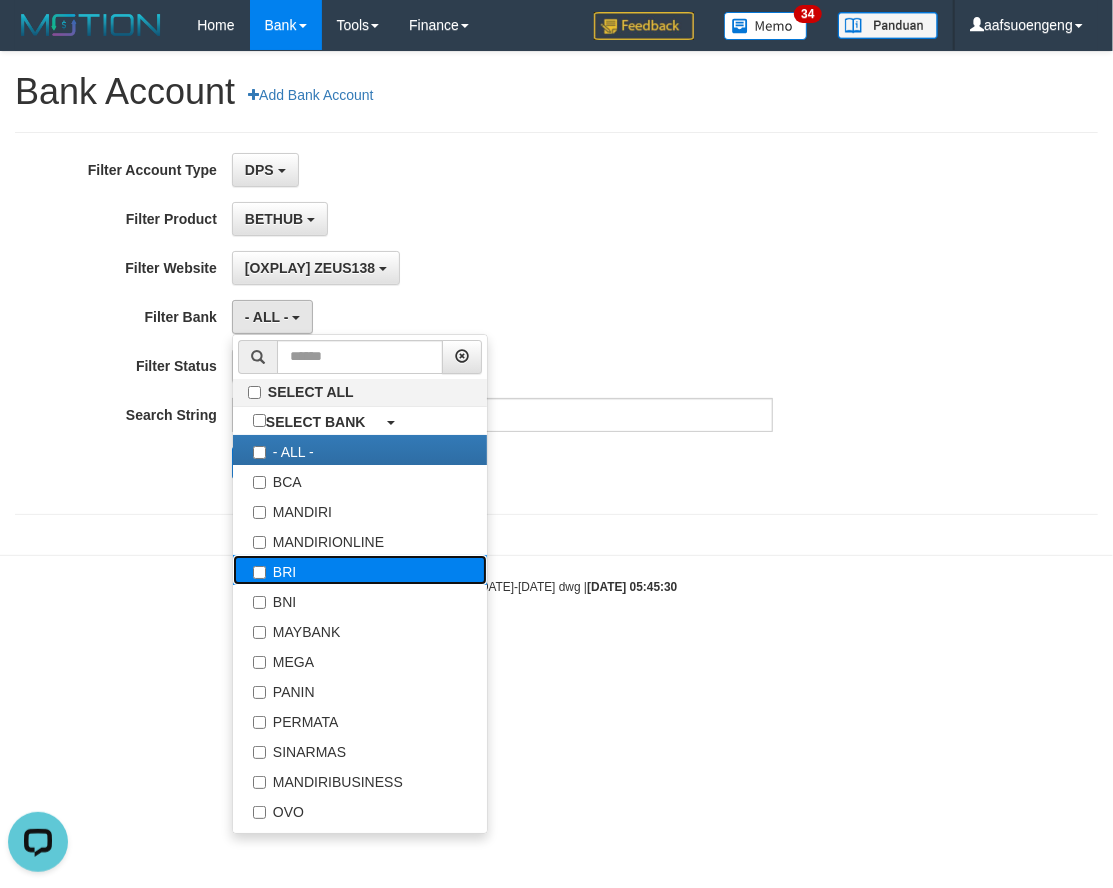 click on "BRI" at bounding box center (360, 570) 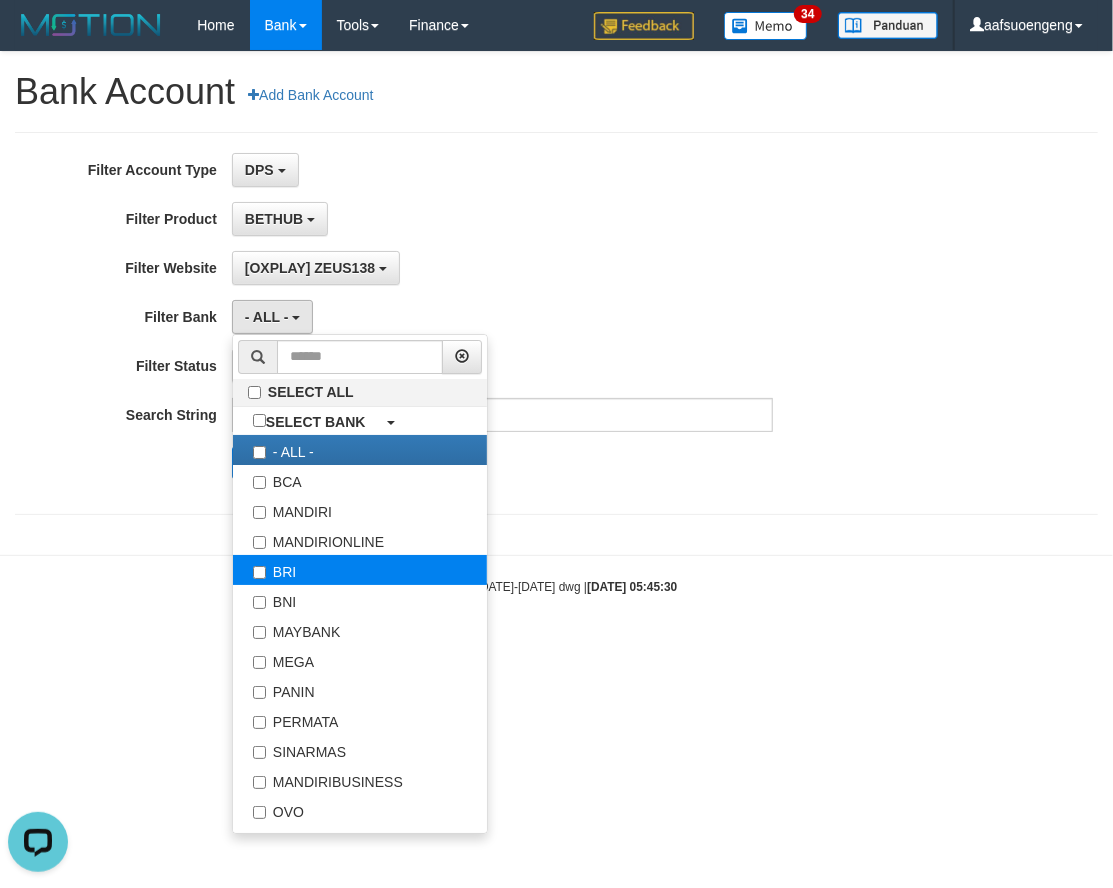 select on "***" 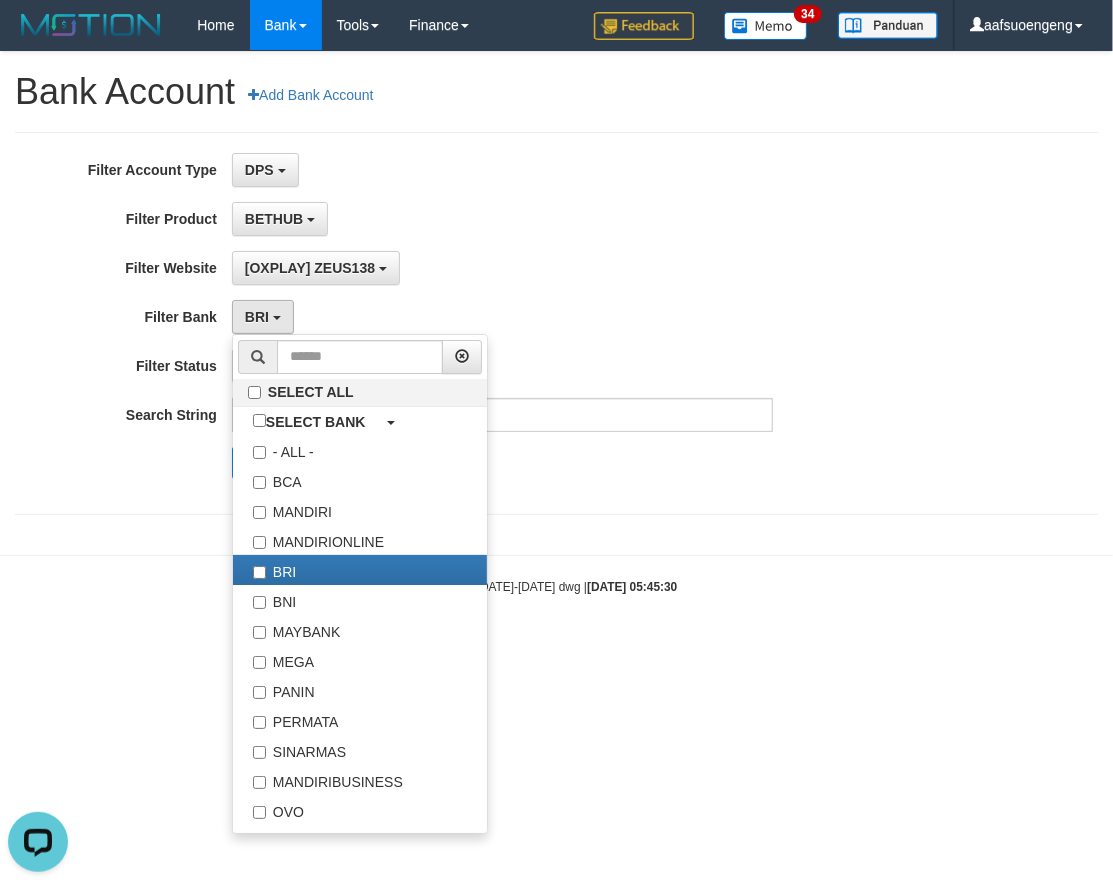scroll, scrollTop: 17, scrollLeft: 0, axis: vertical 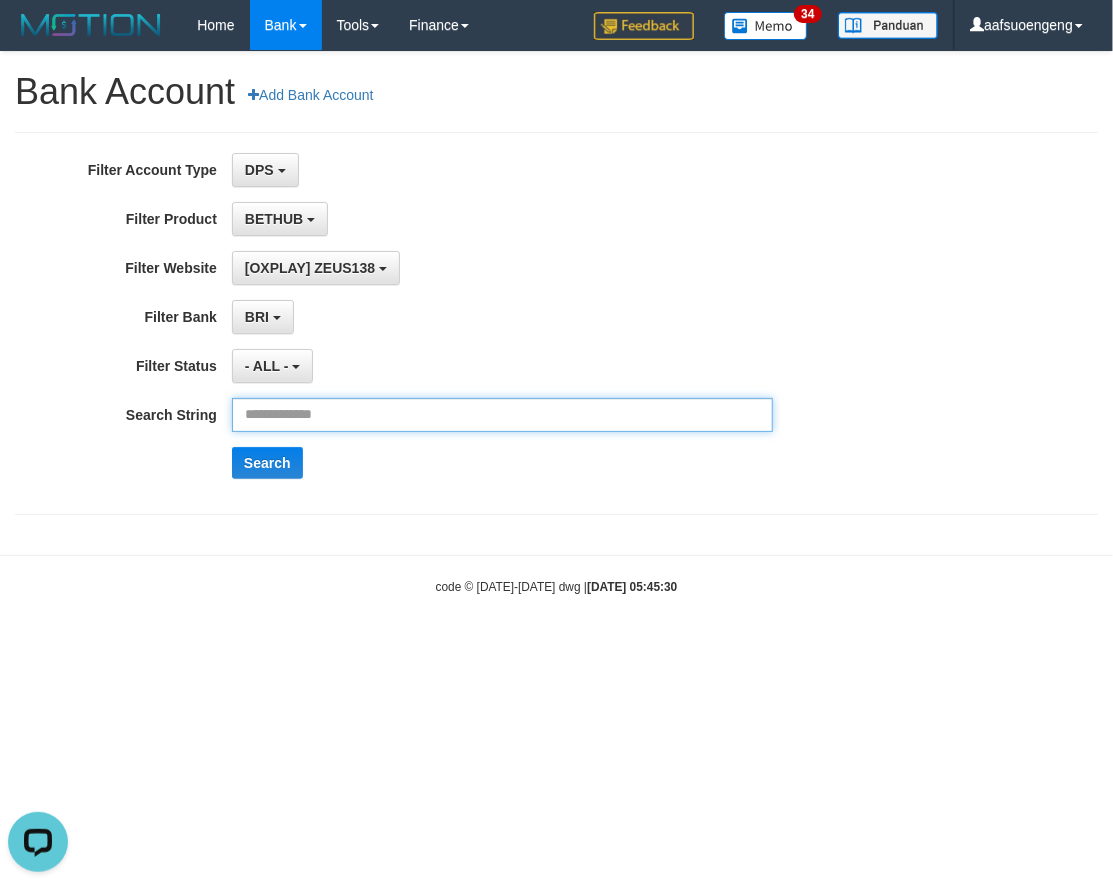 click at bounding box center [502, 415] 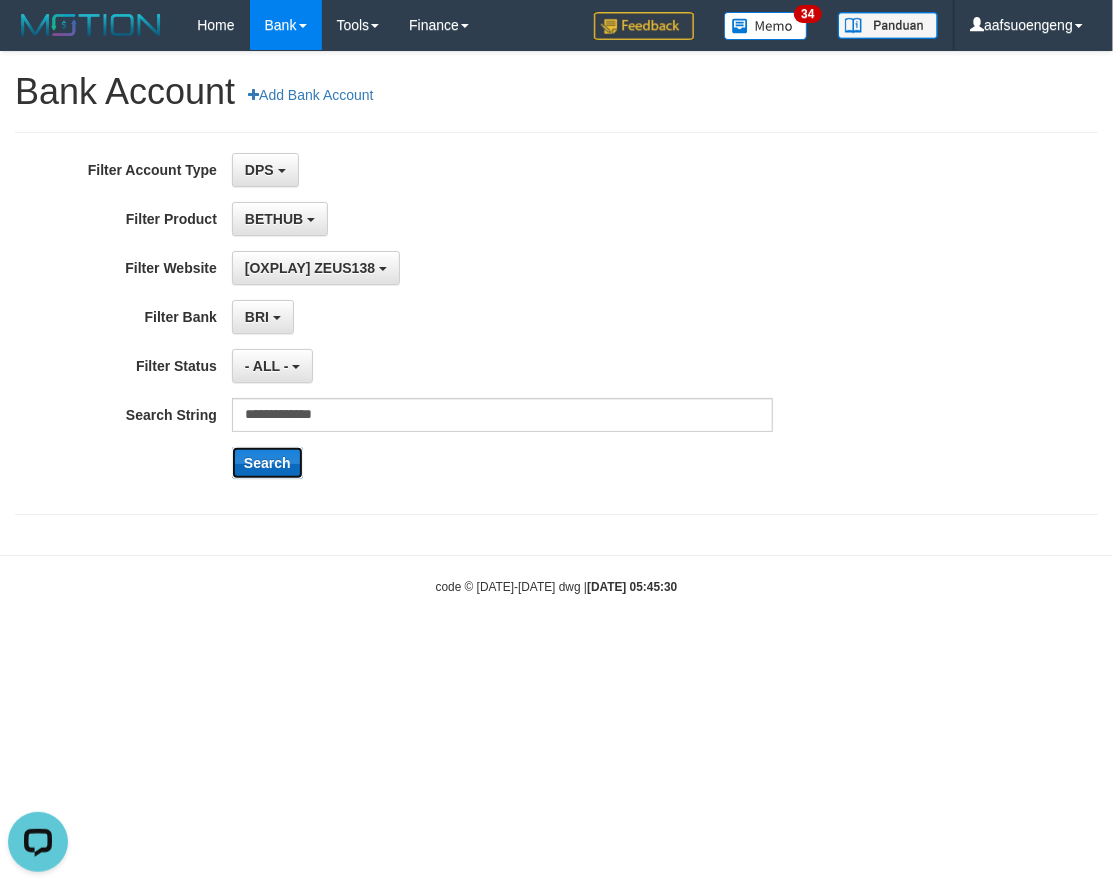 click on "Search" at bounding box center (267, 463) 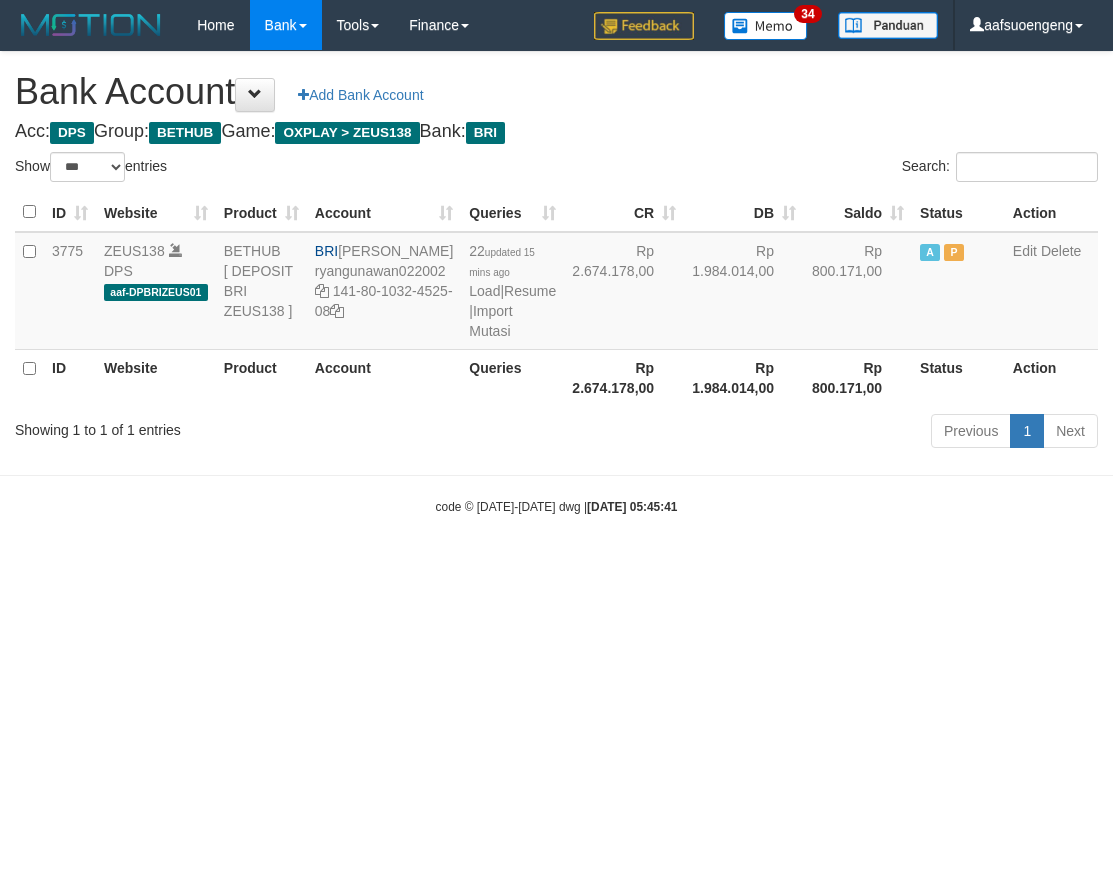 select on "***" 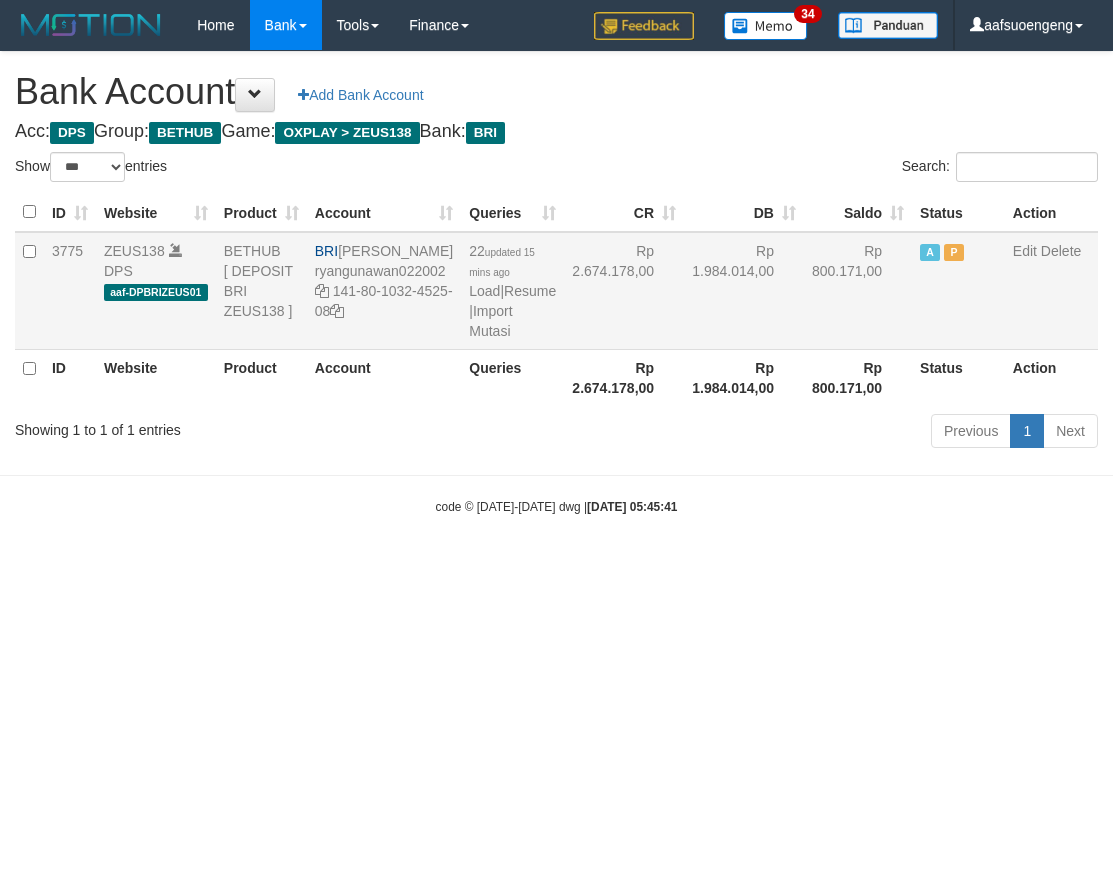 scroll, scrollTop: 0, scrollLeft: 0, axis: both 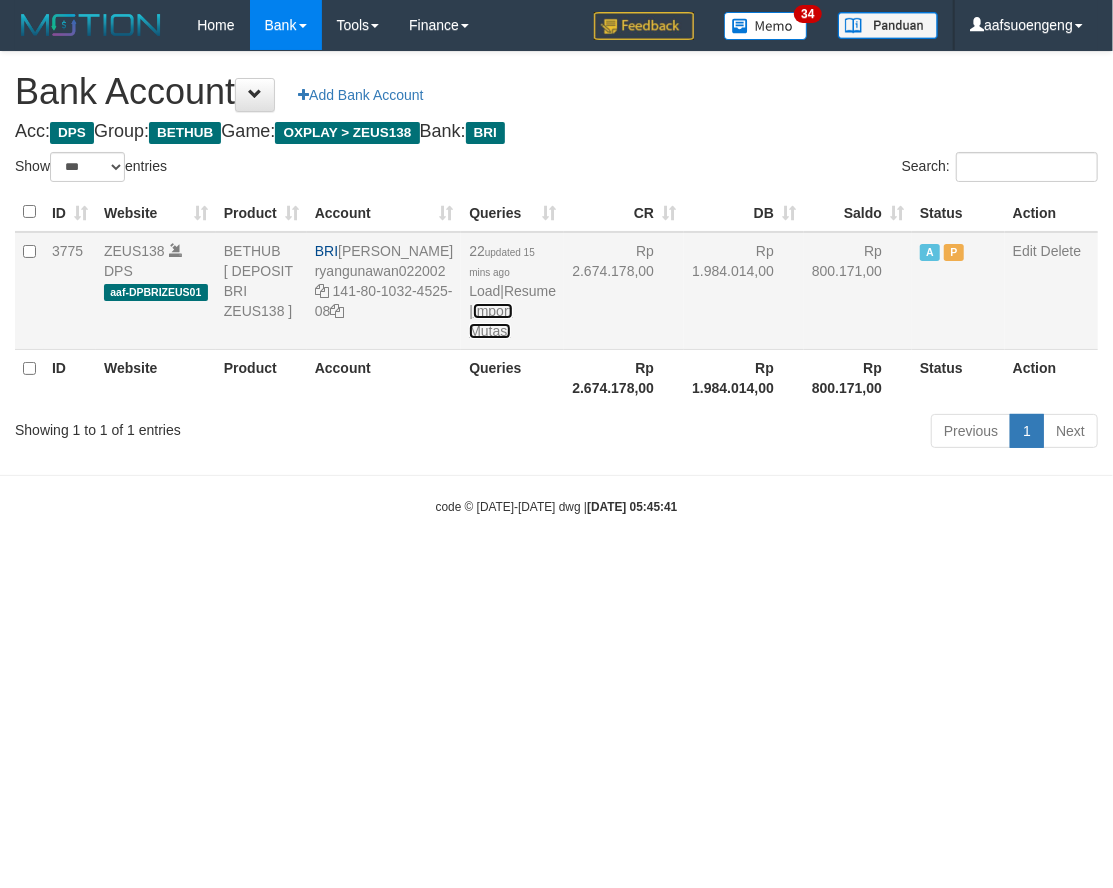 click on "Import Mutasi" at bounding box center (490, 321) 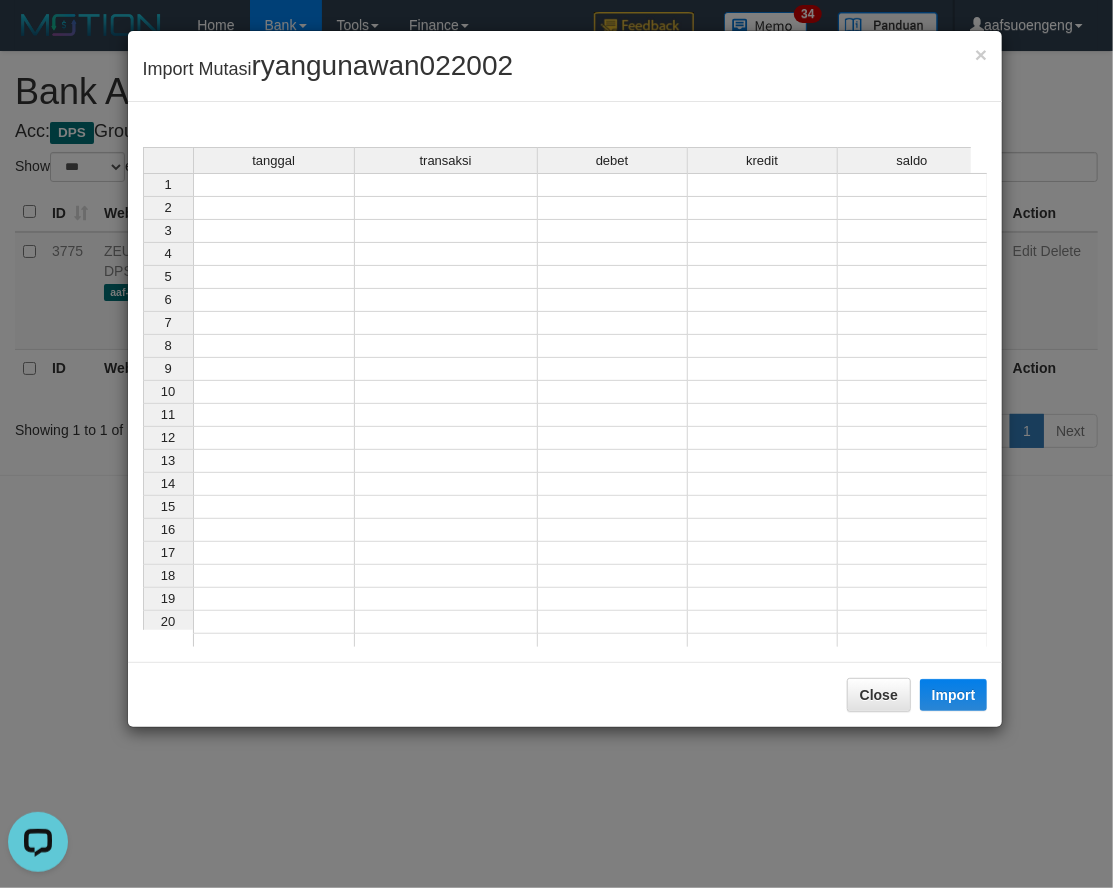 scroll, scrollTop: 0, scrollLeft: 0, axis: both 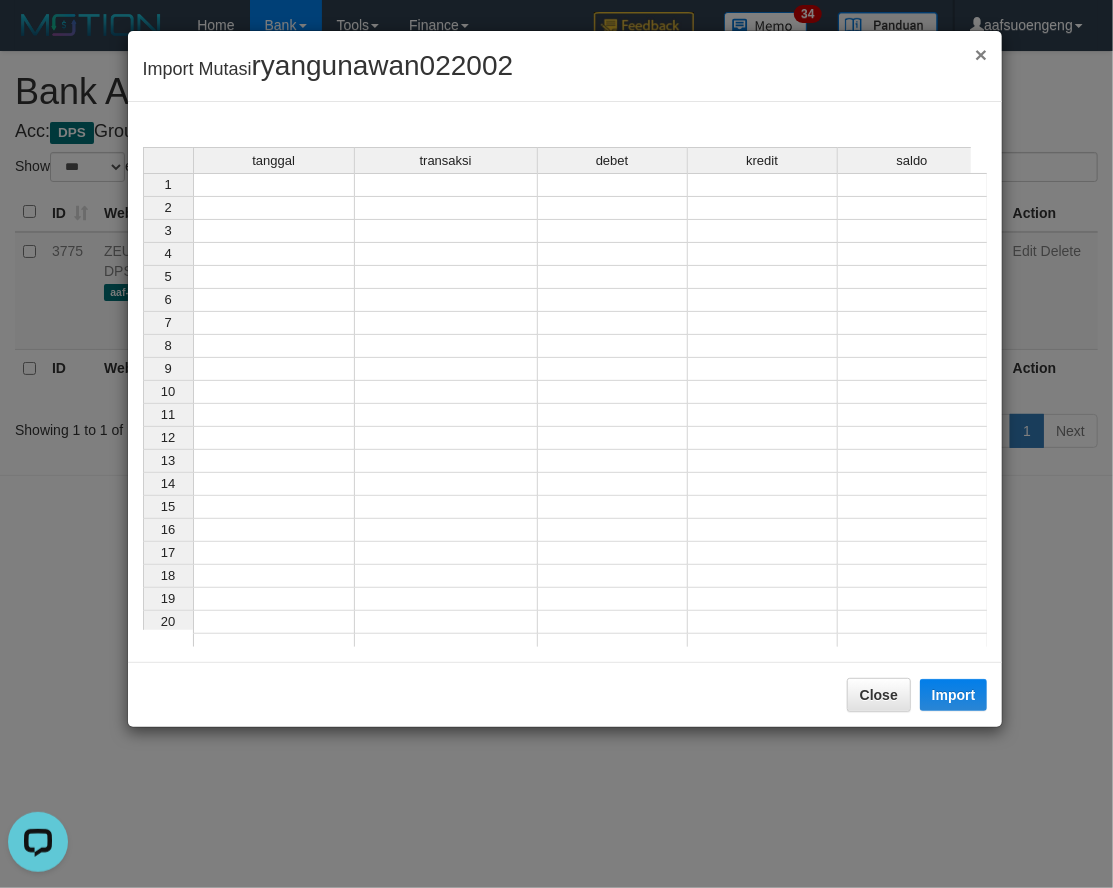 click on "×" at bounding box center (981, 54) 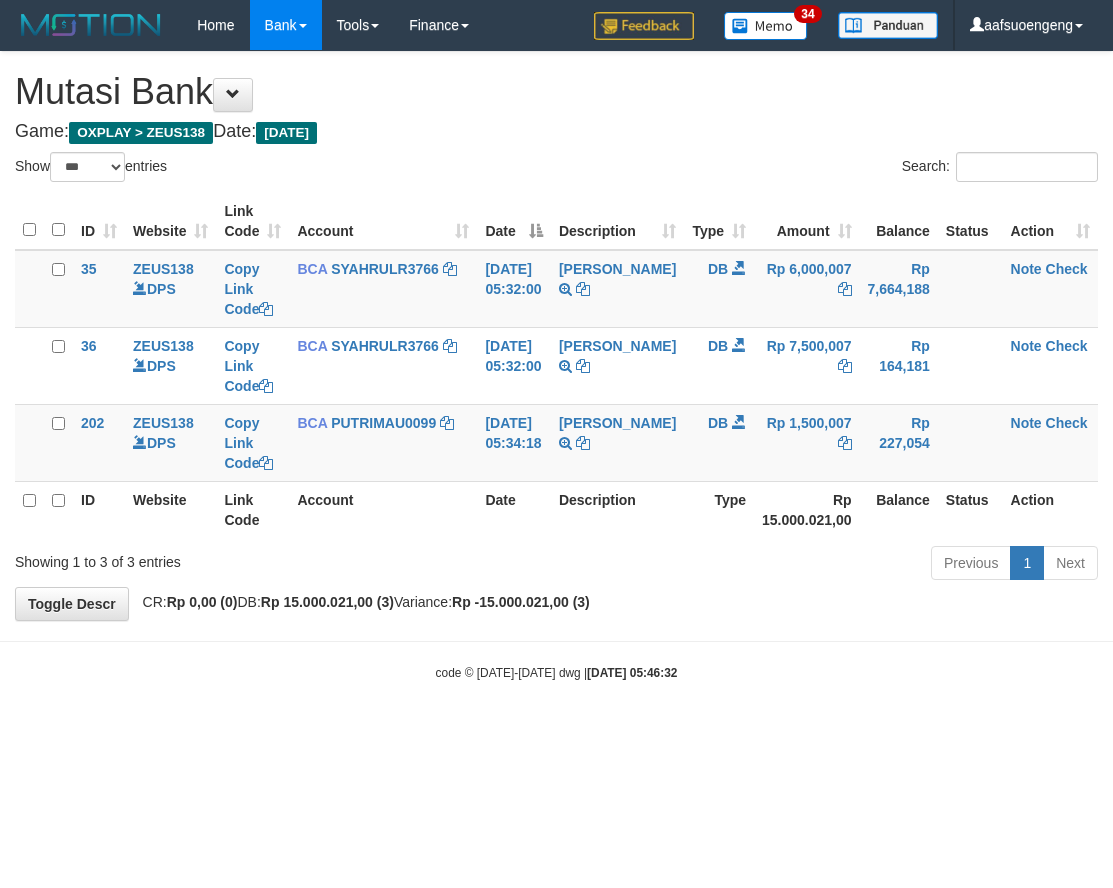 select on "***" 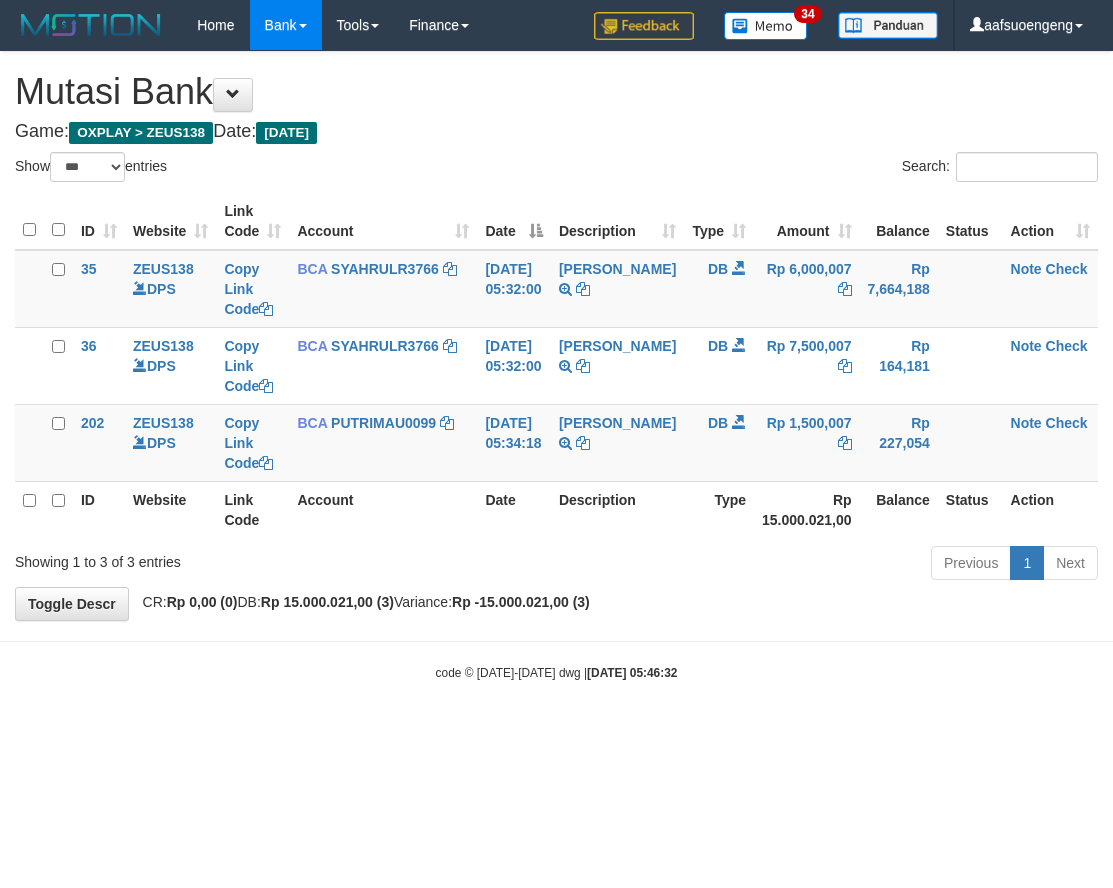 scroll, scrollTop: 0, scrollLeft: 0, axis: both 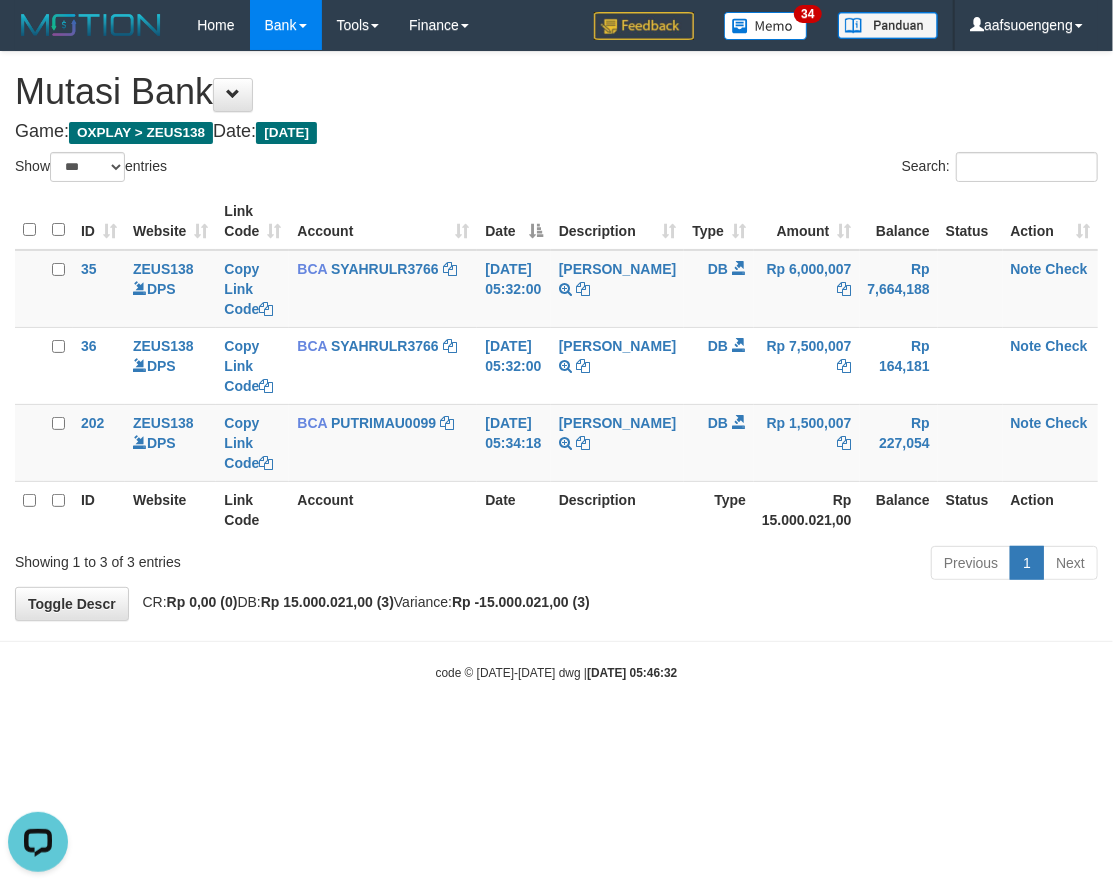 click on "Search:" at bounding box center [835, 169] 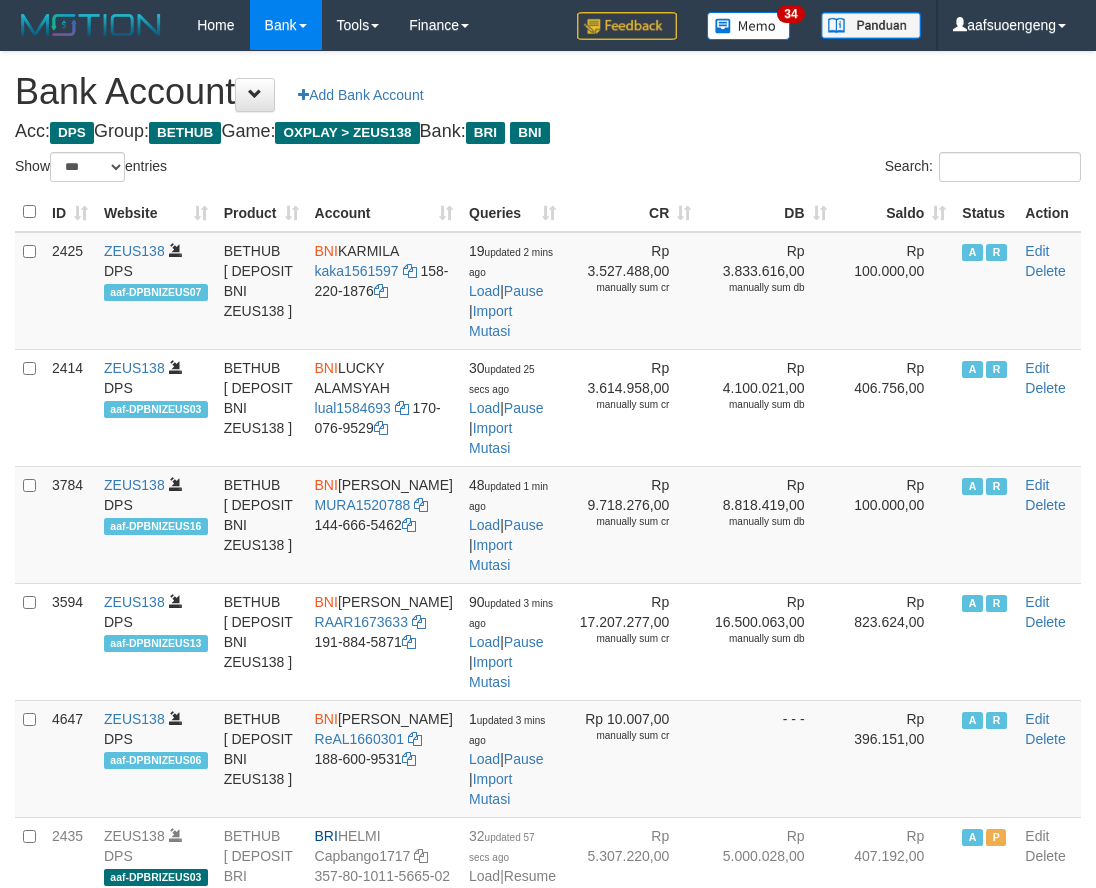 select on "***" 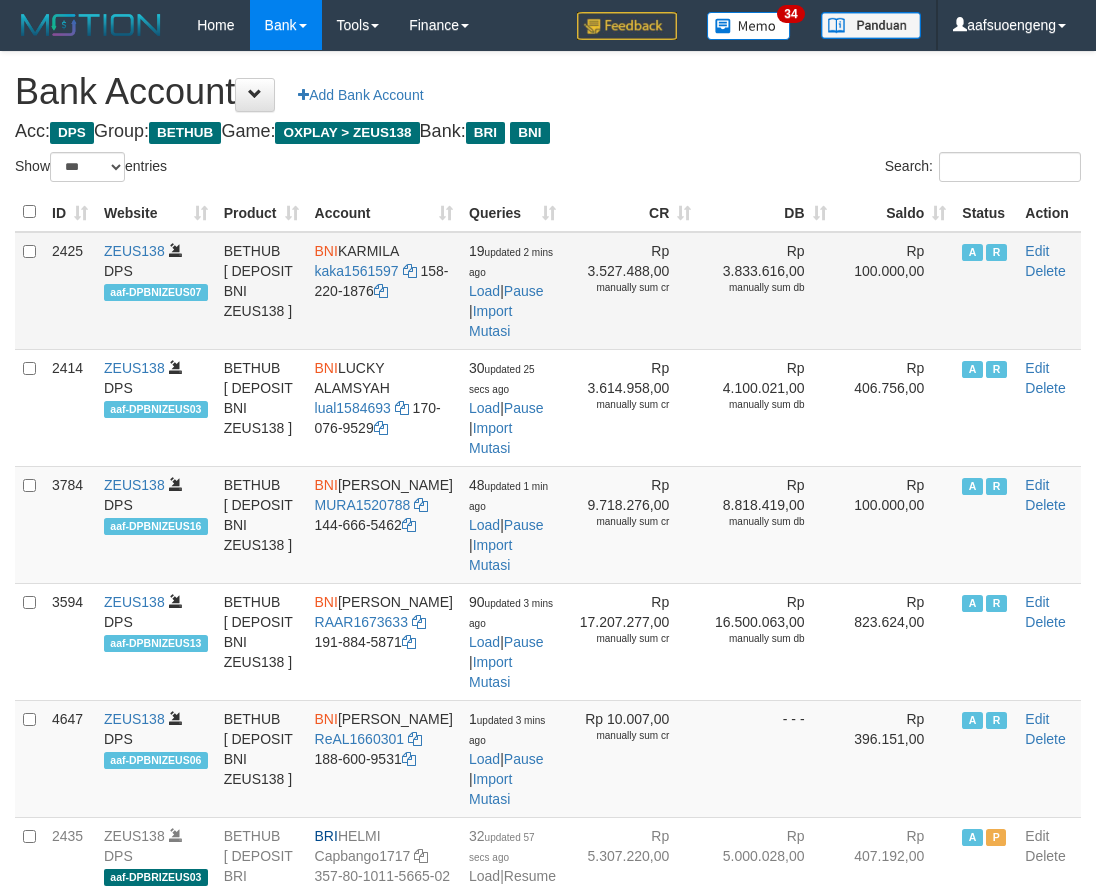 scroll, scrollTop: 0, scrollLeft: 0, axis: both 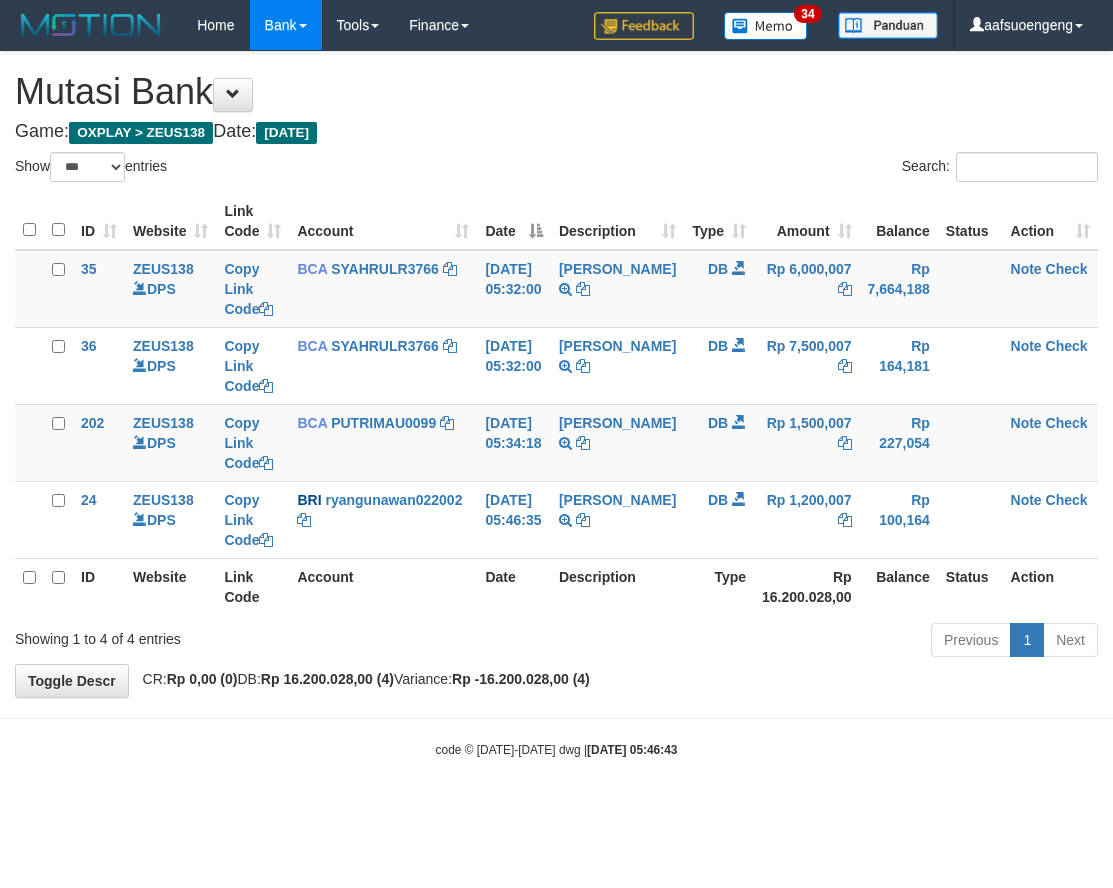 select on "***" 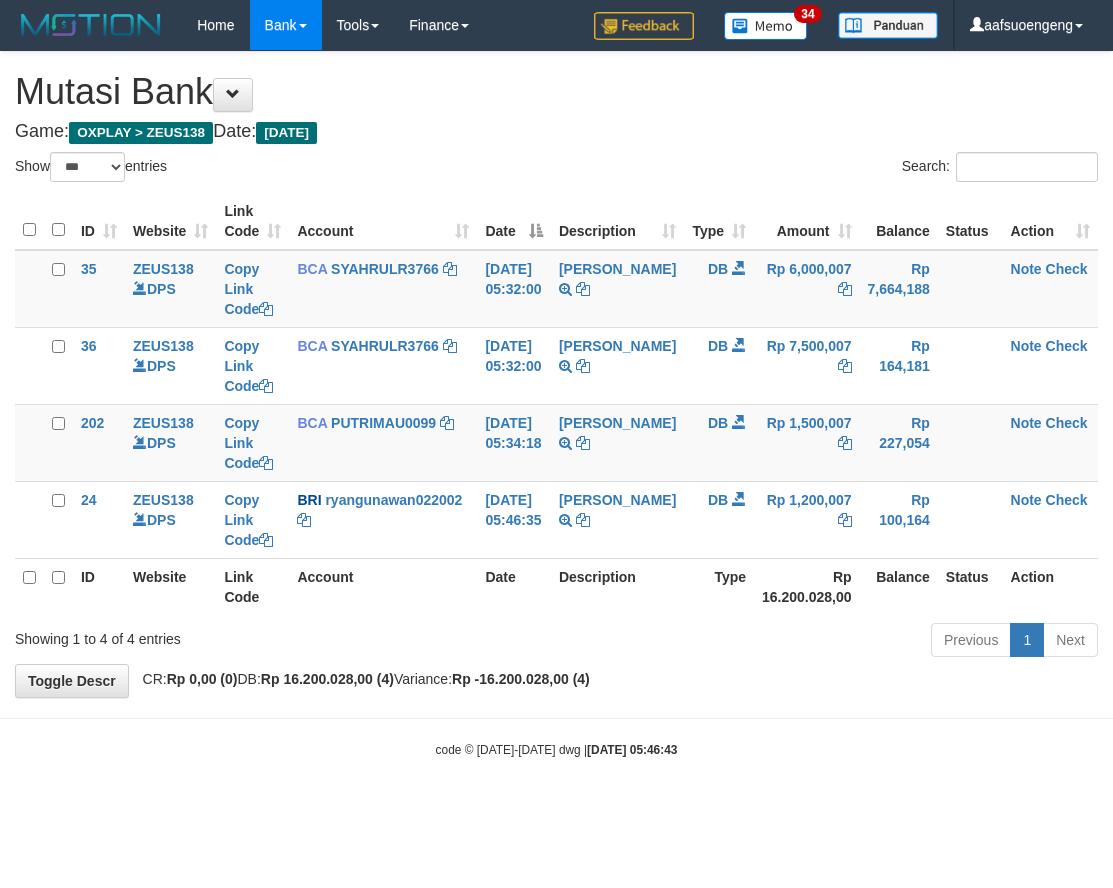 scroll, scrollTop: 0, scrollLeft: 0, axis: both 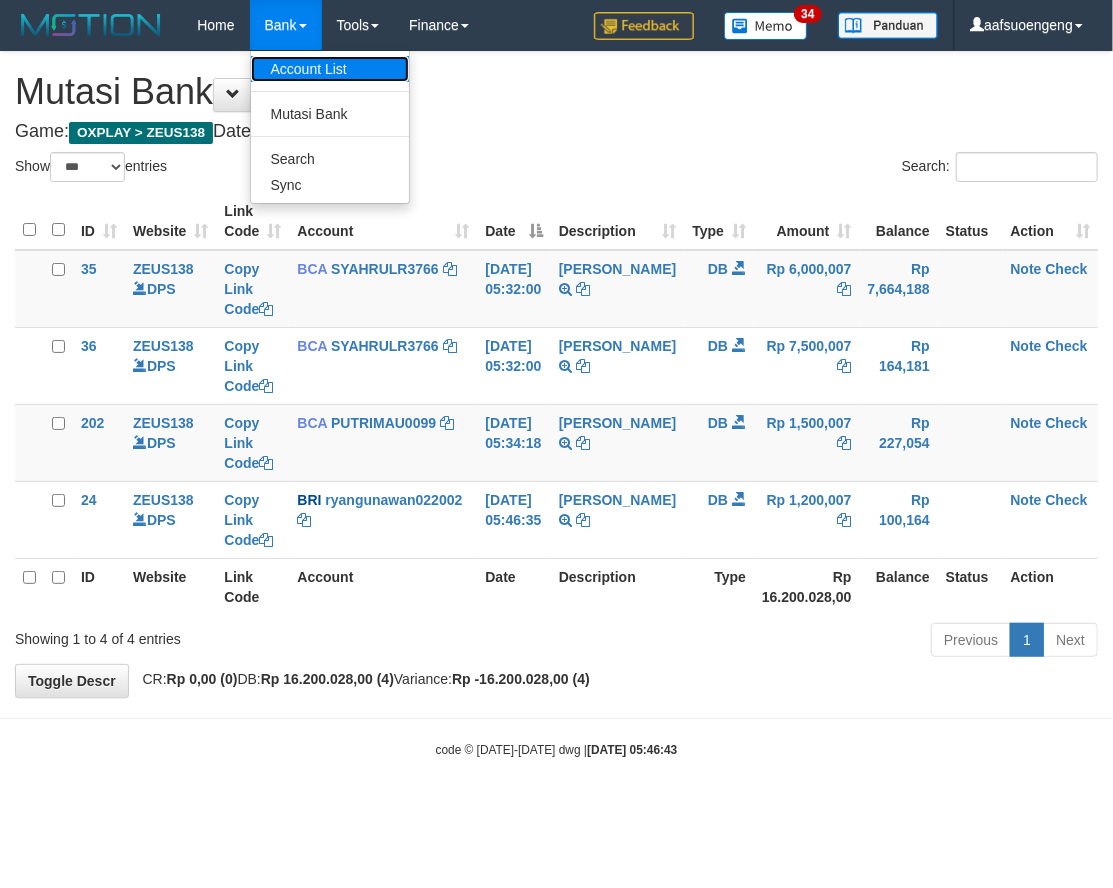 click on "Account List" at bounding box center (330, 69) 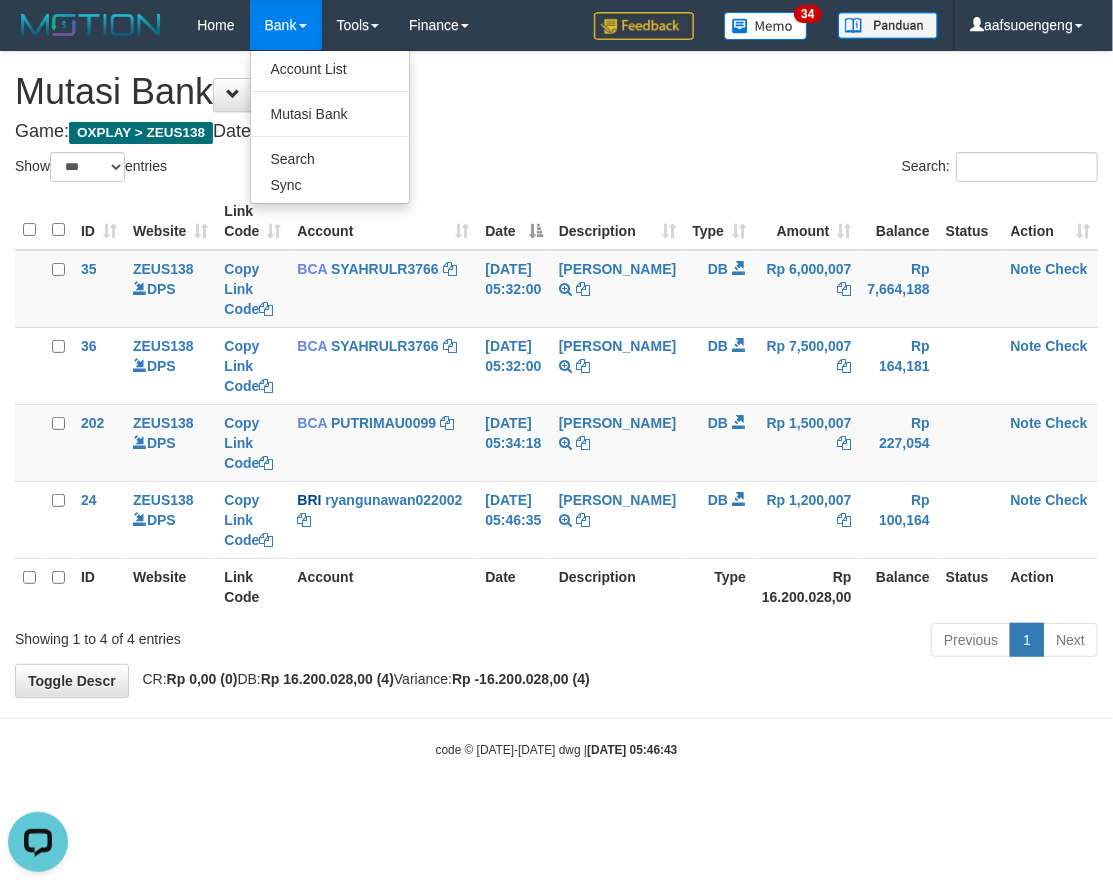 scroll, scrollTop: 0, scrollLeft: 0, axis: both 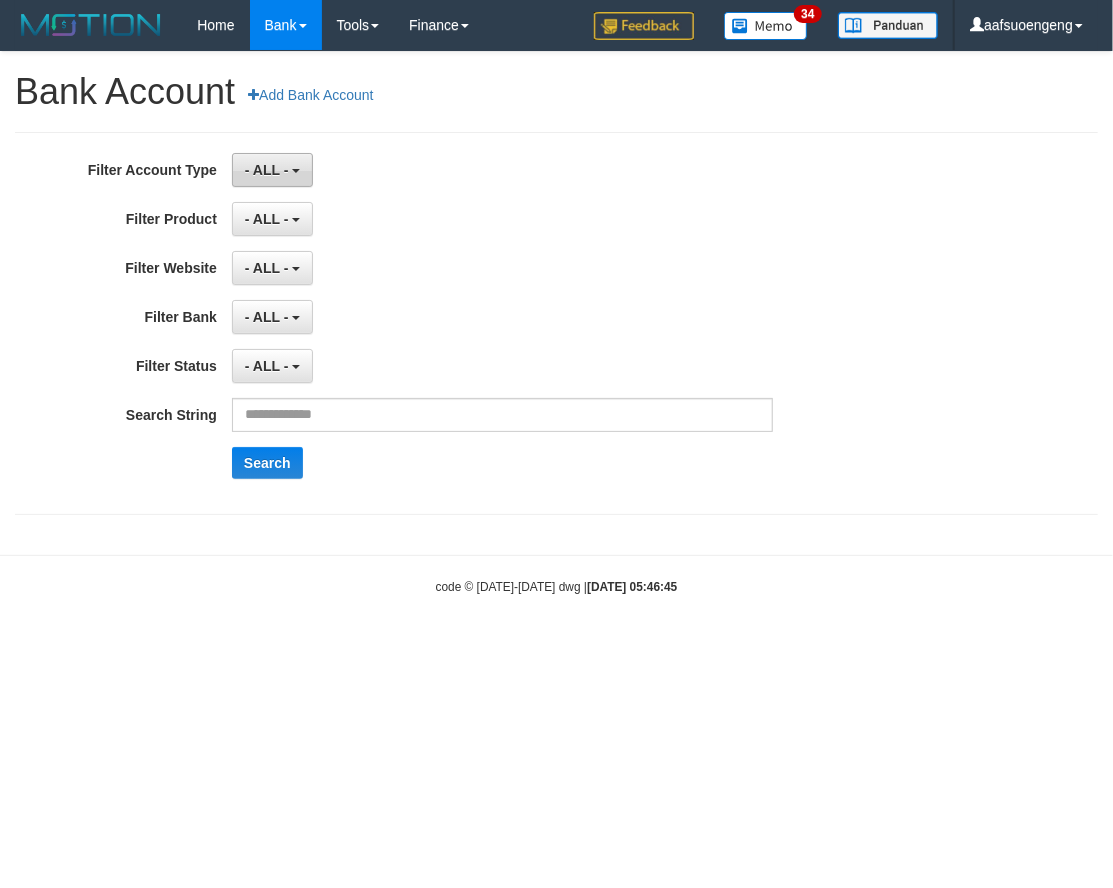 click on "- ALL -" at bounding box center (272, 170) 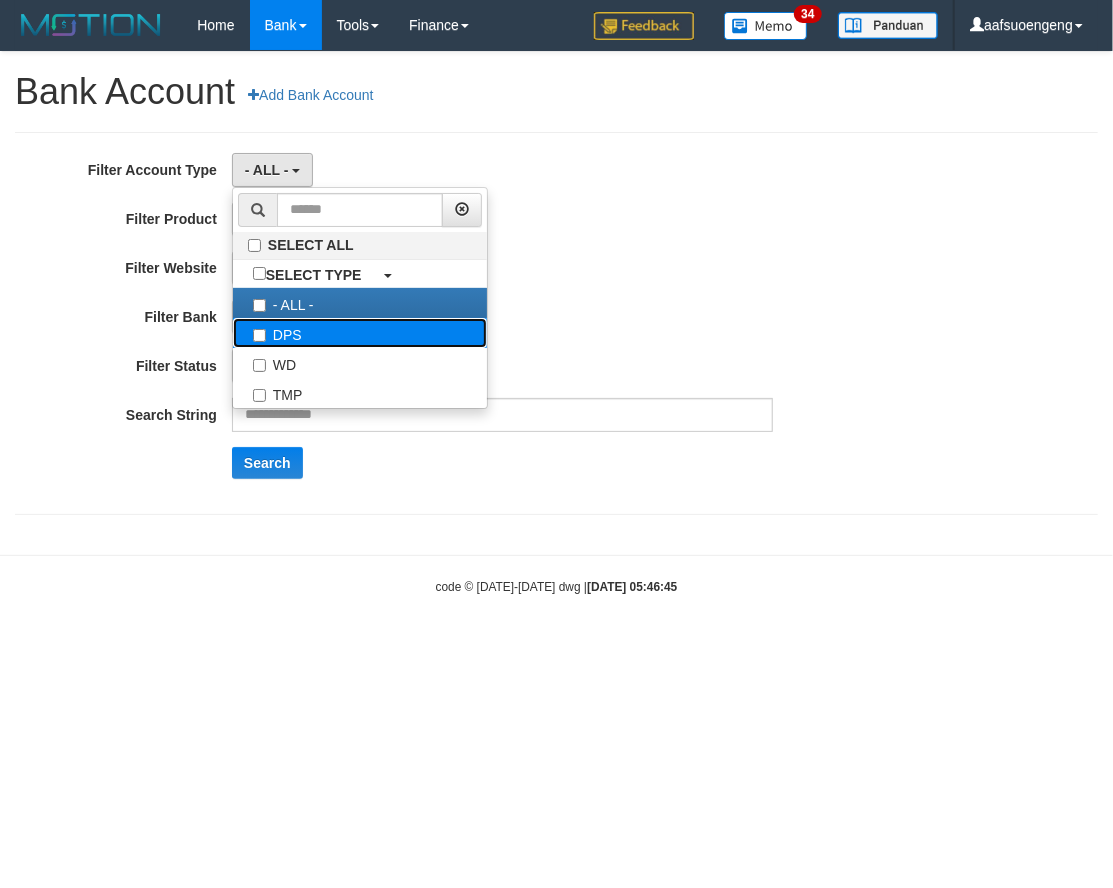 click on "DPS" at bounding box center [360, 333] 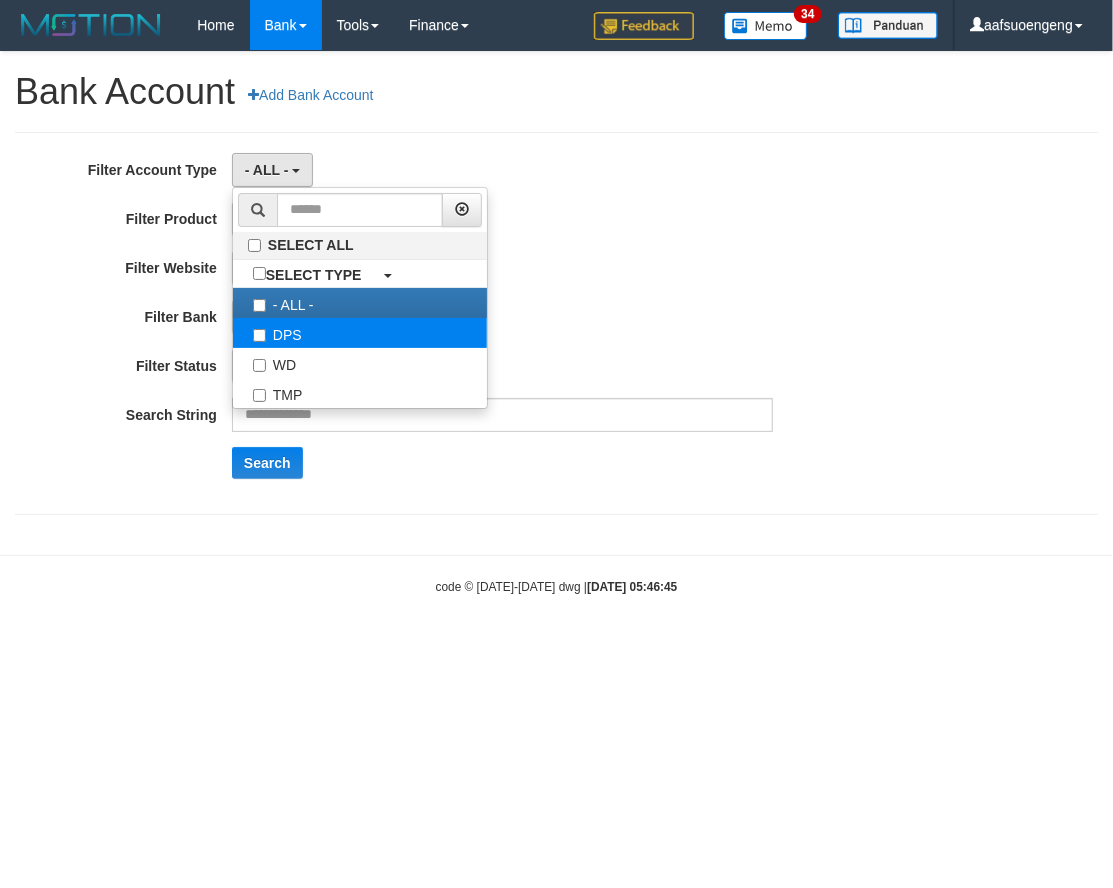 select on "***" 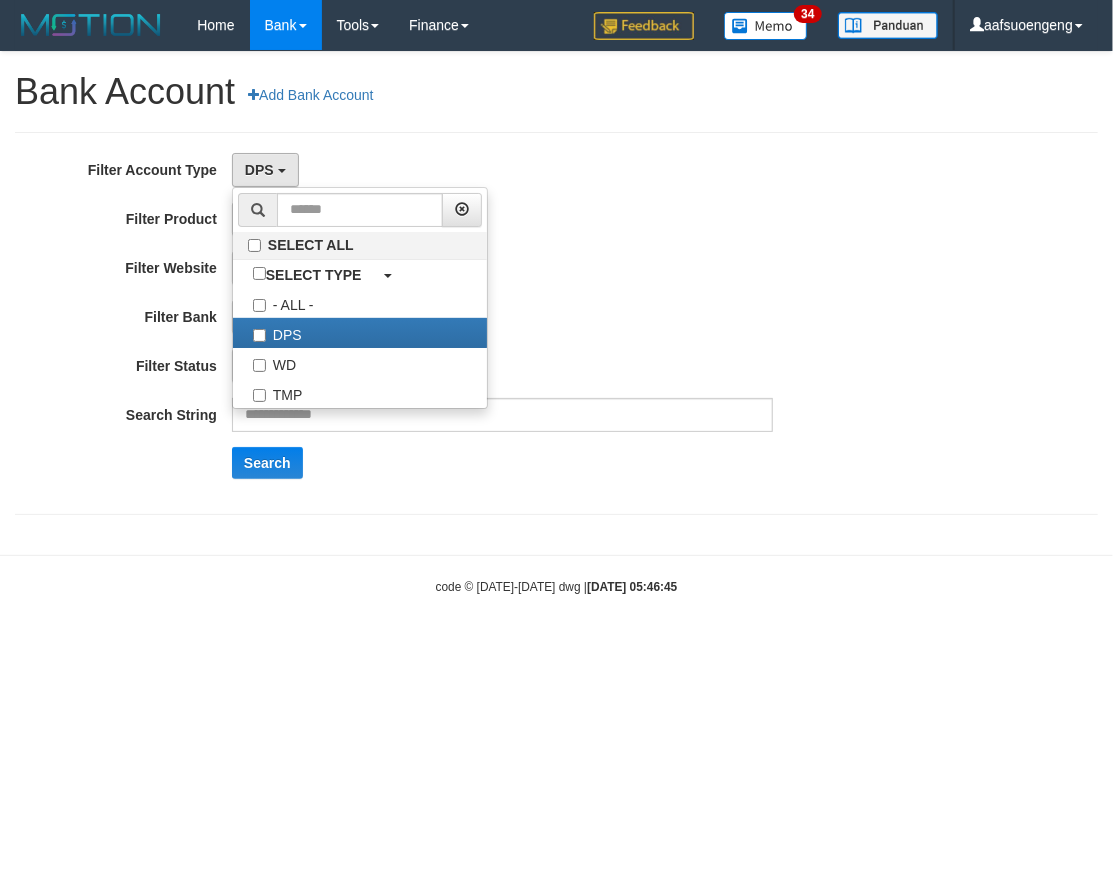 scroll, scrollTop: 17, scrollLeft: 0, axis: vertical 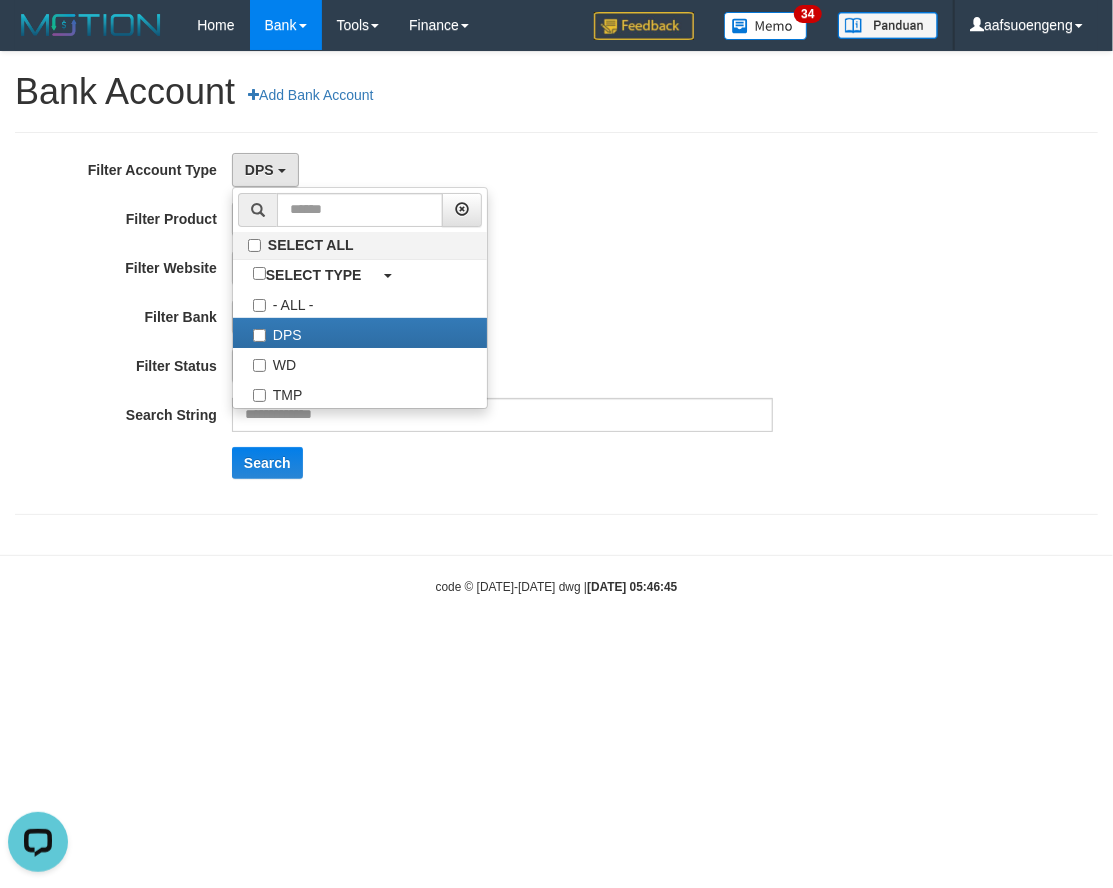 click on "- ALL -    SELECT ALL  SELECT BANK  - ALL -
BCA
[GEOGRAPHIC_DATA]
MANDIRIONLINE
BRI
BNI
[GEOGRAPHIC_DATA]
MEGA
PANIN
PERMATA
[GEOGRAPHIC_DATA]
MANDIRIBUSINESS
OVO
GOPAY
[GEOGRAPHIC_DATA]
DANA
SHOPEEPAY
[GEOGRAPHIC_DATA]
OCBC
JENIUS
BSI
DANAMON
CIMB
JAGO
[GEOGRAPHIC_DATA]
[GEOGRAPHIC_DATA]
NEO" at bounding box center (502, 317) 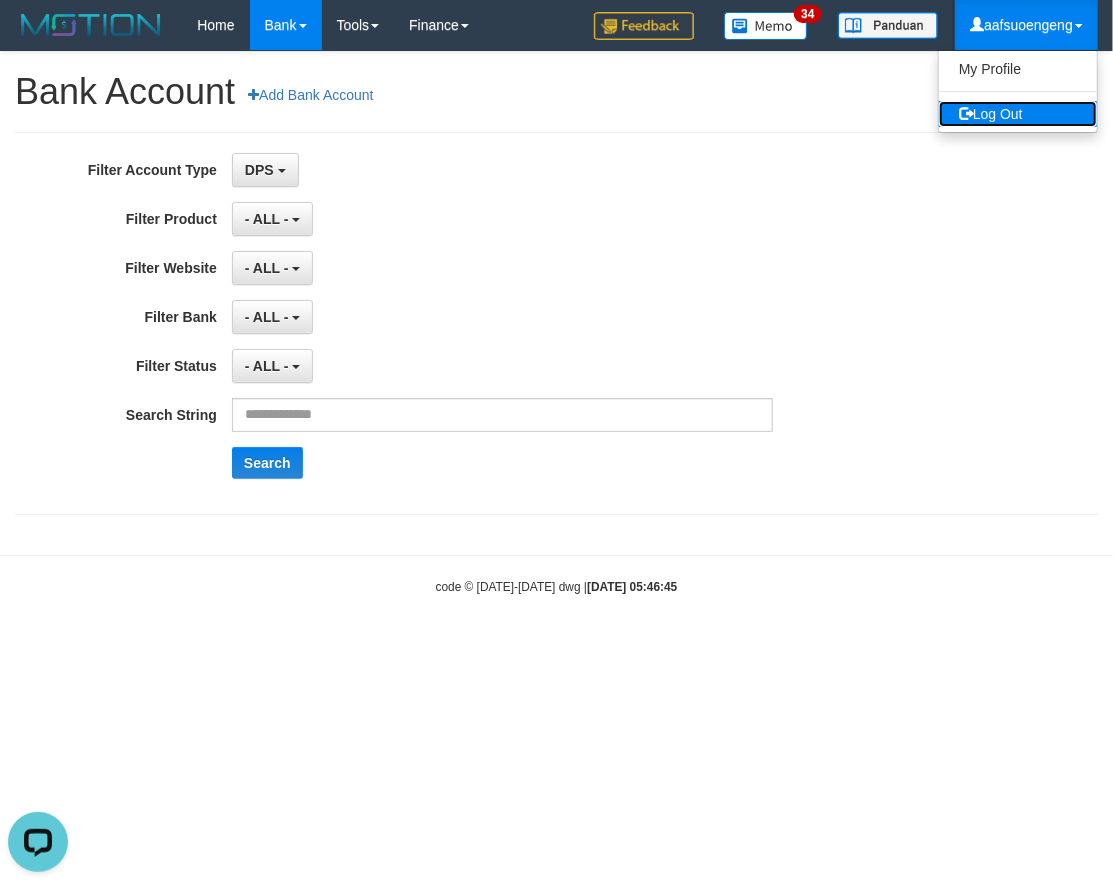 click on "Log Out" at bounding box center (1018, 114) 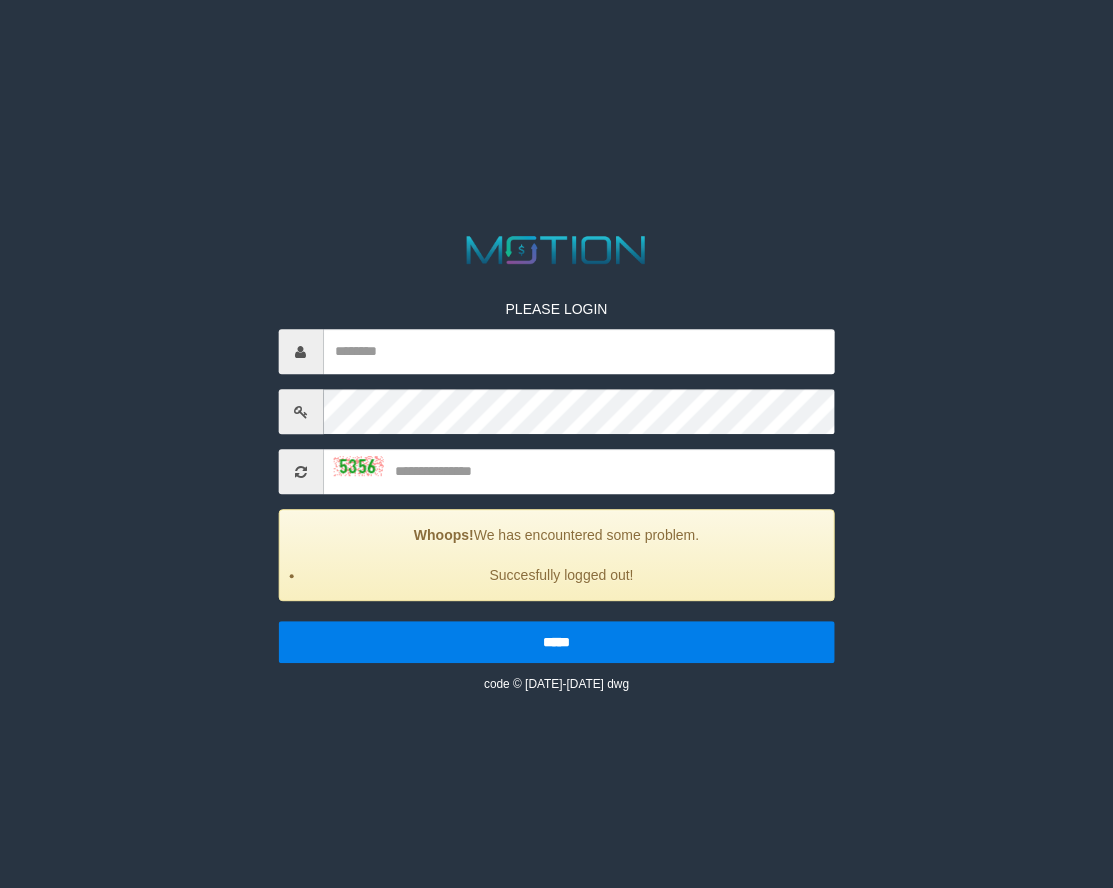 scroll, scrollTop: 0, scrollLeft: 0, axis: both 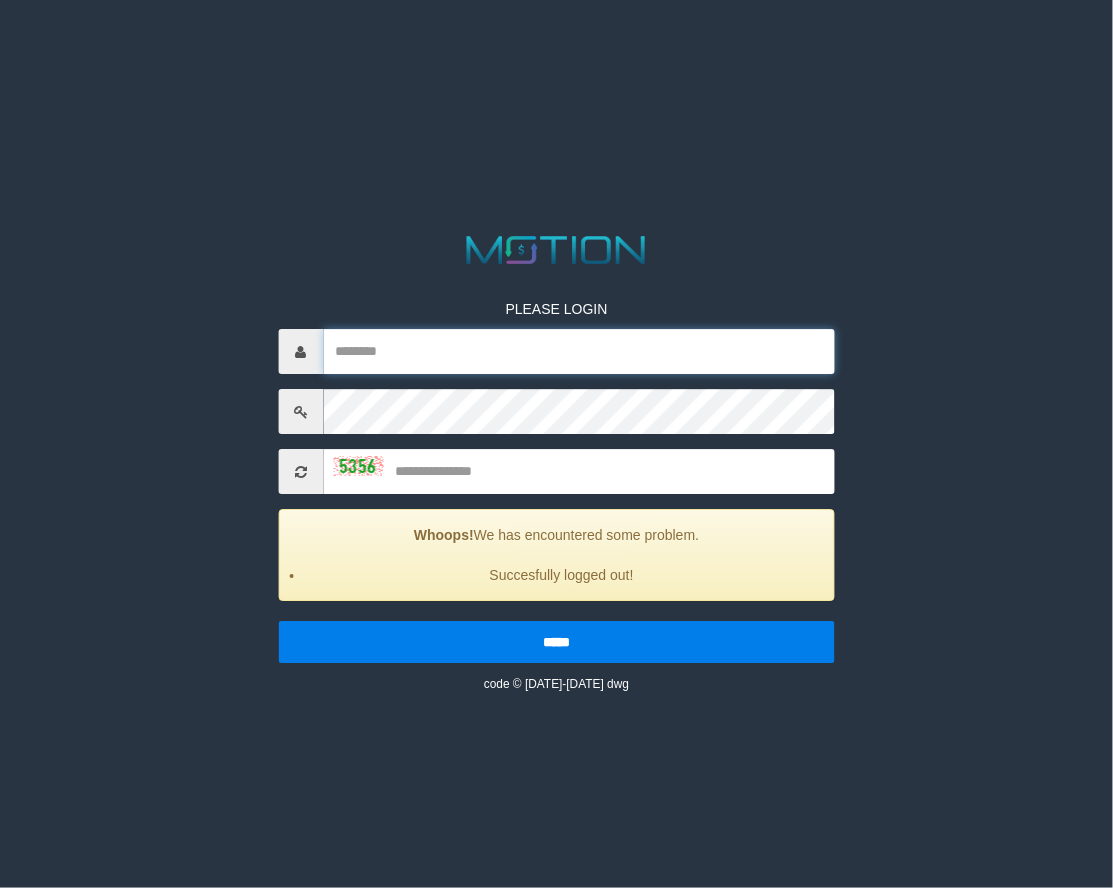 click at bounding box center (579, 352) 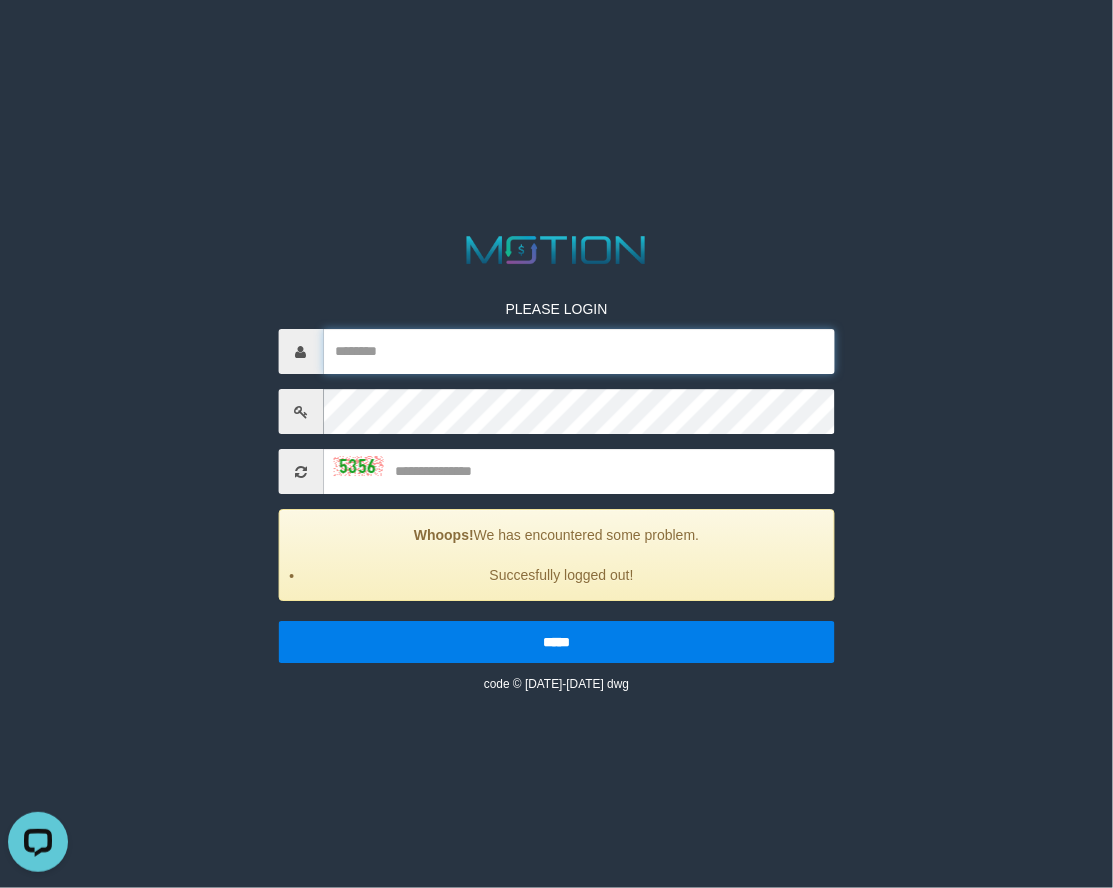 scroll, scrollTop: 0, scrollLeft: 0, axis: both 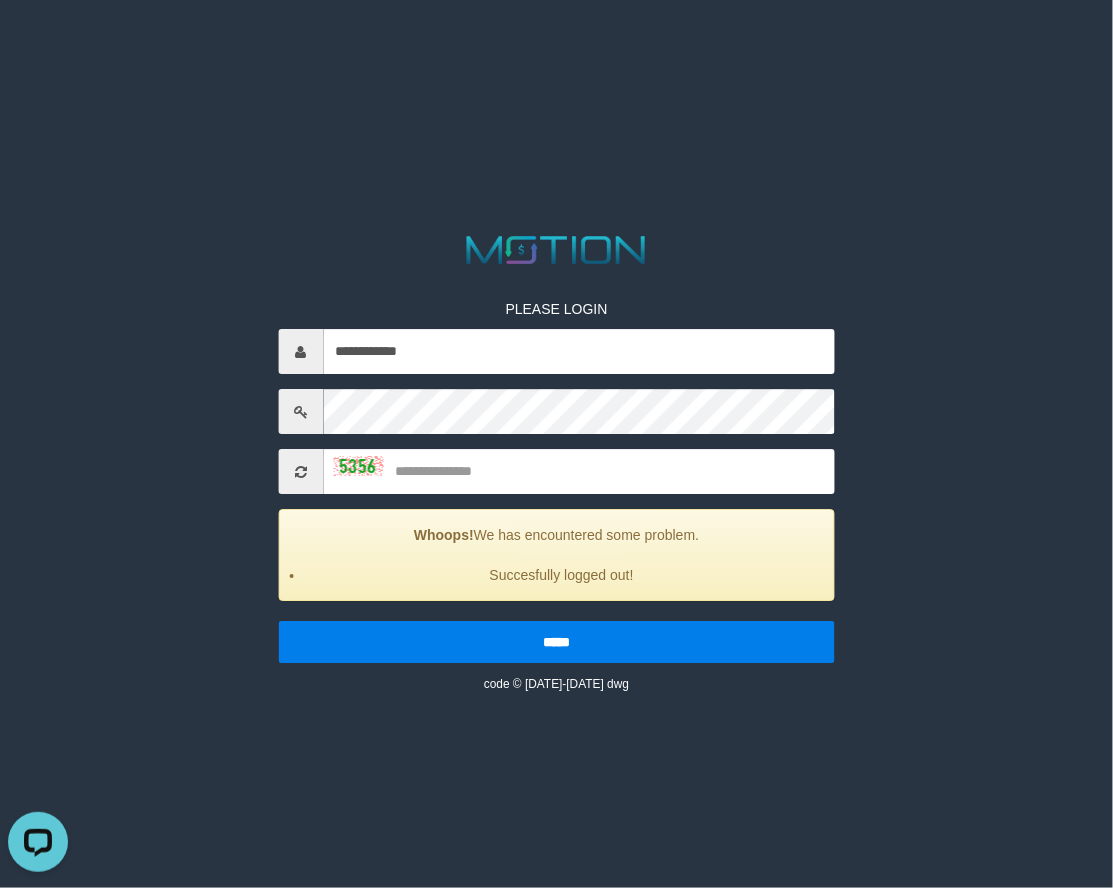 click on "**********" at bounding box center (556, 482) 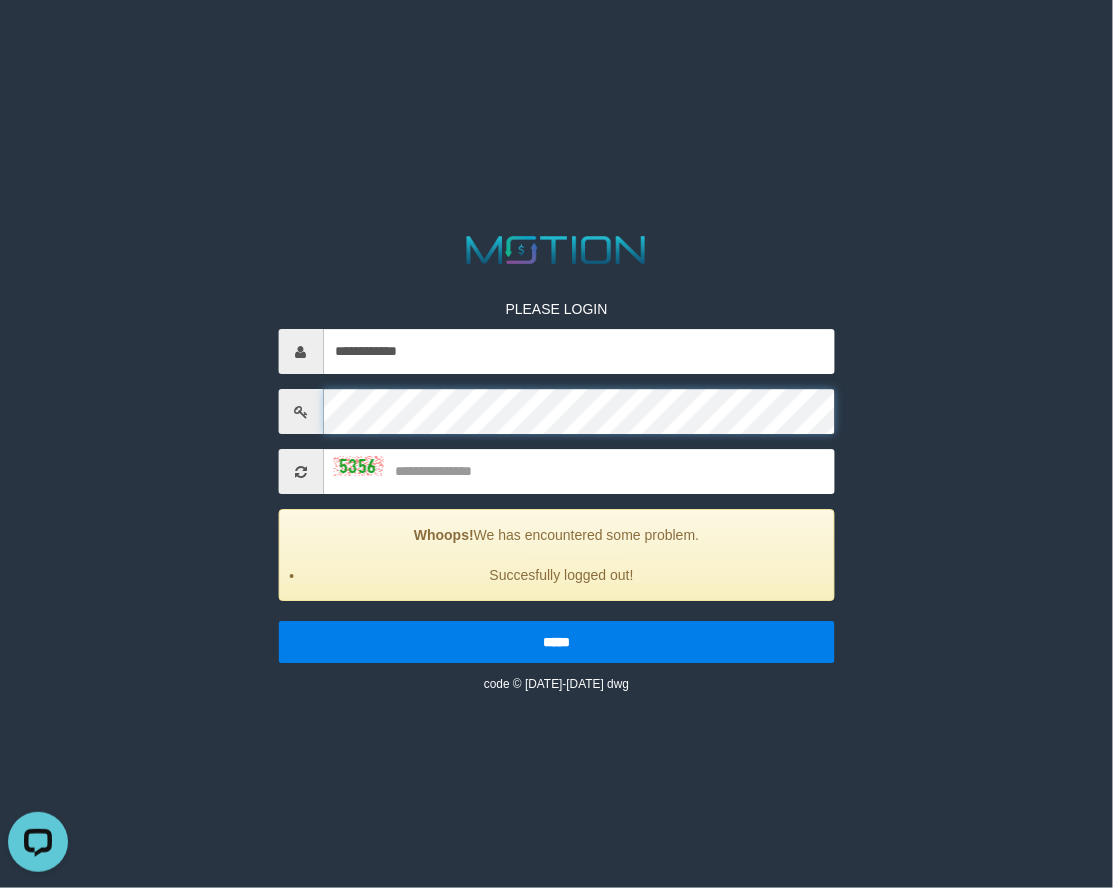 click on "*****" at bounding box center [556, 643] 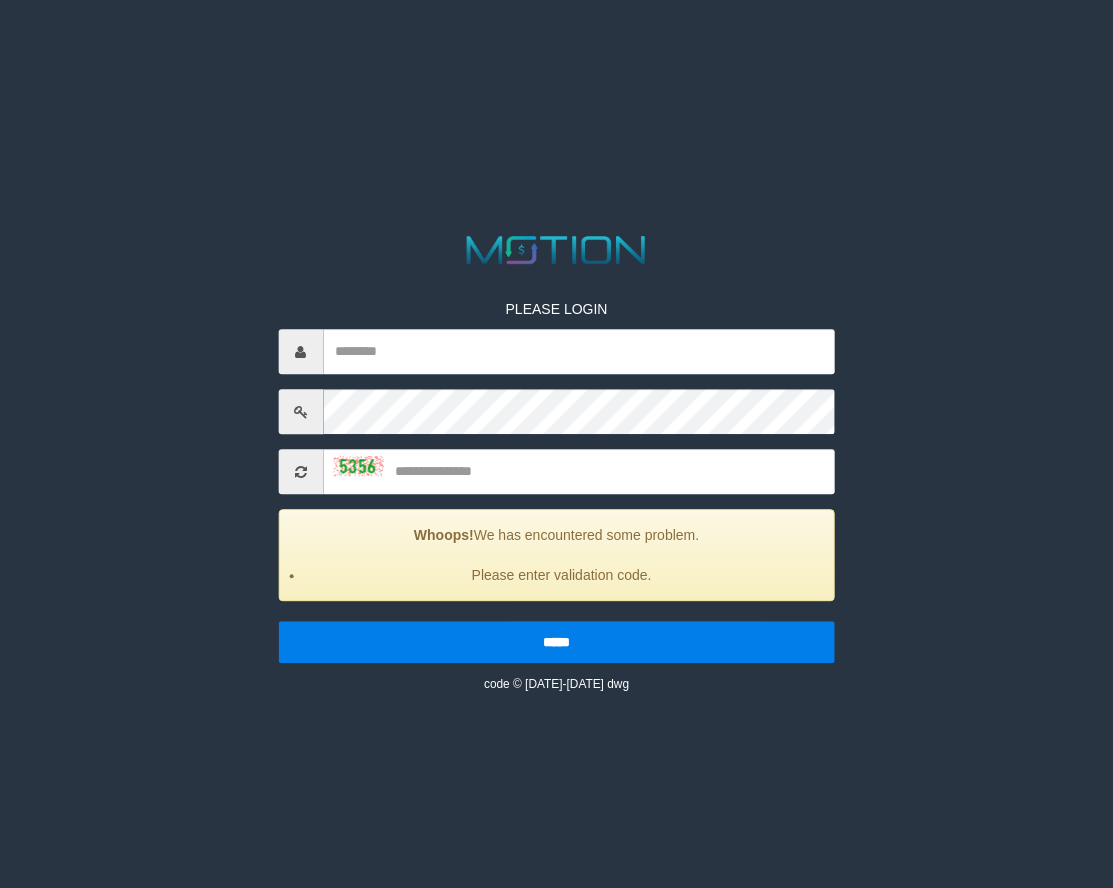 scroll, scrollTop: 0, scrollLeft: 0, axis: both 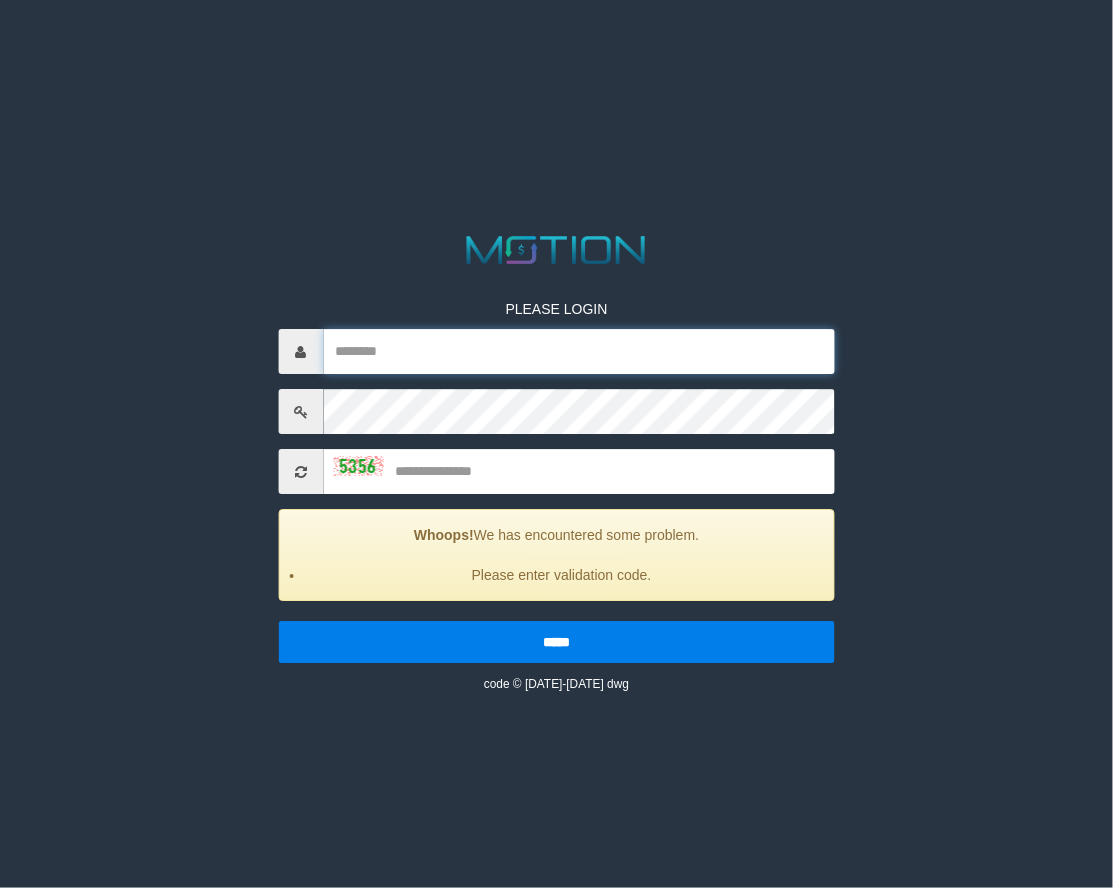 click at bounding box center (579, 352) 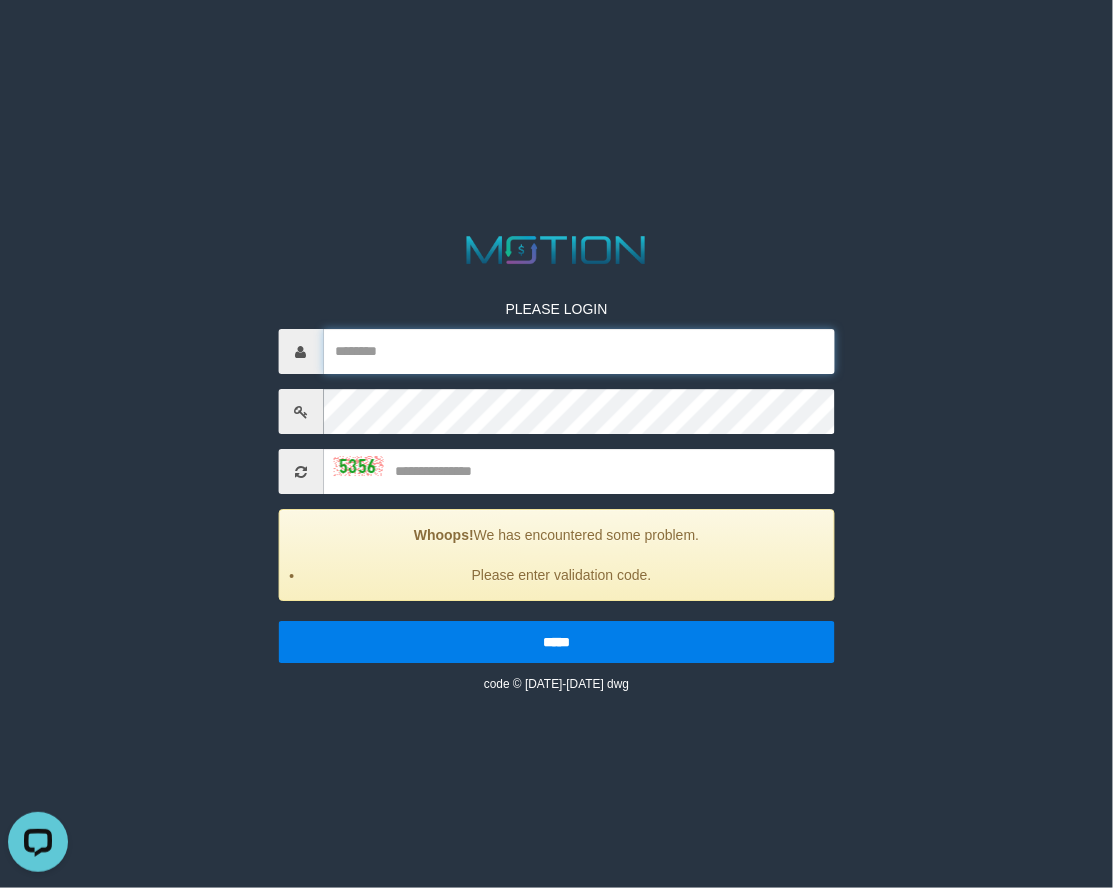 scroll, scrollTop: 0, scrollLeft: 0, axis: both 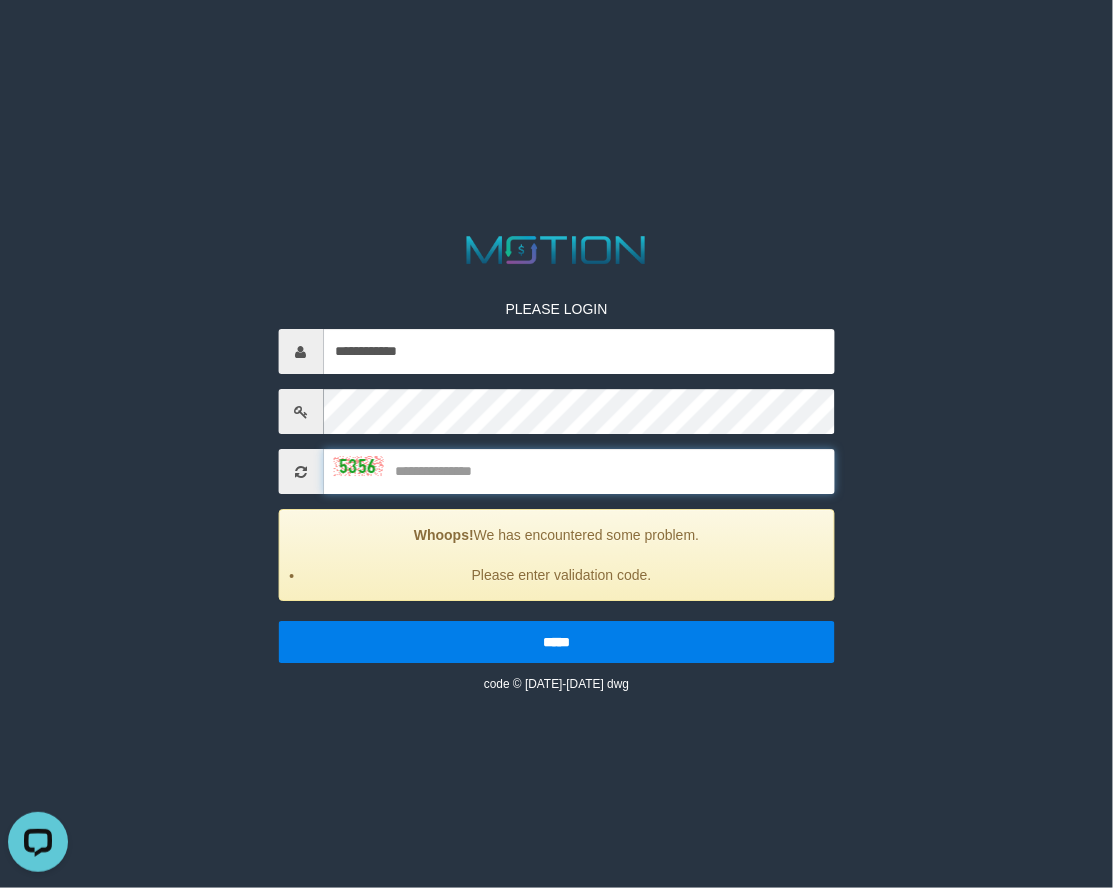 click at bounding box center [579, 472] 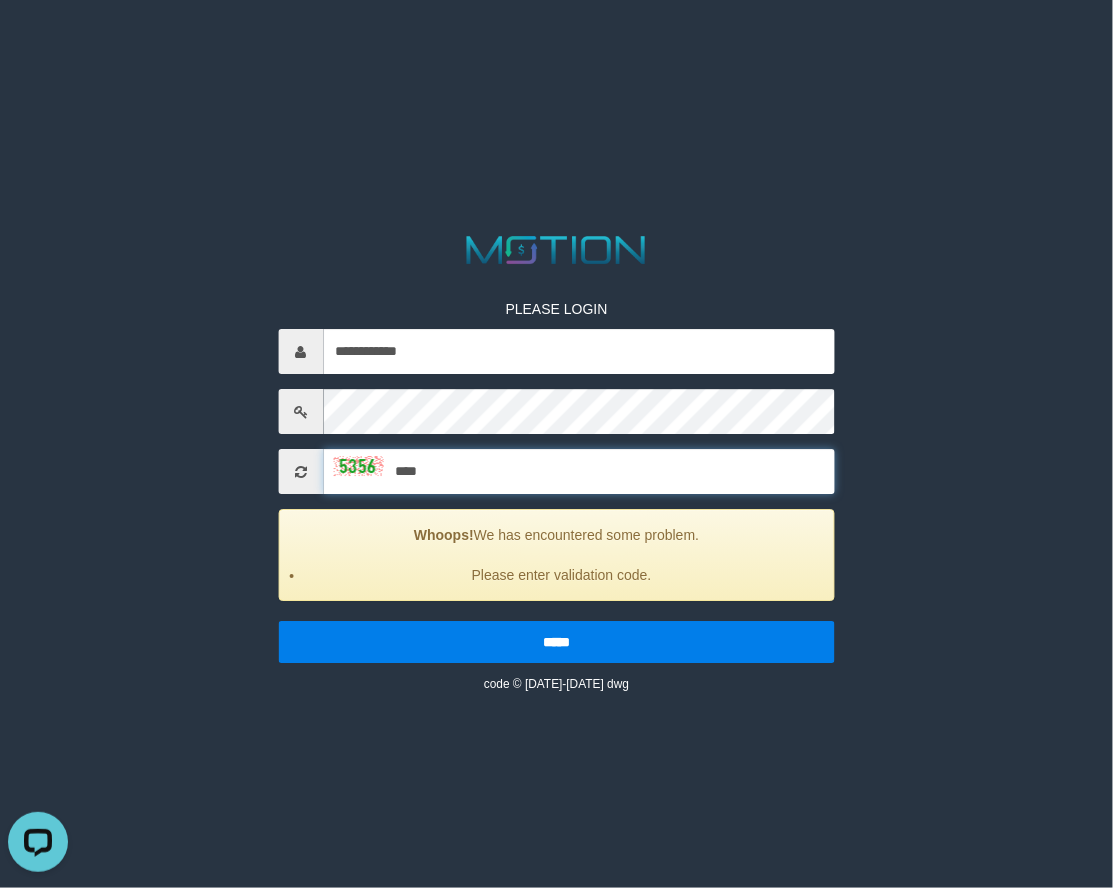 type on "****" 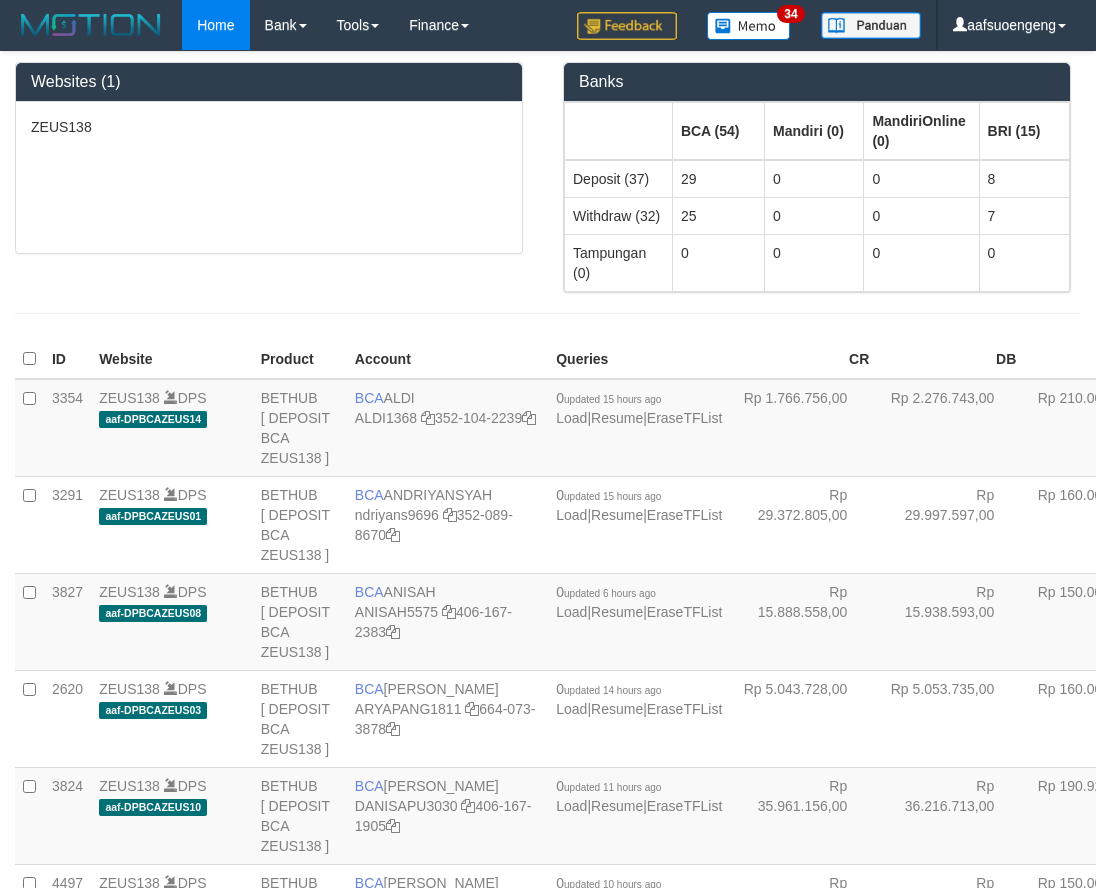 scroll, scrollTop: 0, scrollLeft: 0, axis: both 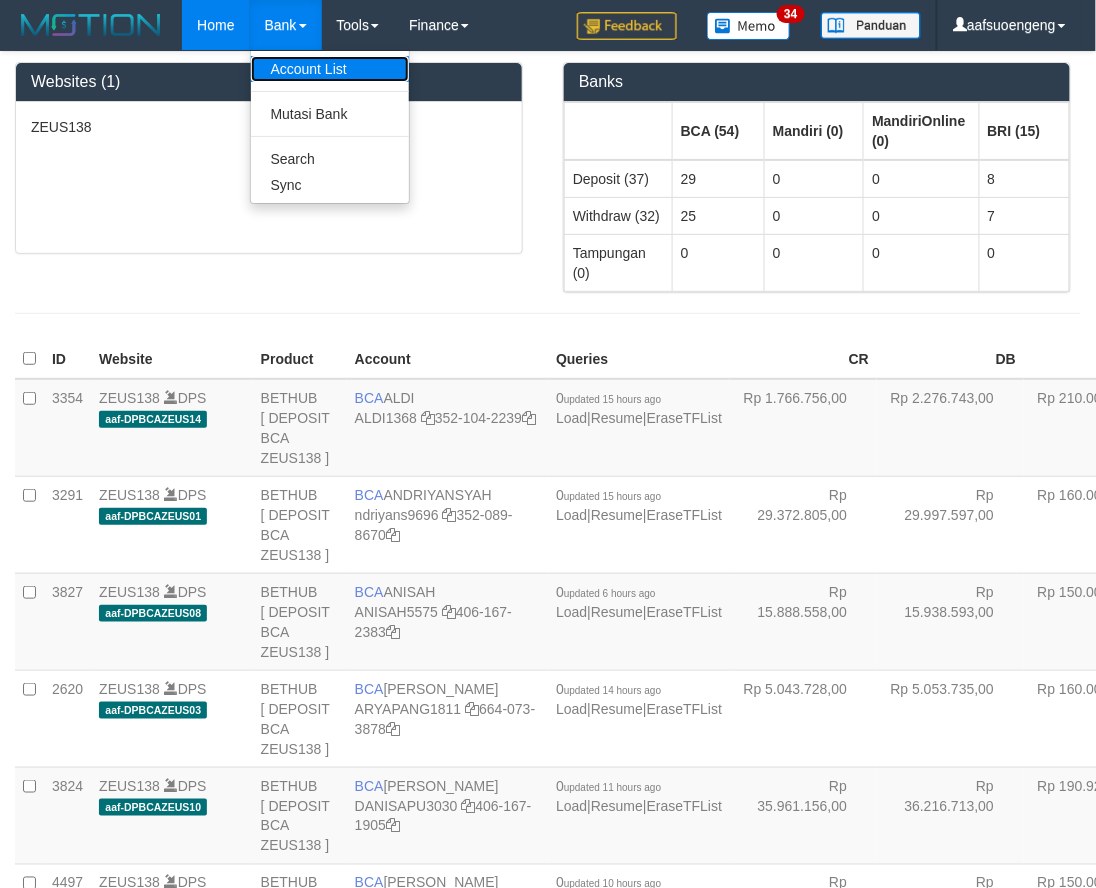 click on "Account List" at bounding box center (330, 69) 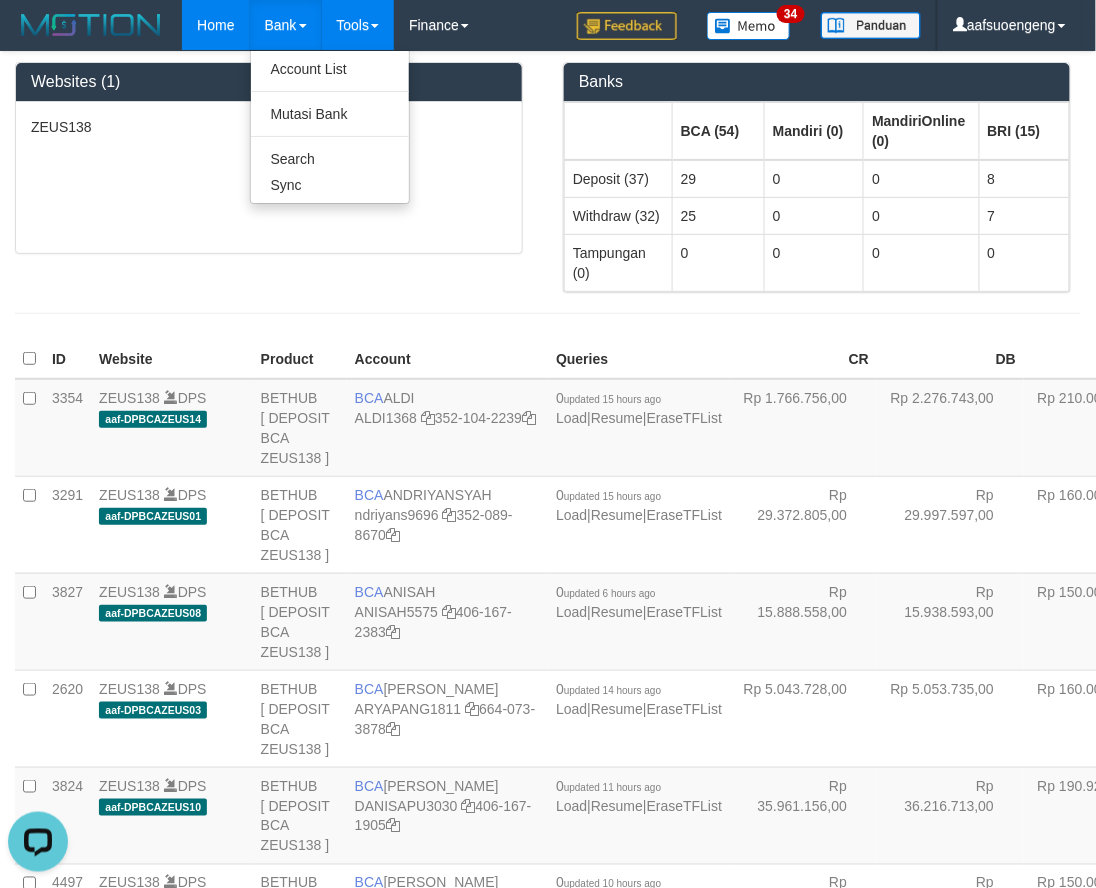 scroll, scrollTop: 0, scrollLeft: 0, axis: both 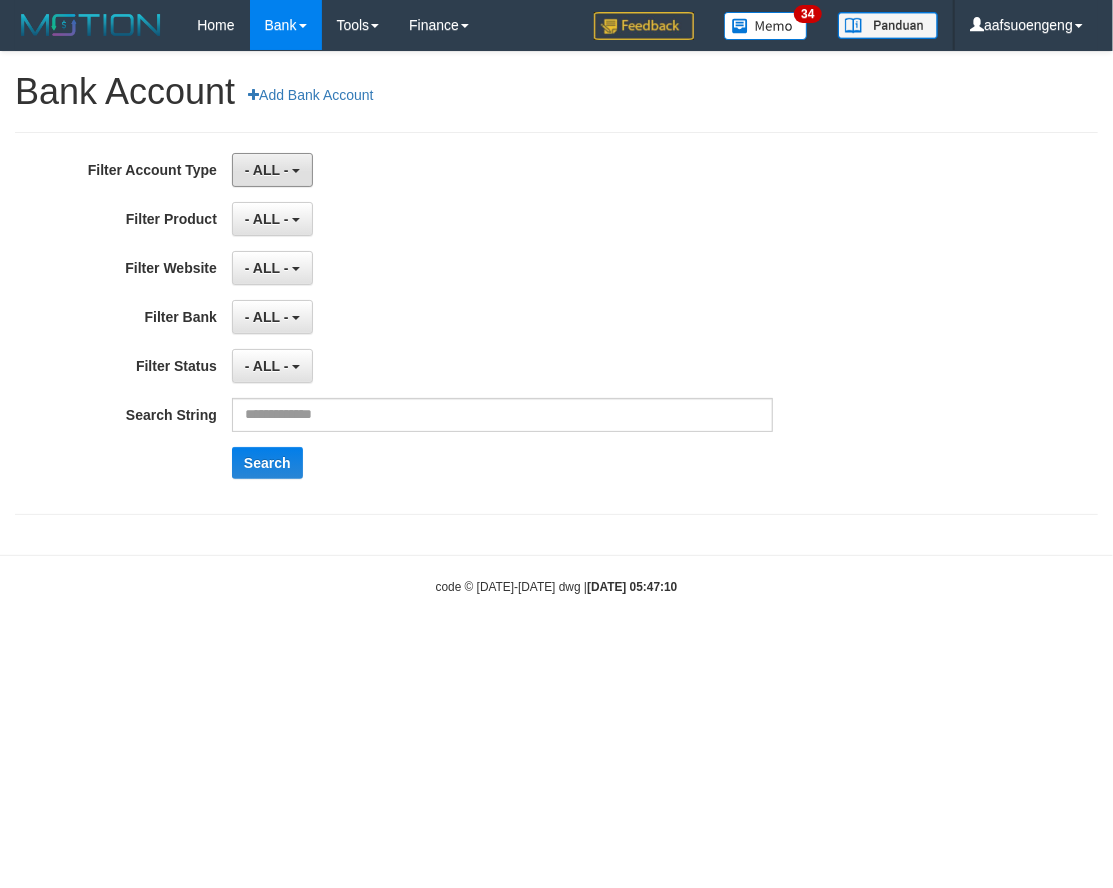 drag, startPoint x: 244, startPoint y: 152, endPoint x: 280, endPoint y: 205, distance: 64.070274 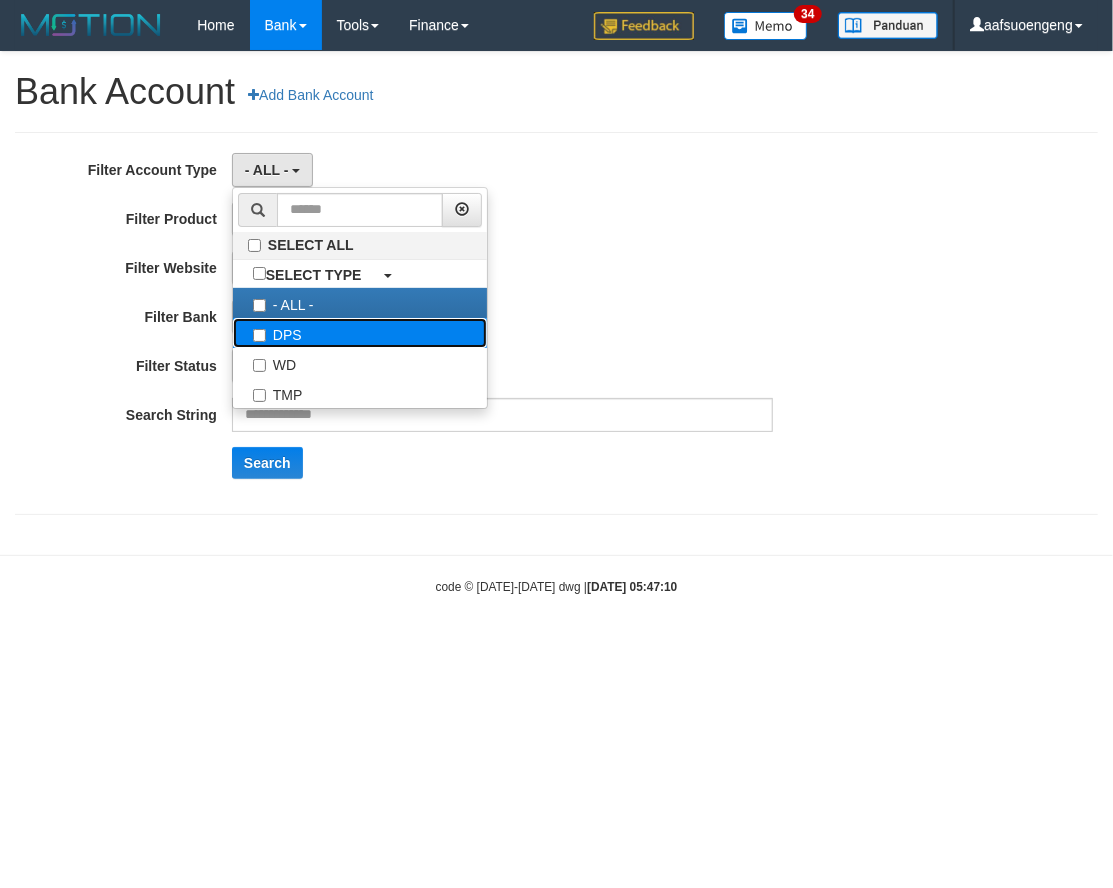 click on "DPS" at bounding box center [360, 333] 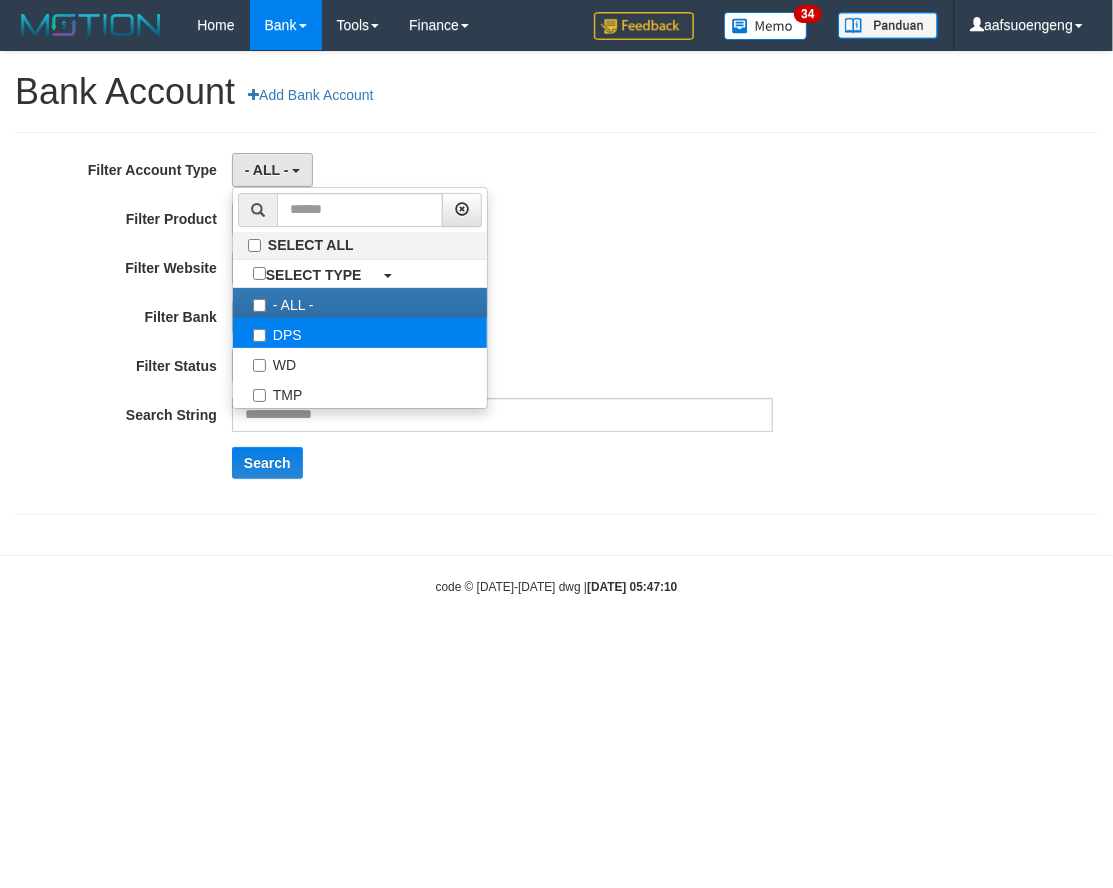 select on "***" 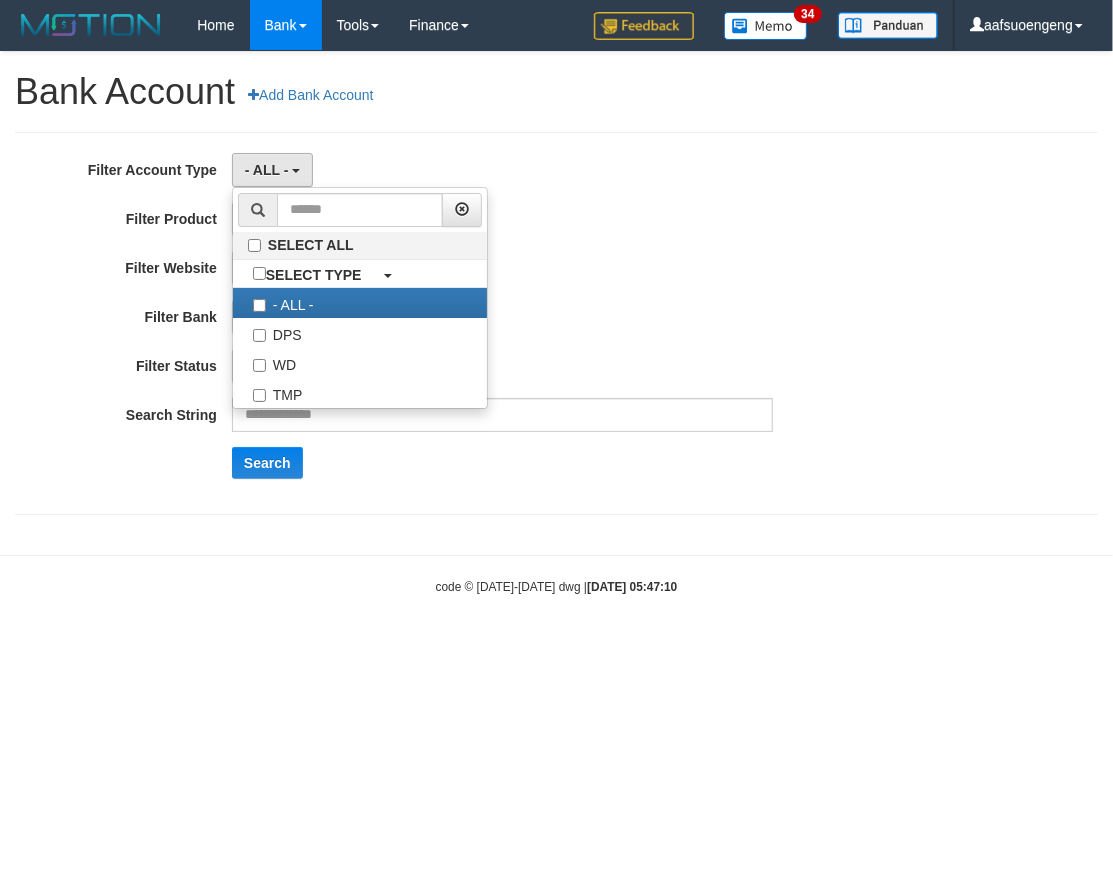 scroll, scrollTop: 17, scrollLeft: 0, axis: vertical 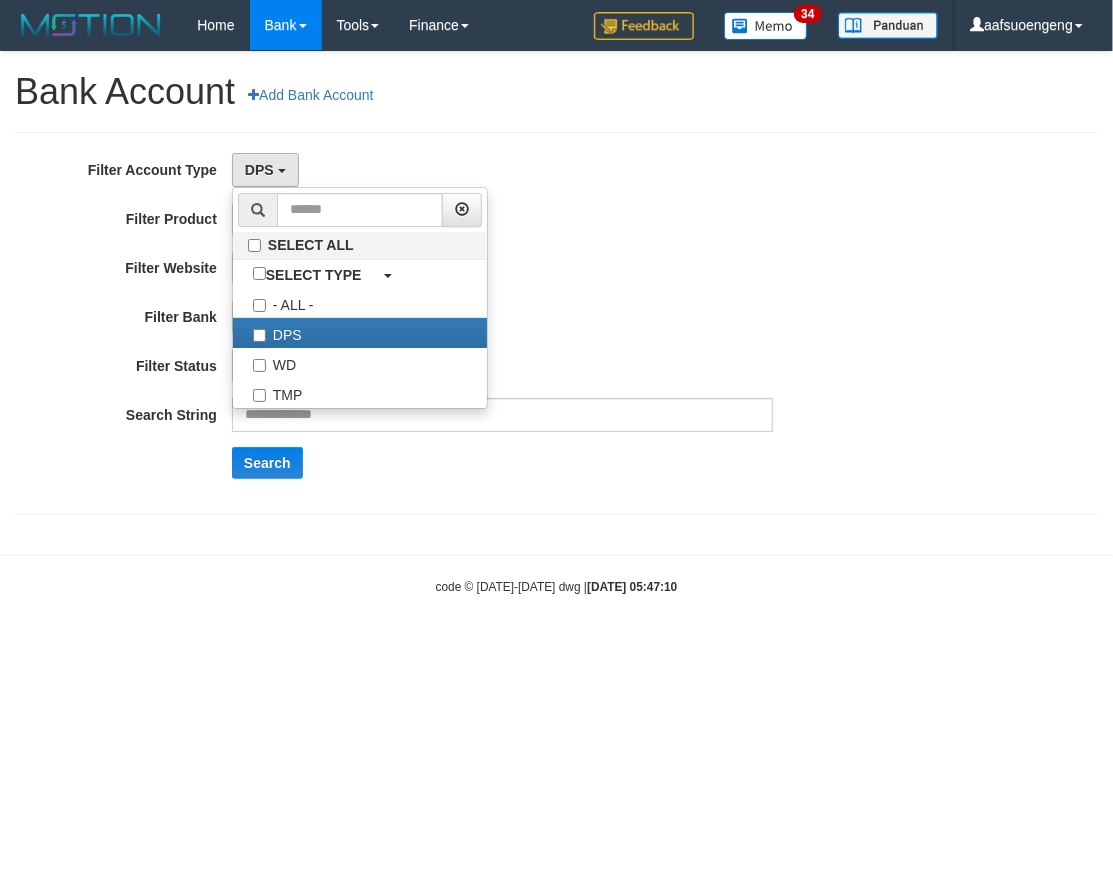 click on "- ALL -    SELECT ALL  SELECT GROUP  - ALL -
BETHUB
IDNPOKER
[GEOGRAPHIC_DATA]
[GEOGRAPHIC_DATA]
LOADONLY" at bounding box center (502, 219) 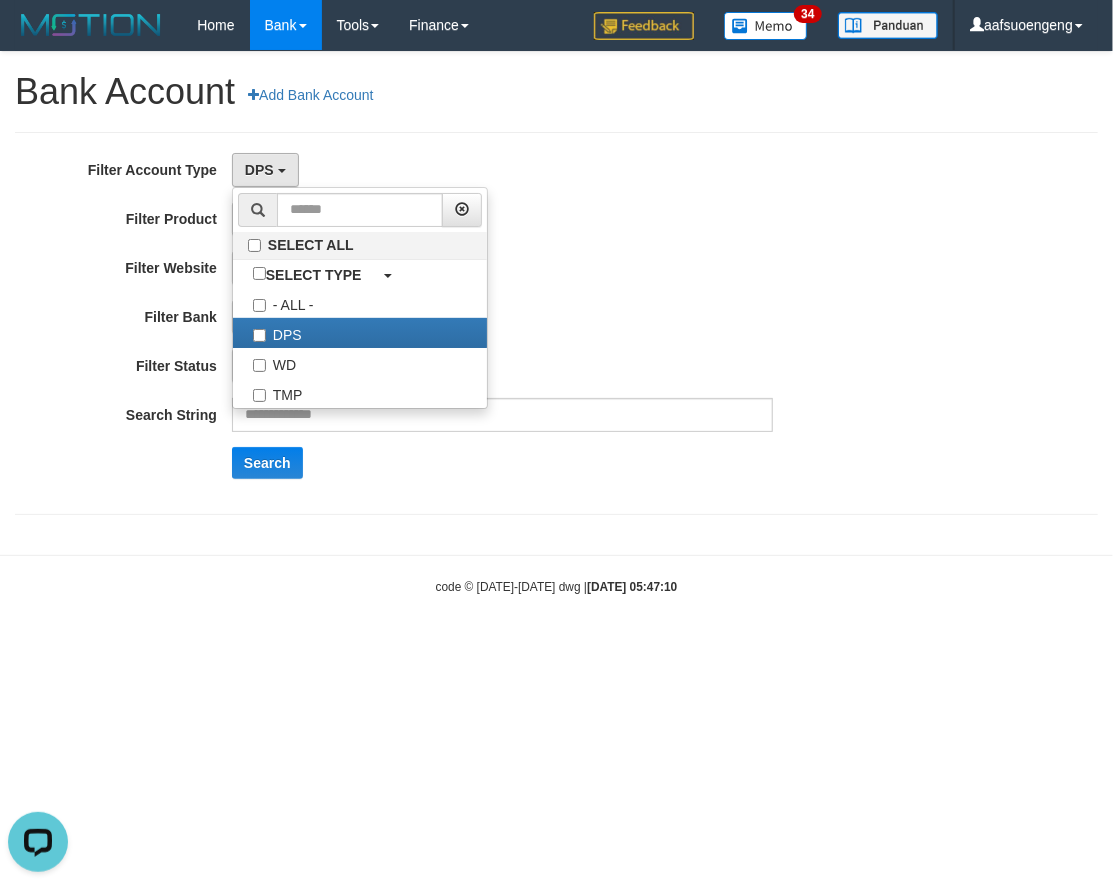 scroll, scrollTop: 0, scrollLeft: 0, axis: both 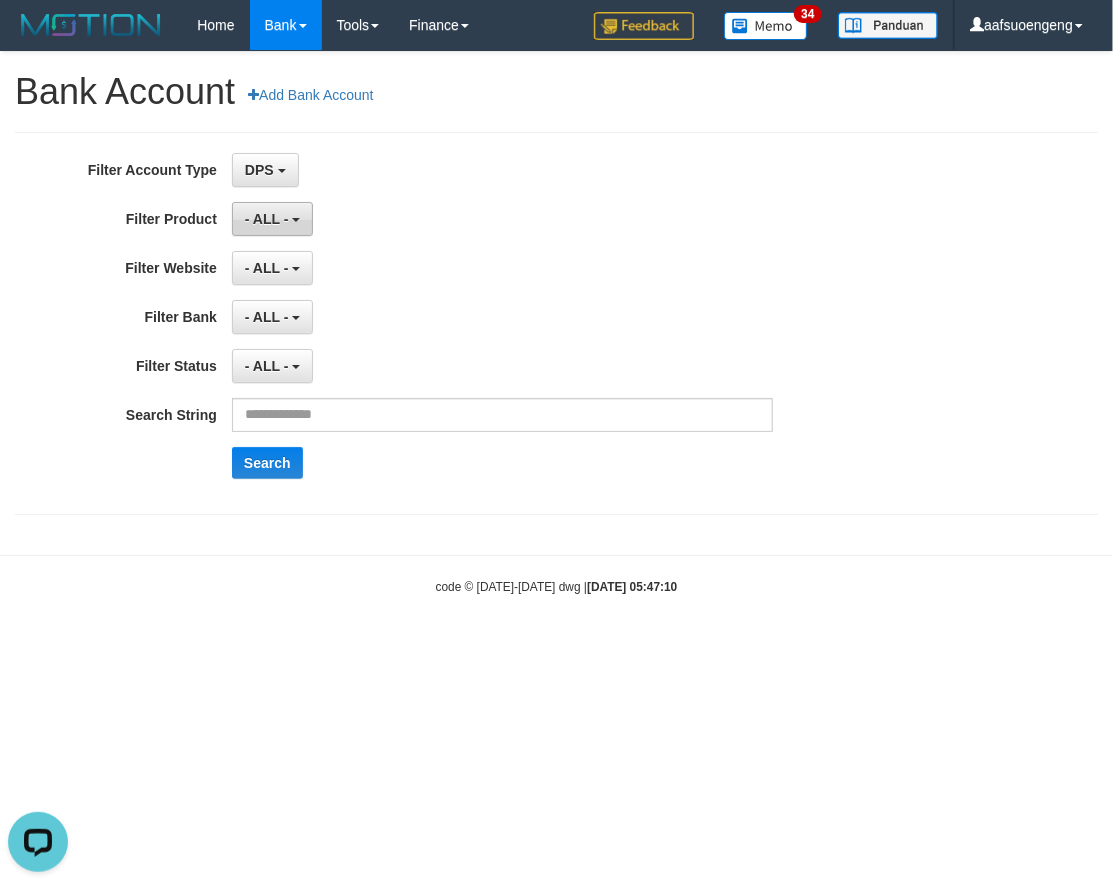 click on "- ALL -" at bounding box center (267, 219) 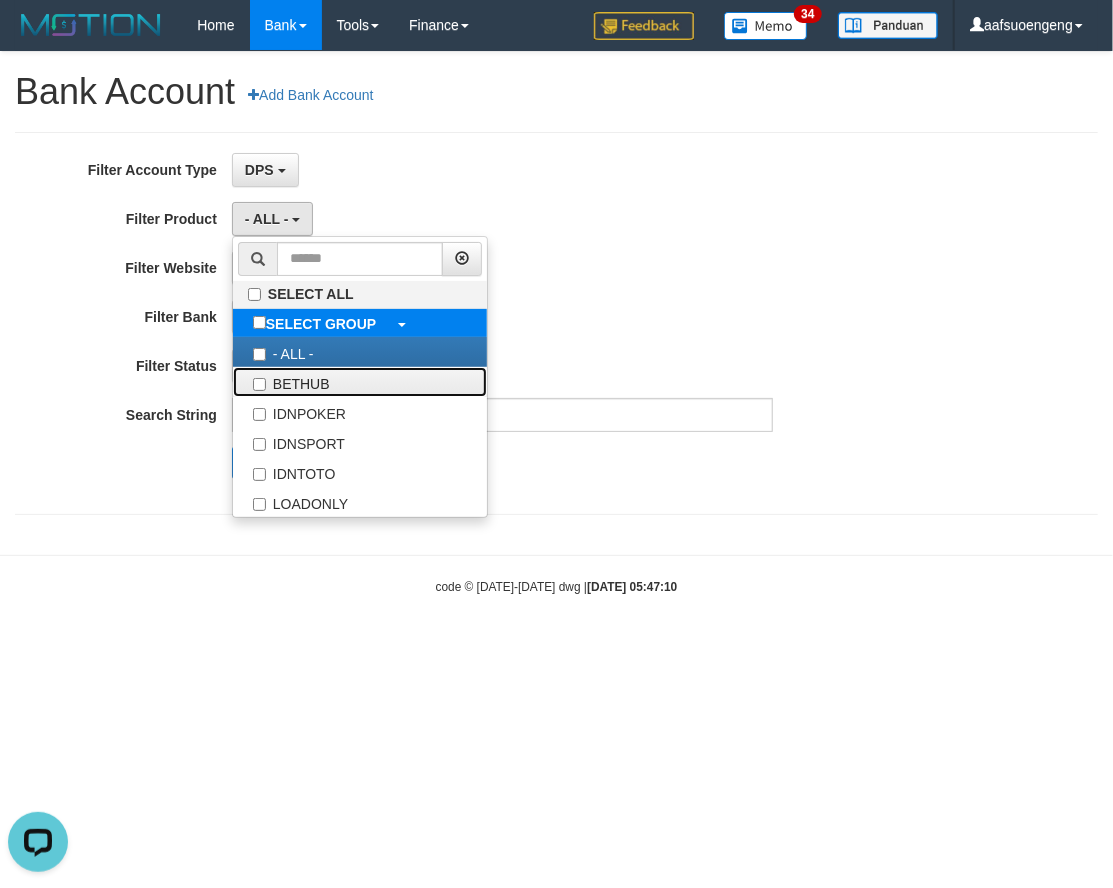 drag, startPoint x: 295, startPoint y: 378, endPoint x: 423, endPoint y: 332, distance: 136.01471 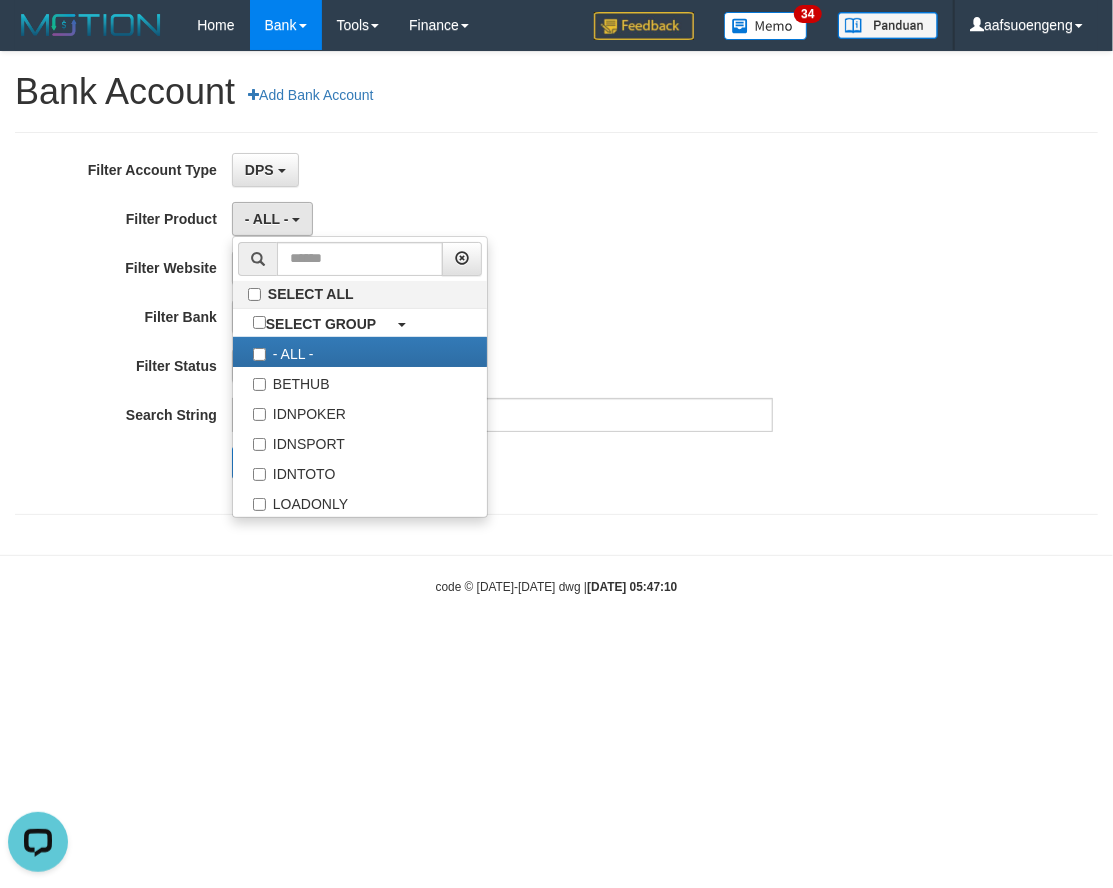 click on "- ALL -    SELECT ALL  SELECT GAME  - ALL -
[OXPLAY] ZEUS138" at bounding box center [502, 268] 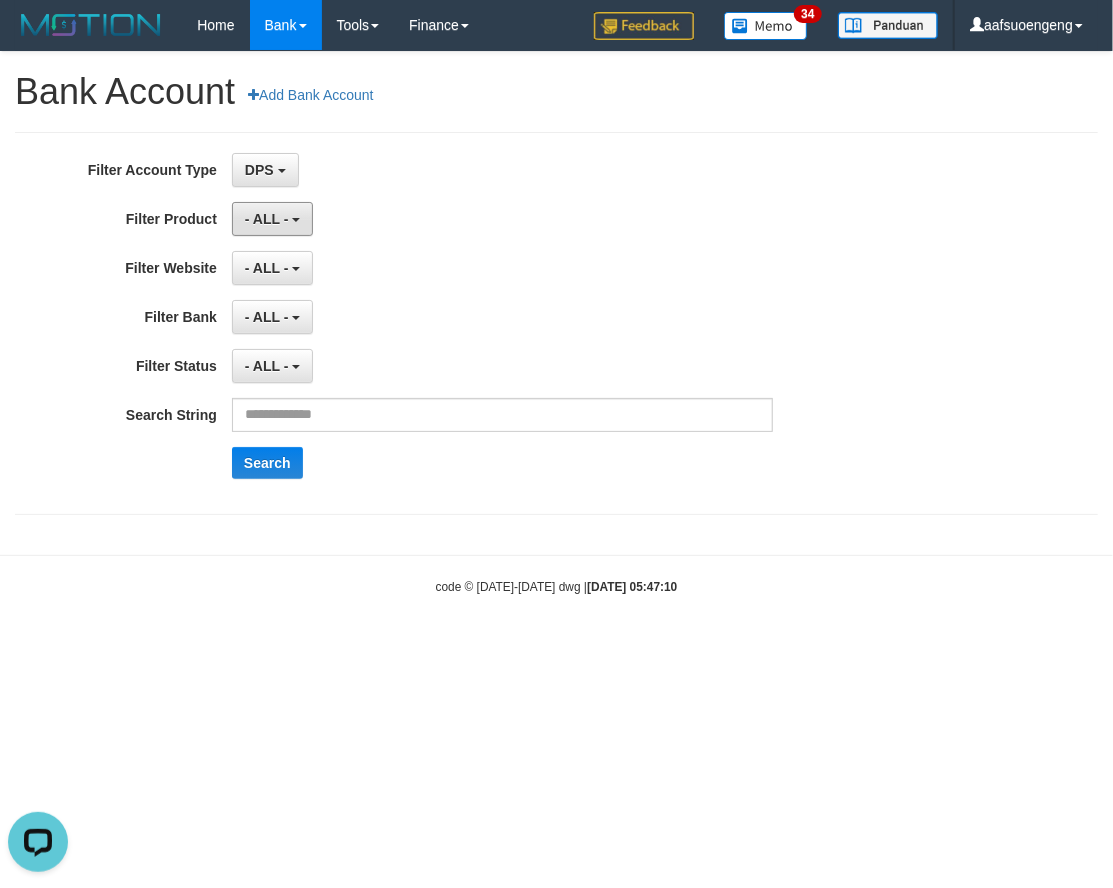 click on "**********" at bounding box center [464, 323] 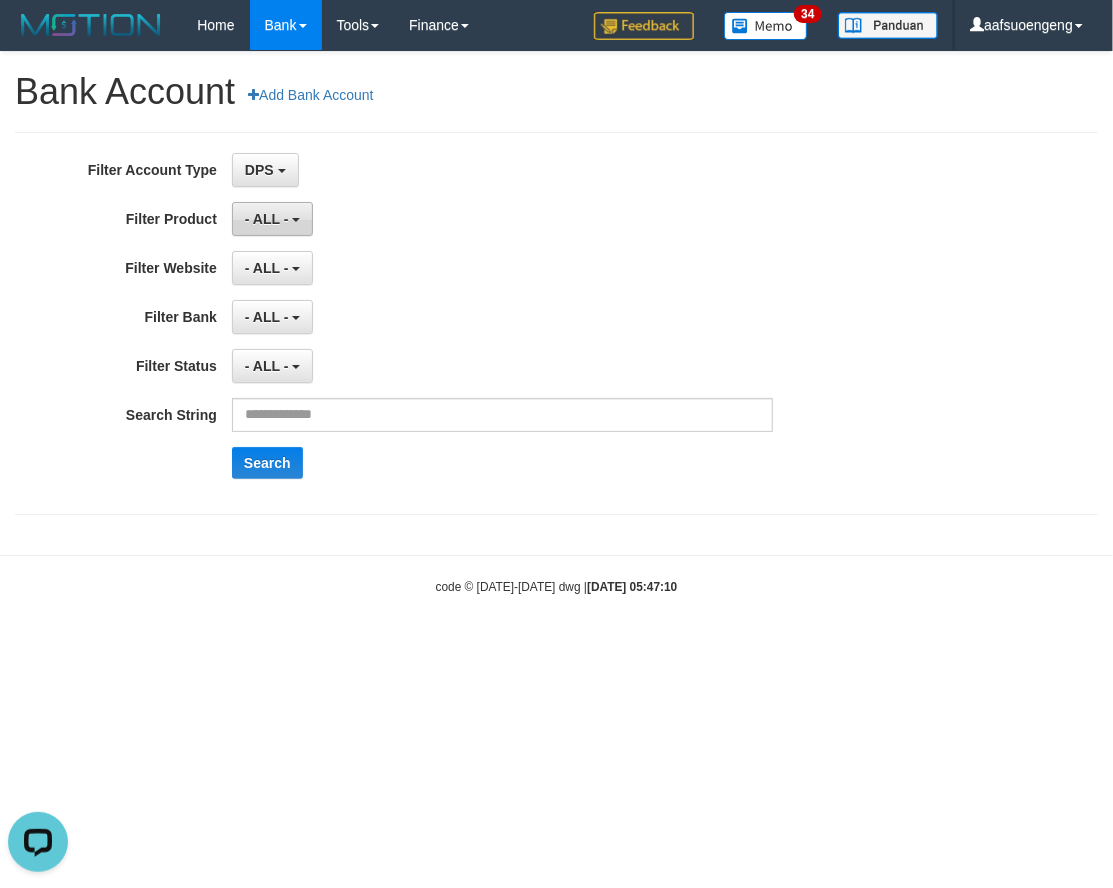 drag, startPoint x: 277, startPoint y: 202, endPoint x: 291, endPoint y: 294, distance: 93.05912 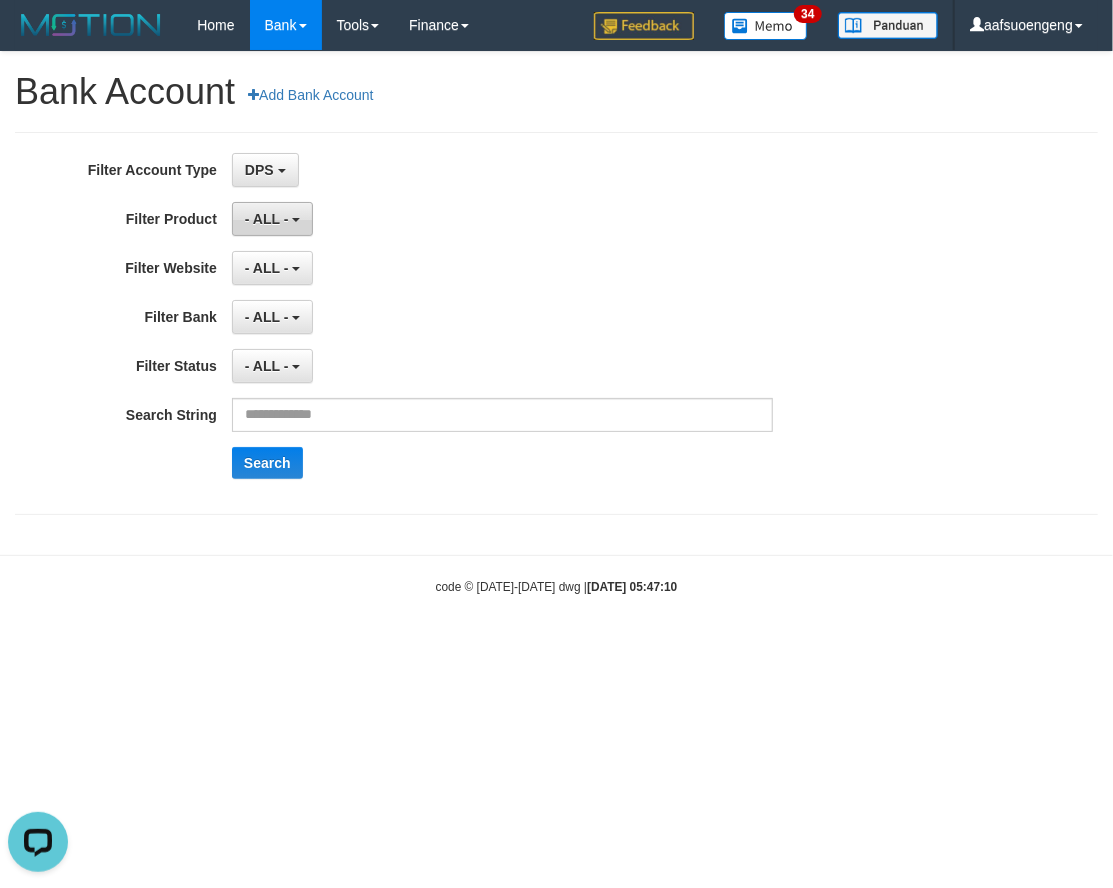 click on "- ALL -" at bounding box center [267, 219] 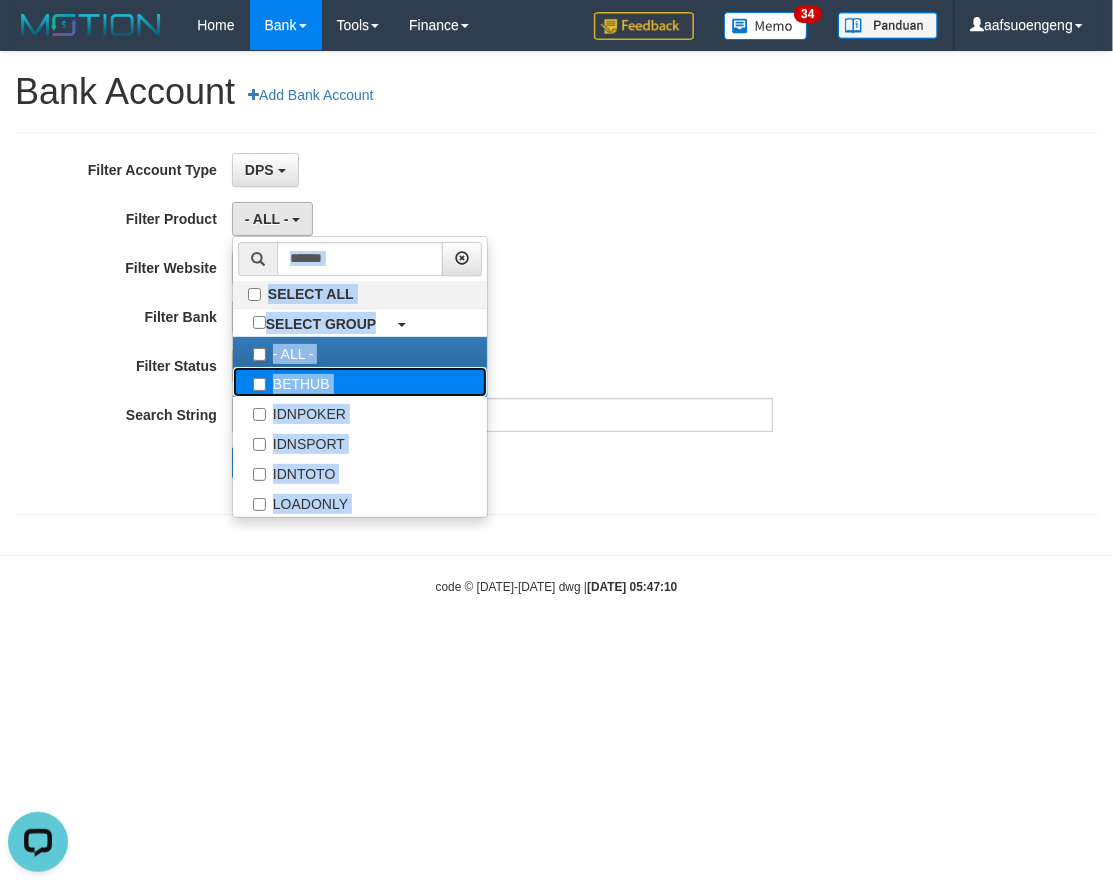 click on "BETHUB" at bounding box center (360, 382) 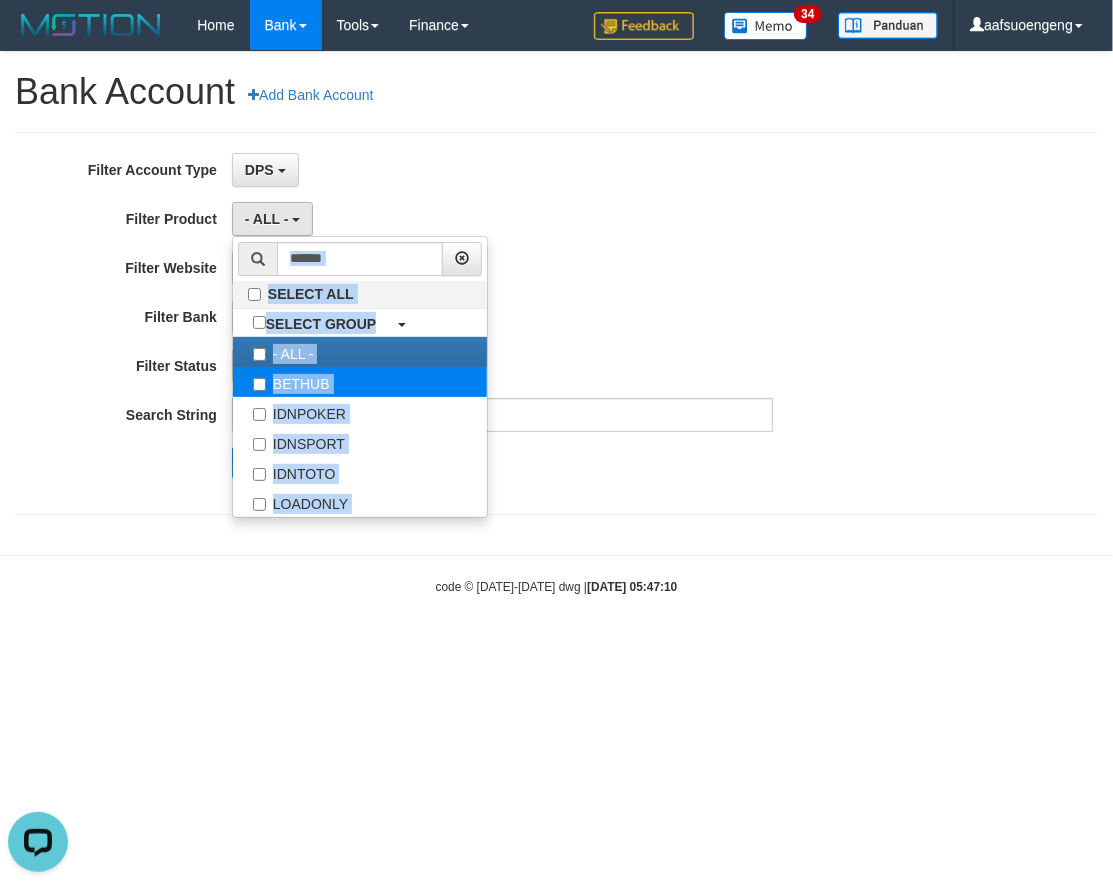 select on "*" 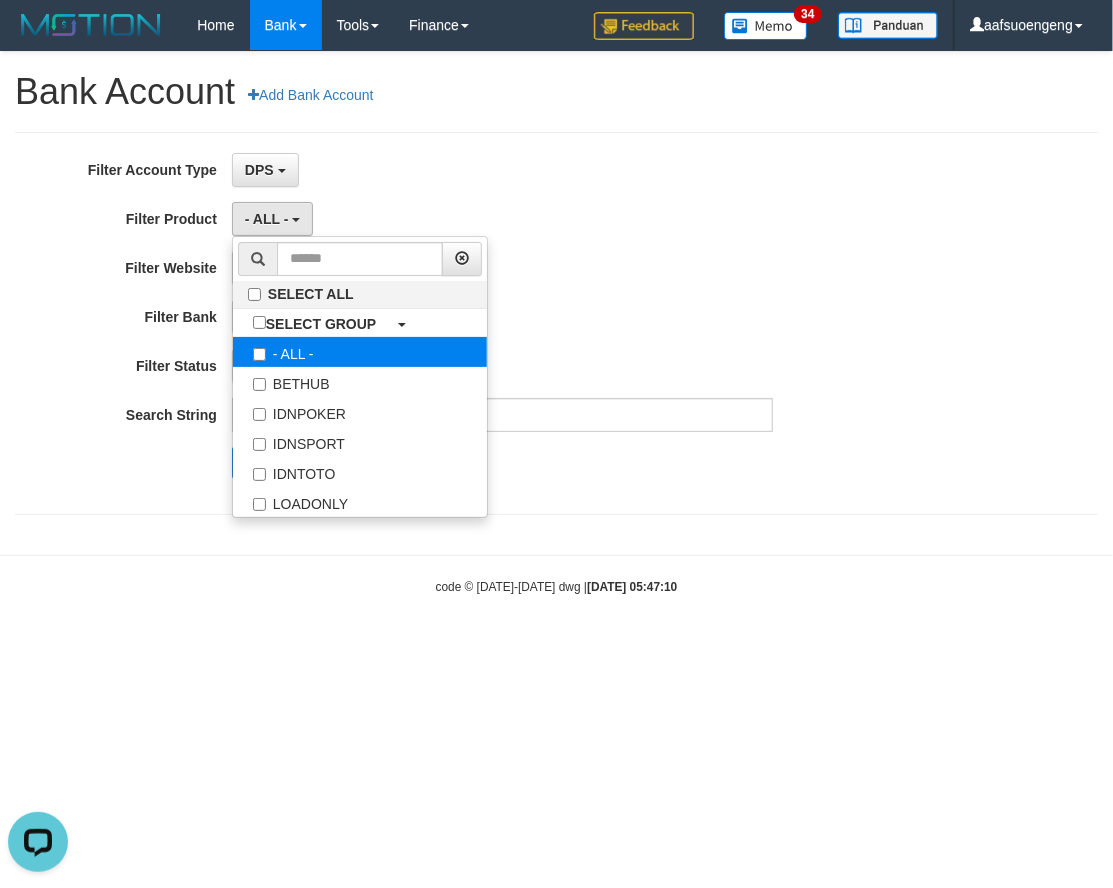 scroll, scrollTop: 17, scrollLeft: 0, axis: vertical 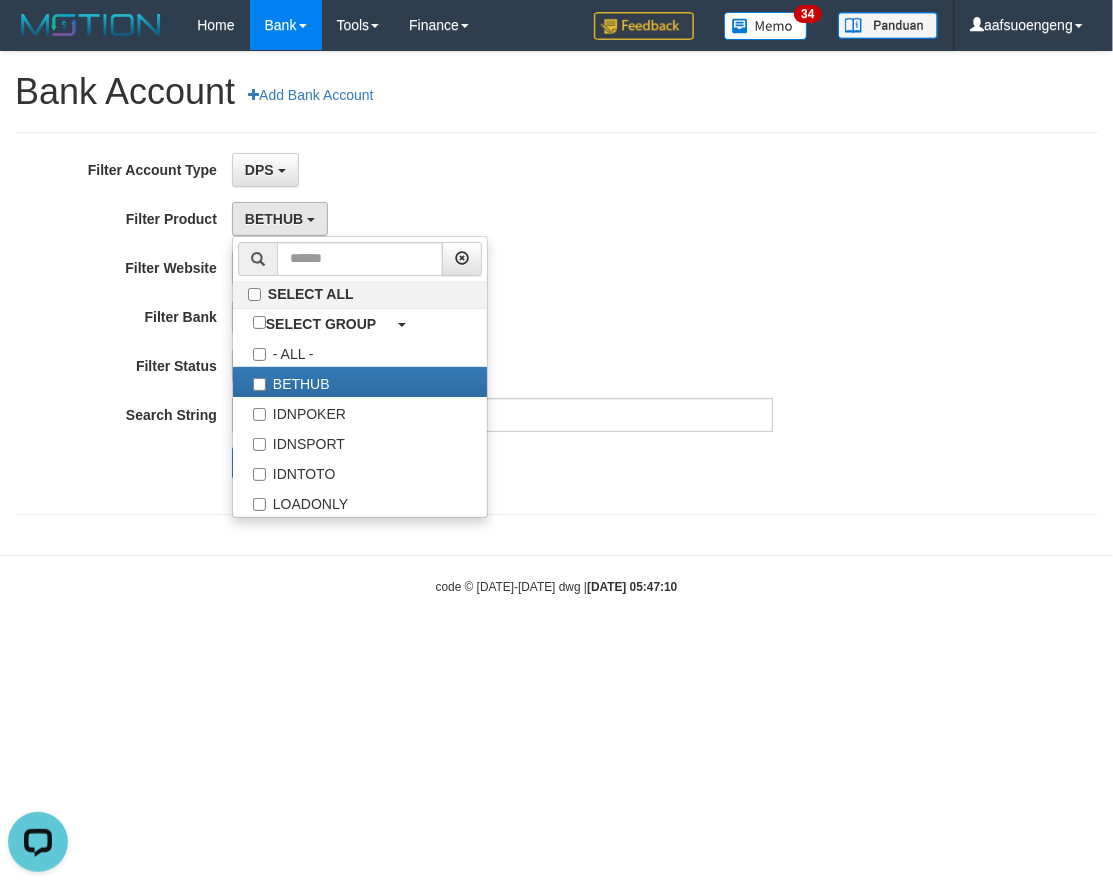 drag, startPoint x: 688, startPoint y: 307, endPoint x: 656, endPoint y: 307, distance: 32 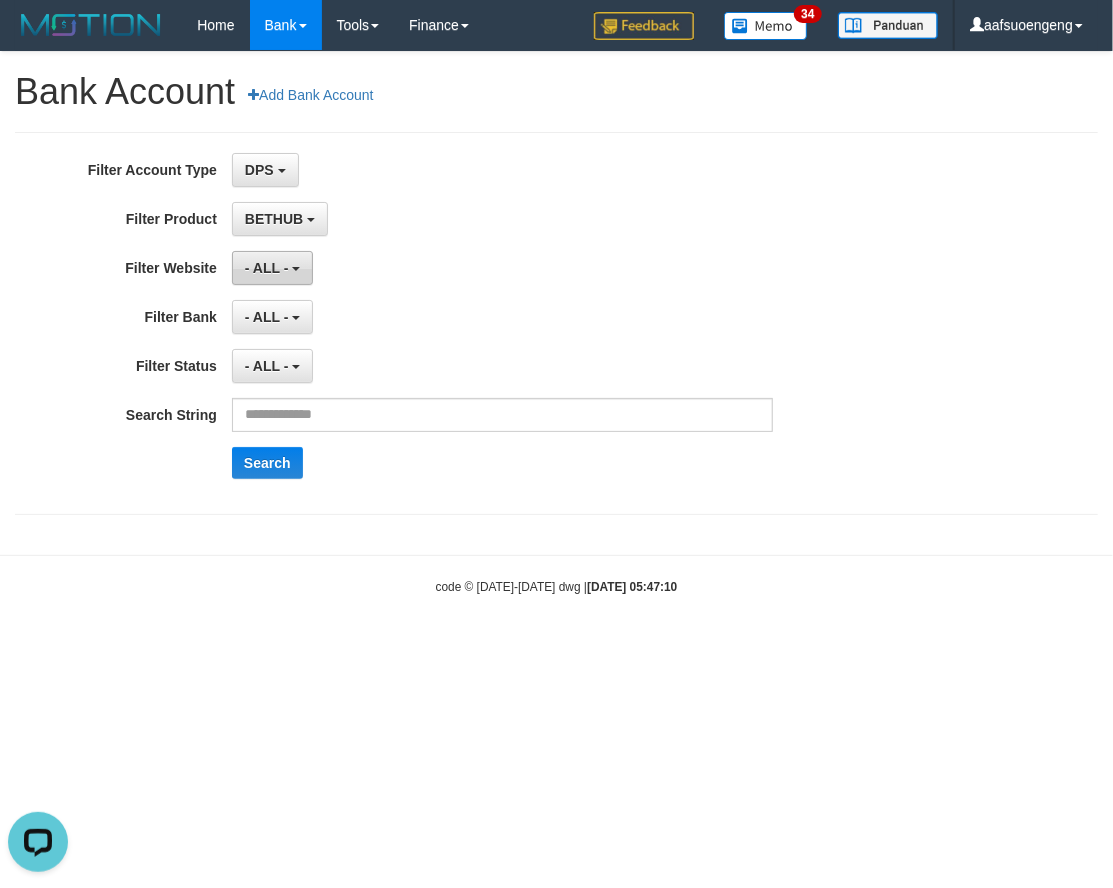 drag, startPoint x: 276, startPoint y: 254, endPoint x: 278, endPoint y: 276, distance: 22.090721 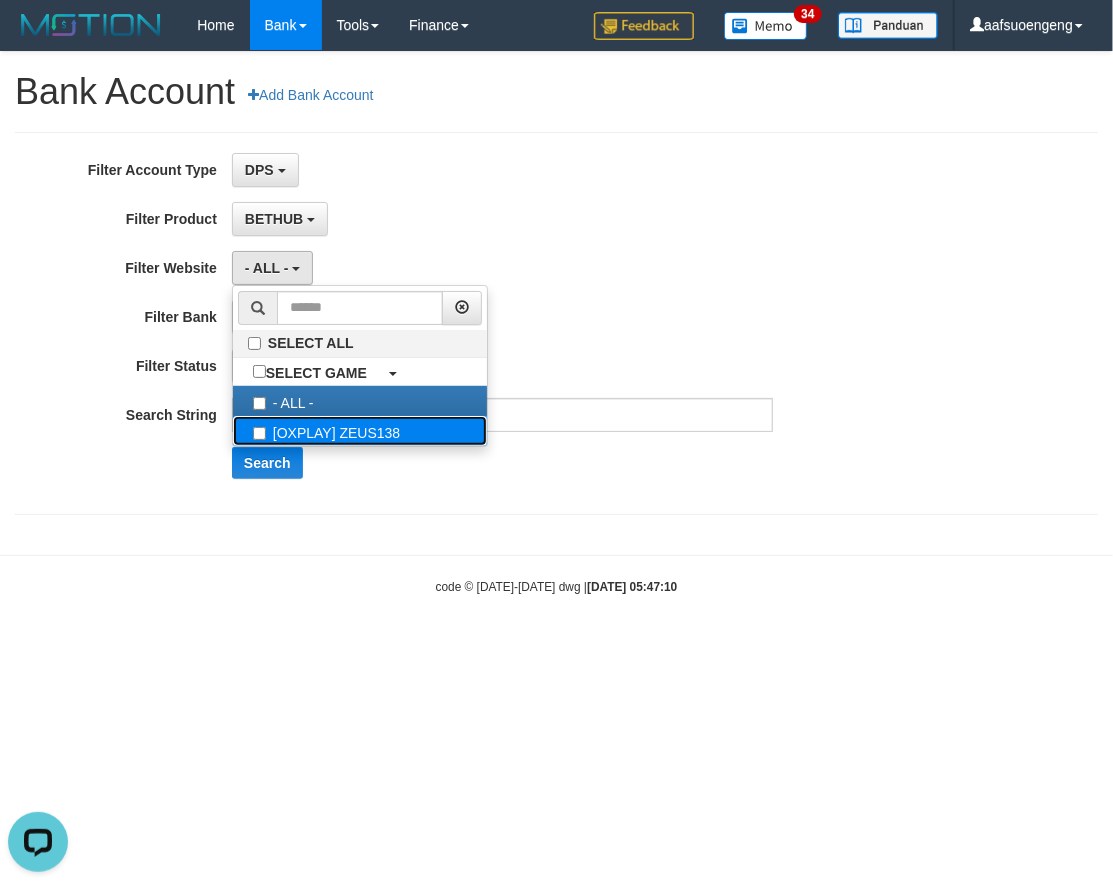 drag, startPoint x: 278, startPoint y: 430, endPoint x: 328, endPoint y: 421, distance: 50.803543 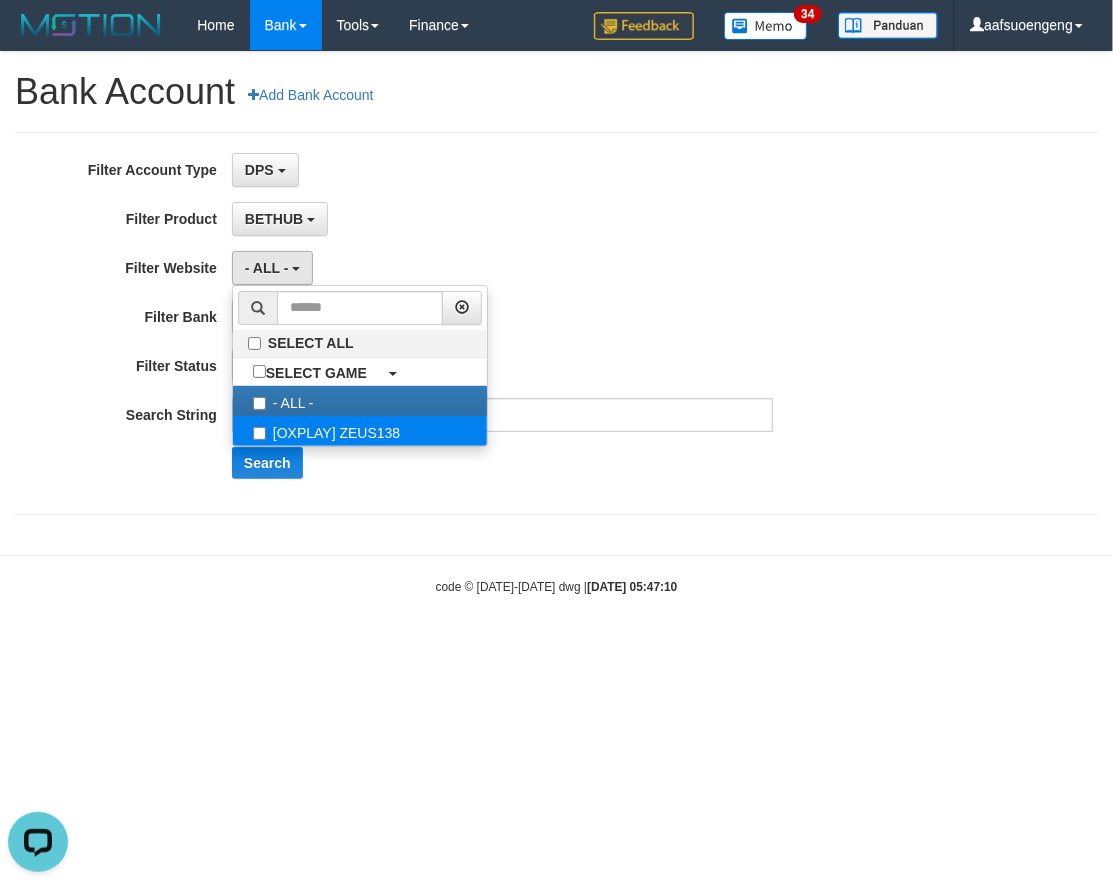 select on "***" 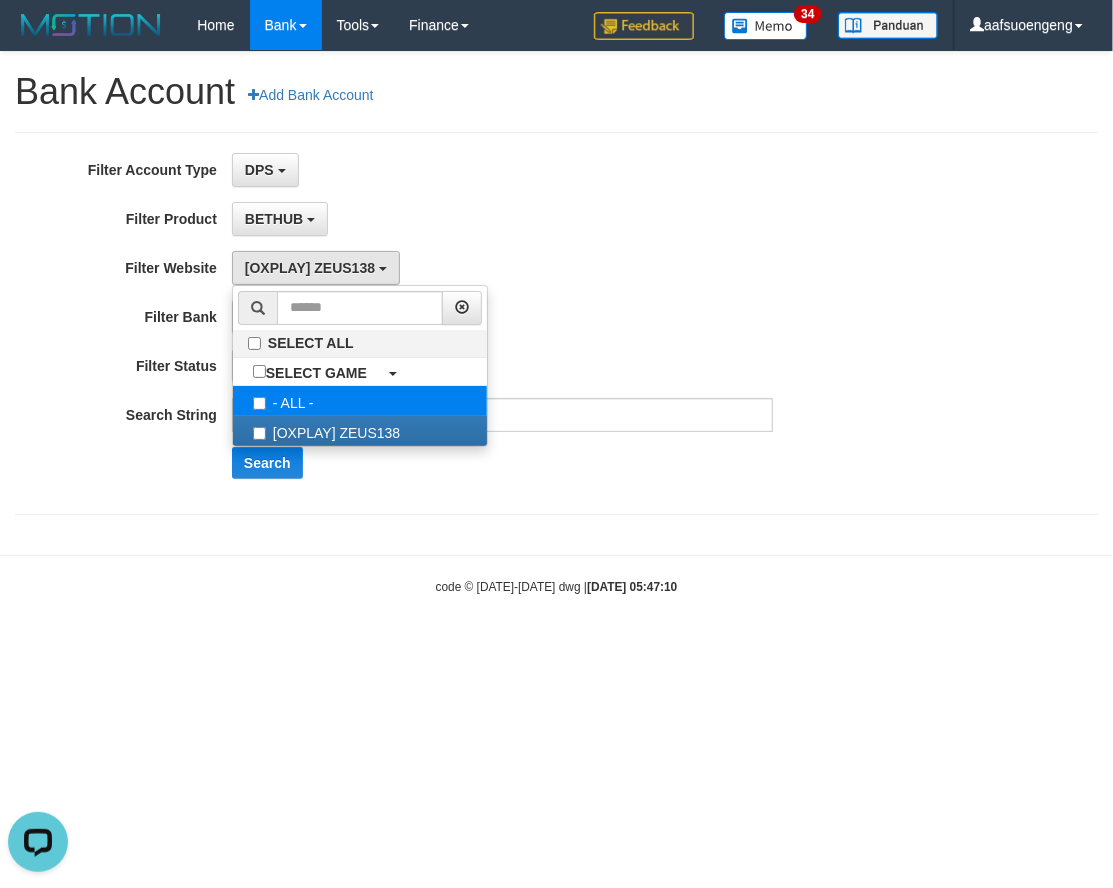 scroll, scrollTop: 17, scrollLeft: 0, axis: vertical 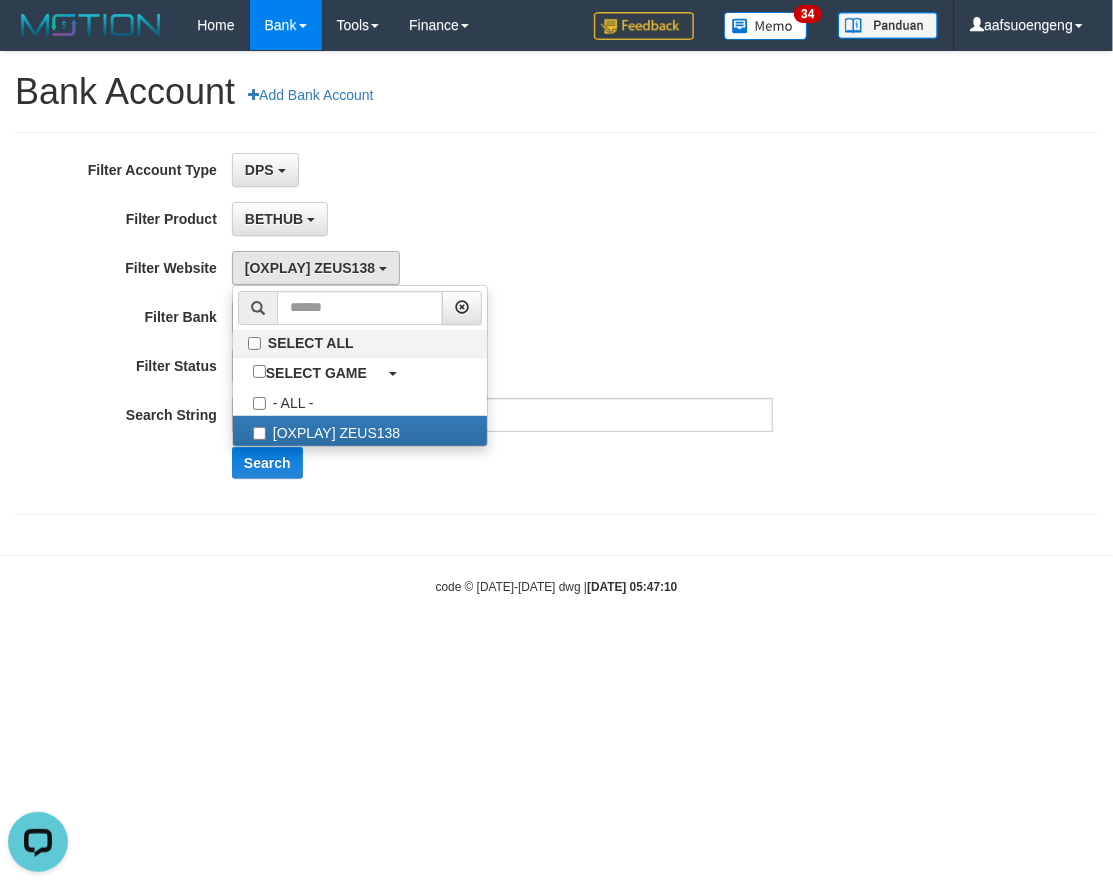 drag, startPoint x: 677, startPoint y: 278, endPoint x: 590, endPoint y: 277, distance: 87.005745 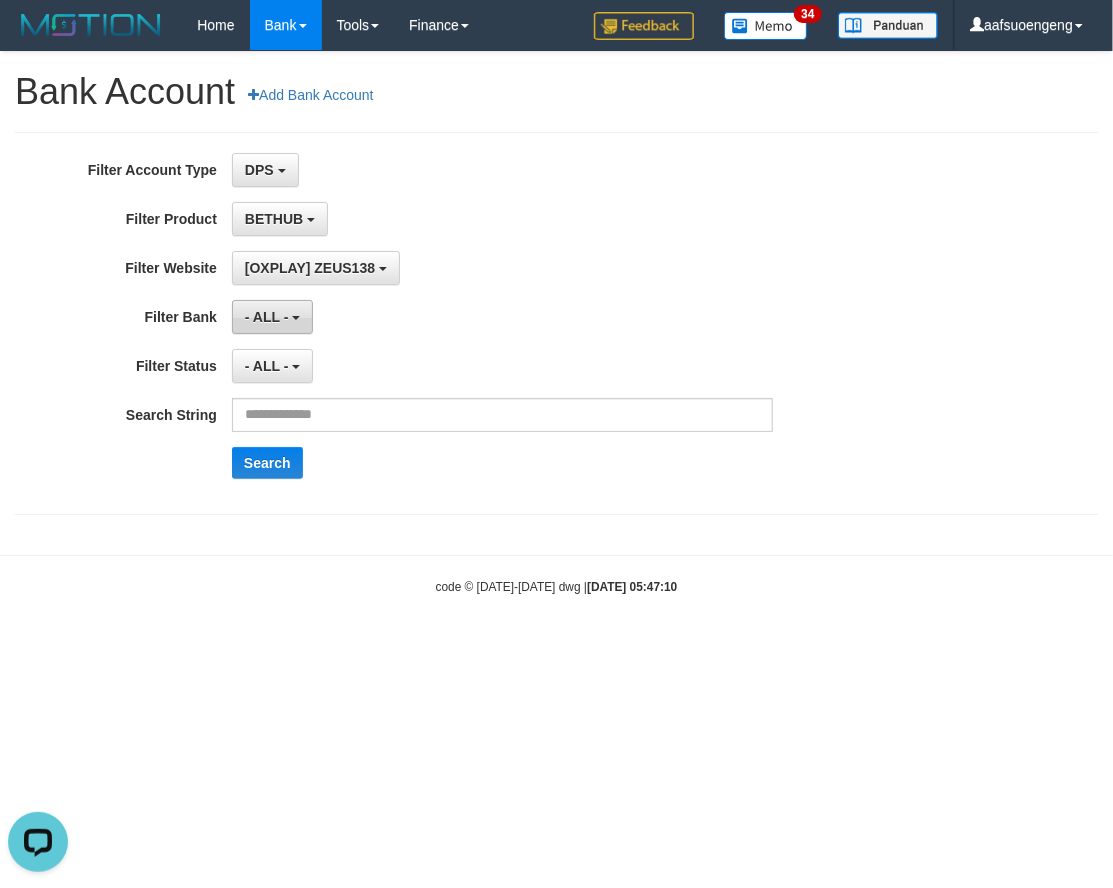 click on "- ALL -" at bounding box center [272, 317] 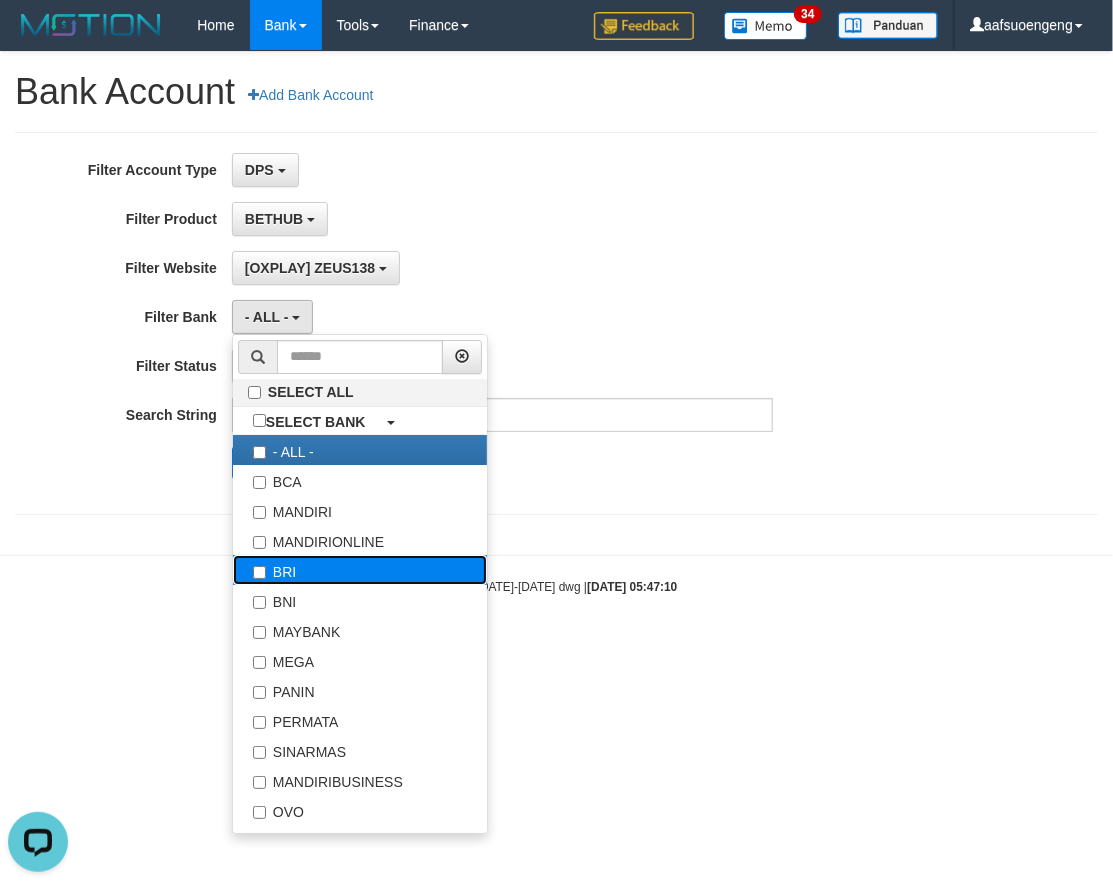click on "BRI" at bounding box center [360, 570] 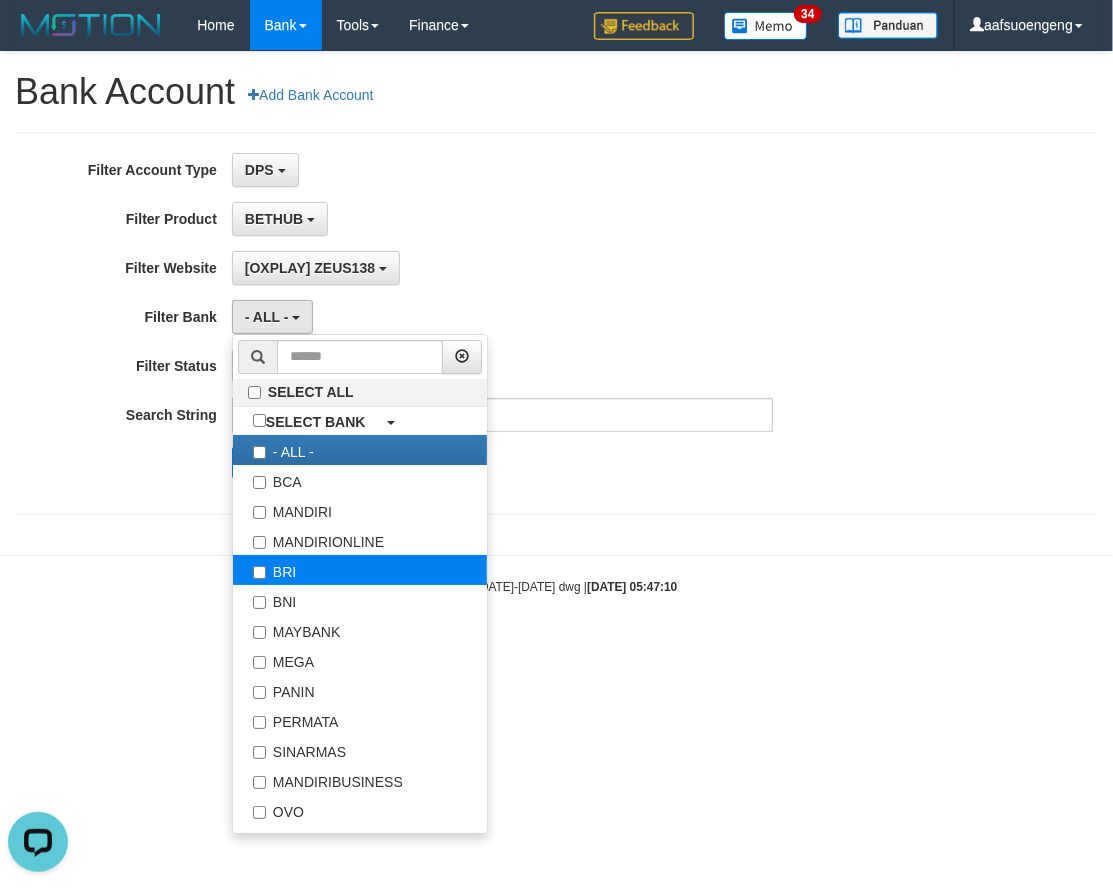 select on "***" 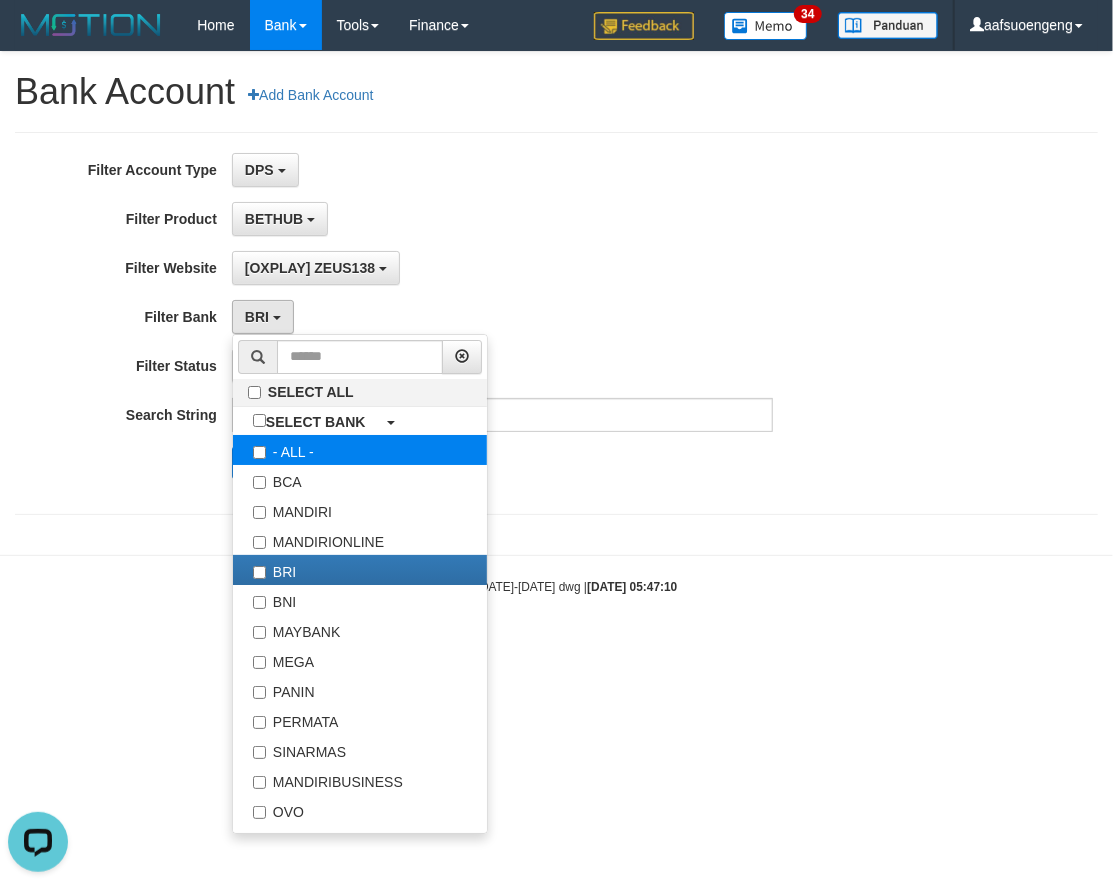 scroll, scrollTop: 17, scrollLeft: 0, axis: vertical 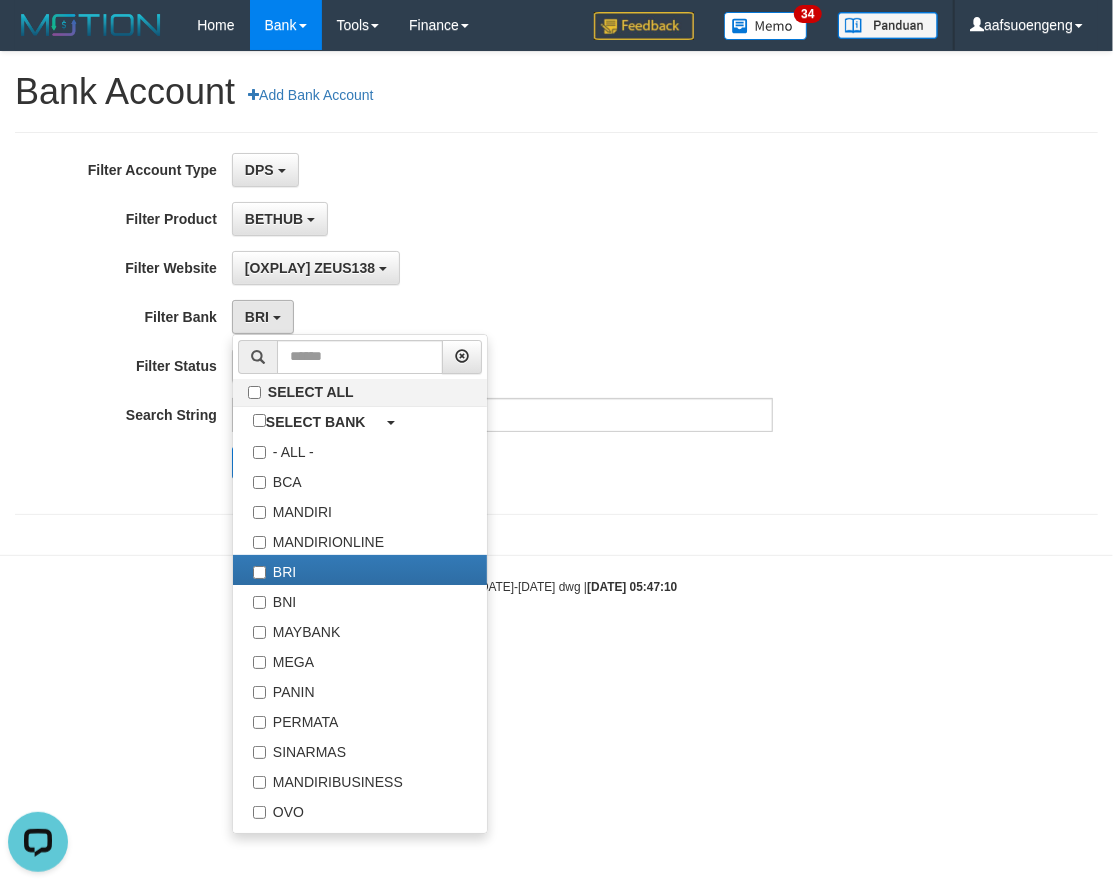 drag, startPoint x: 664, startPoint y: 310, endPoint x: 426, endPoint y: 400, distance: 254.44843 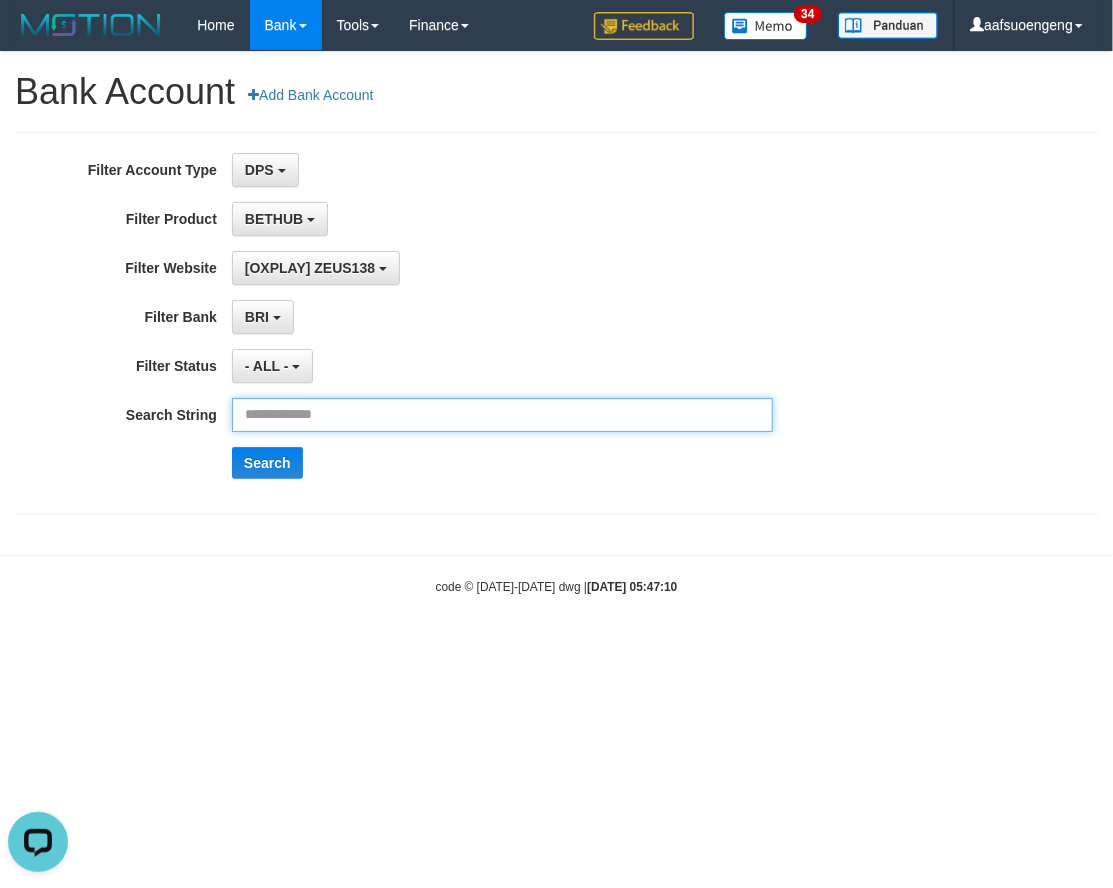 click at bounding box center [502, 415] 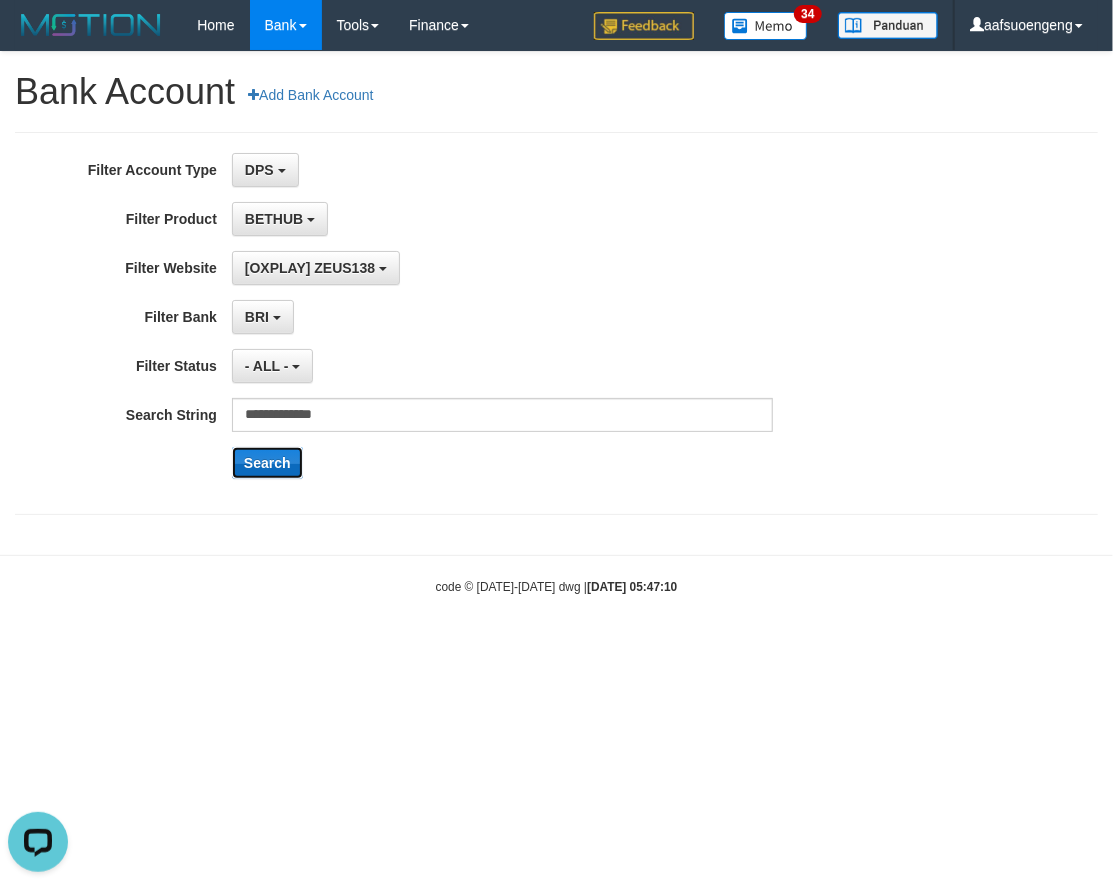 click on "Search" at bounding box center [267, 463] 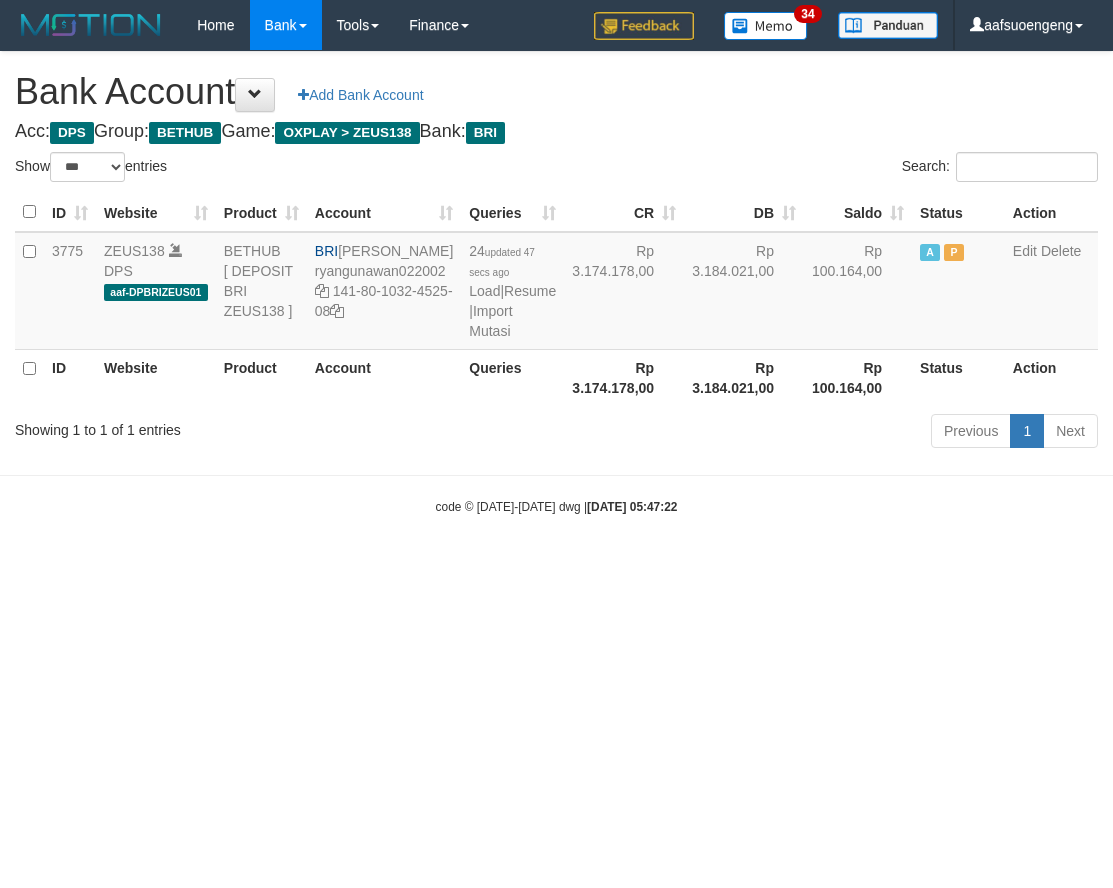 select on "***" 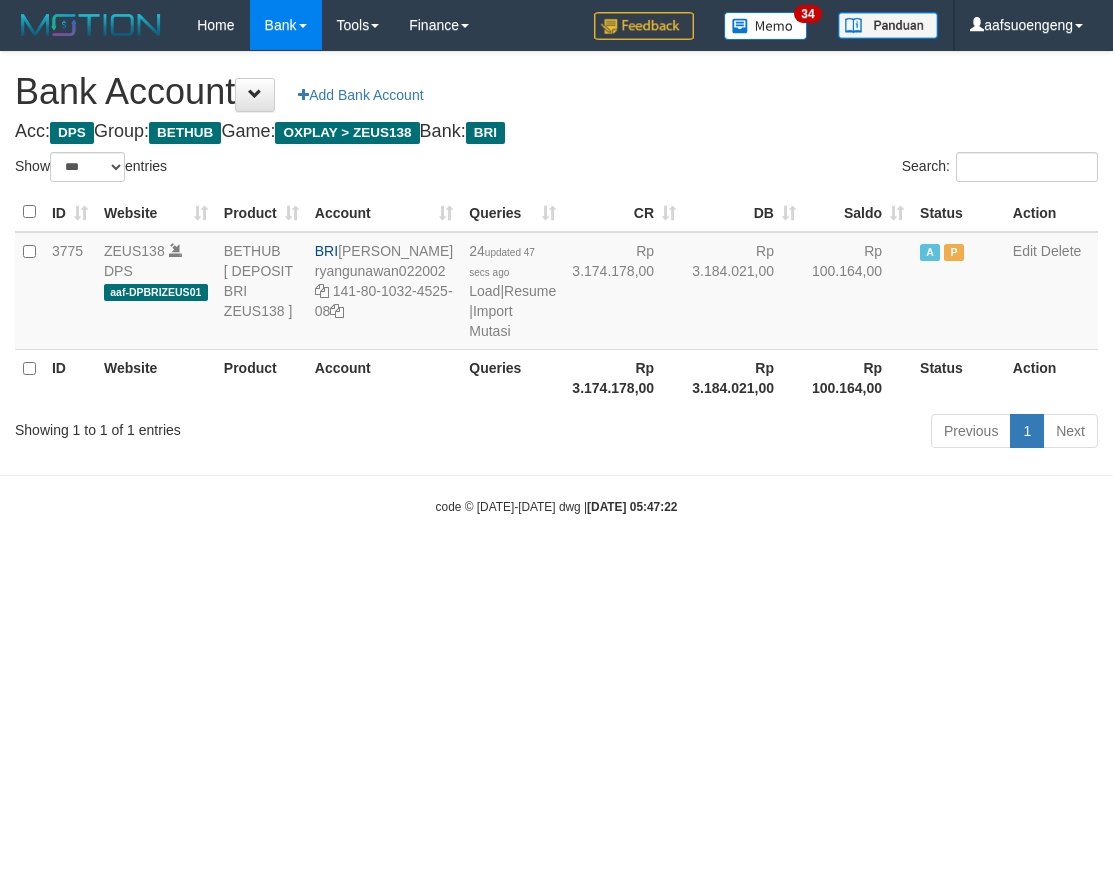 scroll, scrollTop: 0, scrollLeft: 0, axis: both 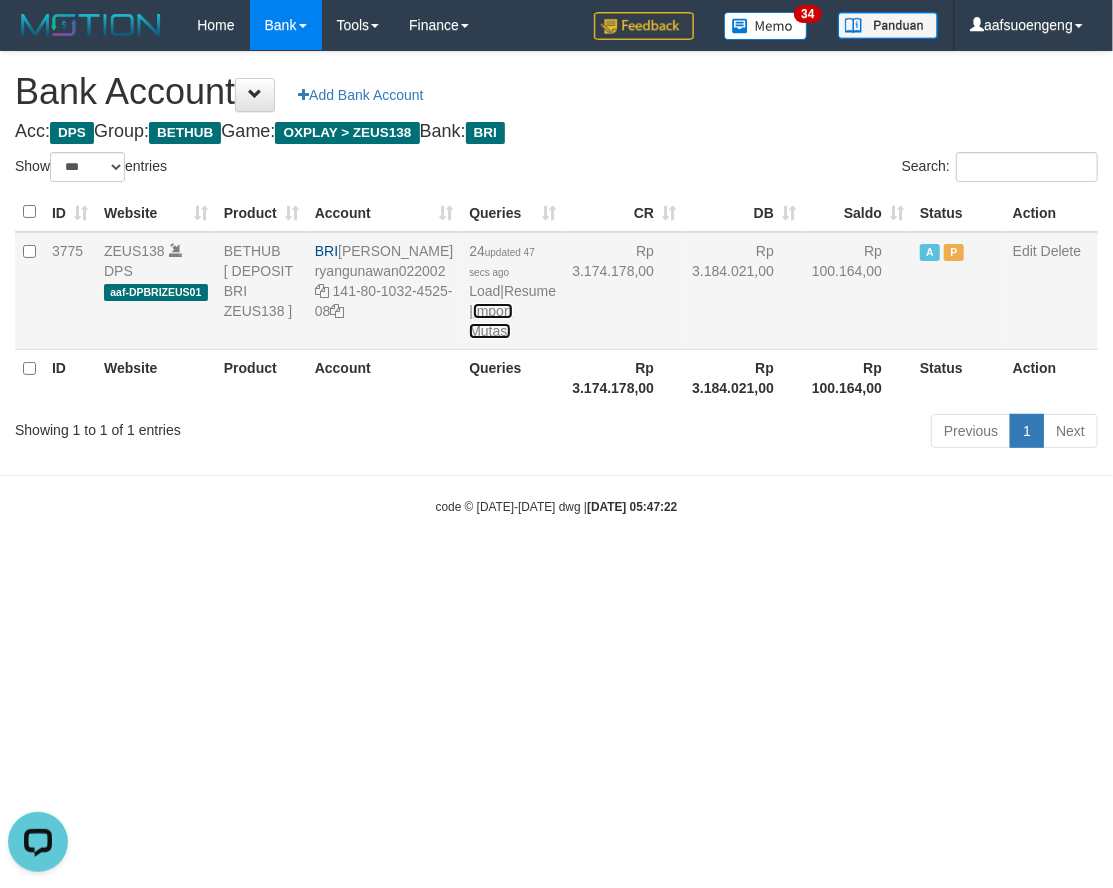 click on "Import Mutasi" at bounding box center (490, 321) 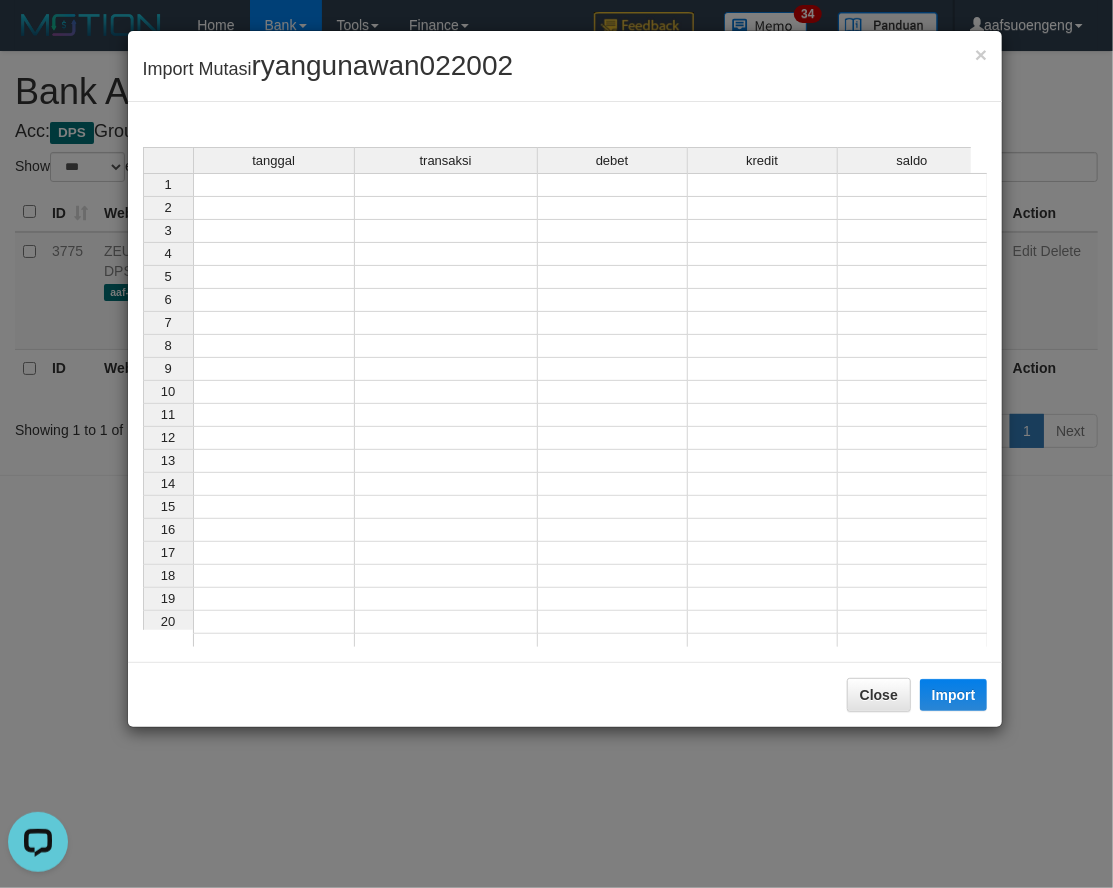 click on "tanggal transaksi debet kredit saldo 1 2 3 4 5 6 7 8 9 10 11 12 13 14 15 16 17 18 19 20 21" at bounding box center (565, 402) 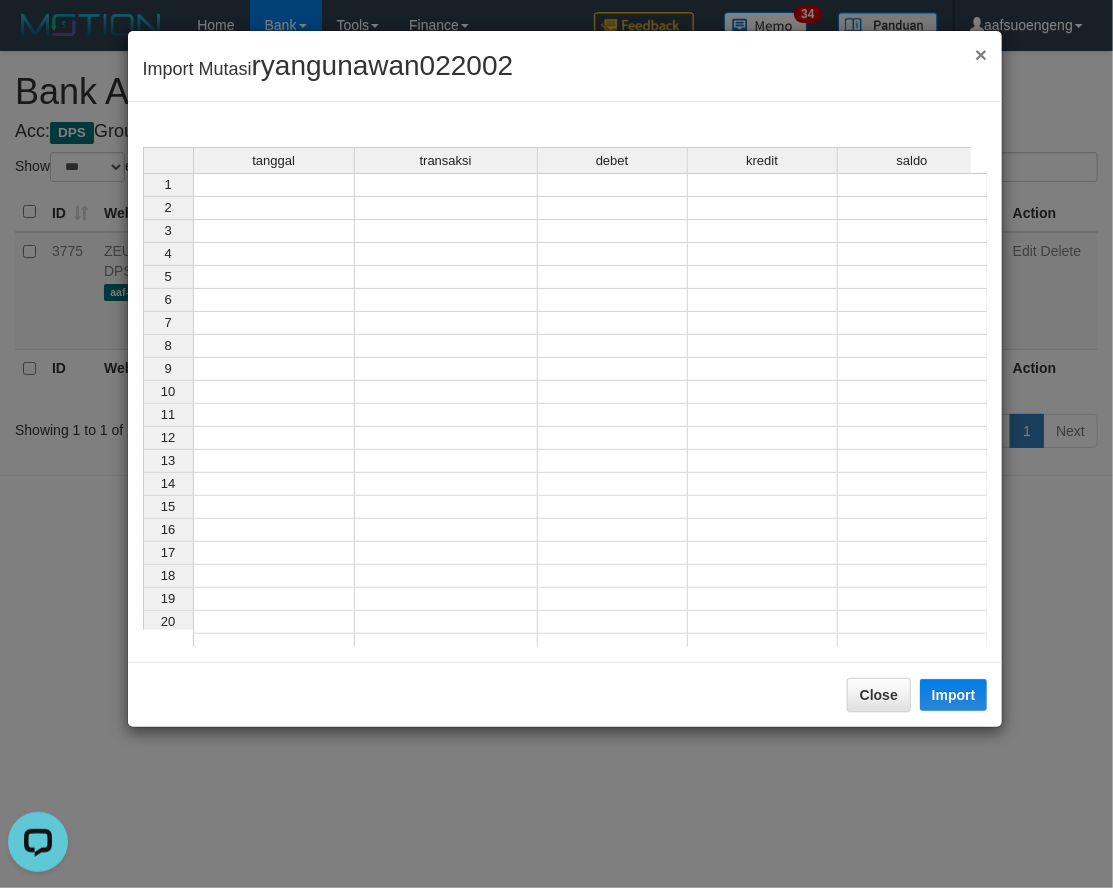 click on "×" at bounding box center [981, 54] 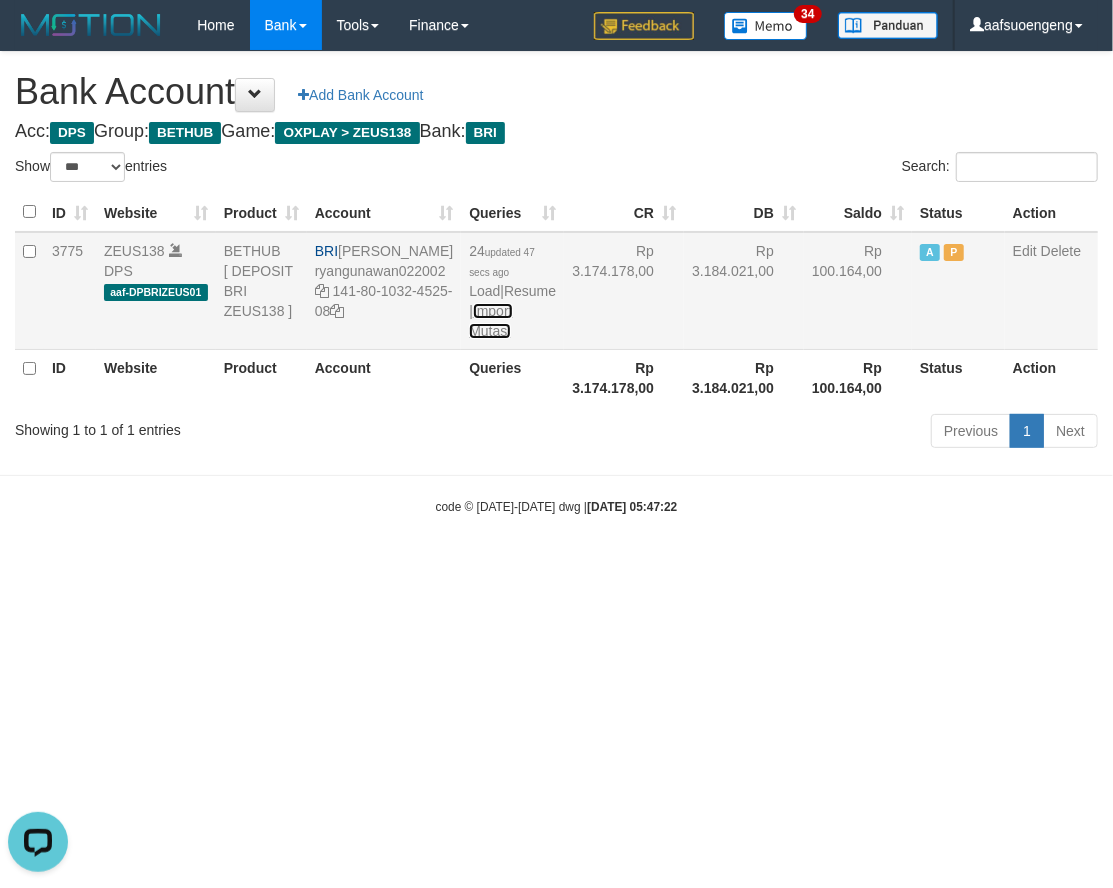 click on "Import Mutasi" at bounding box center [490, 321] 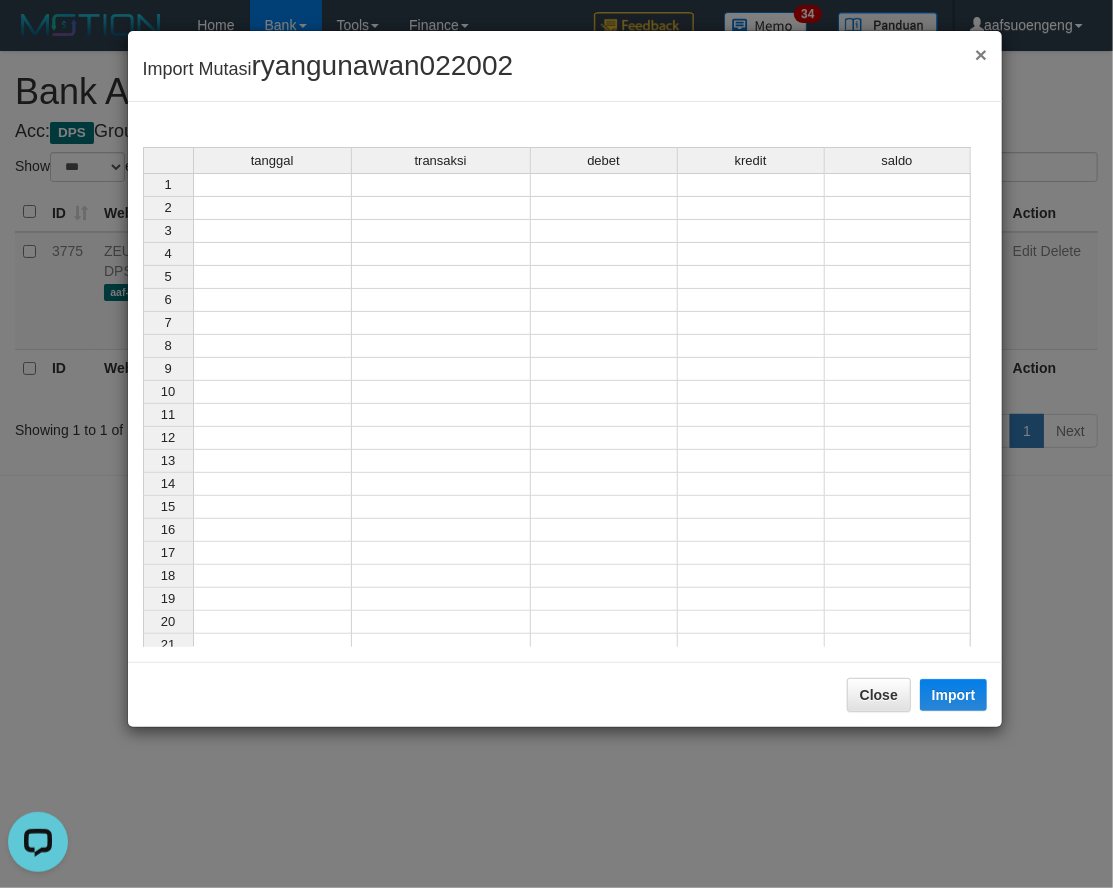 click on "×" at bounding box center (981, 54) 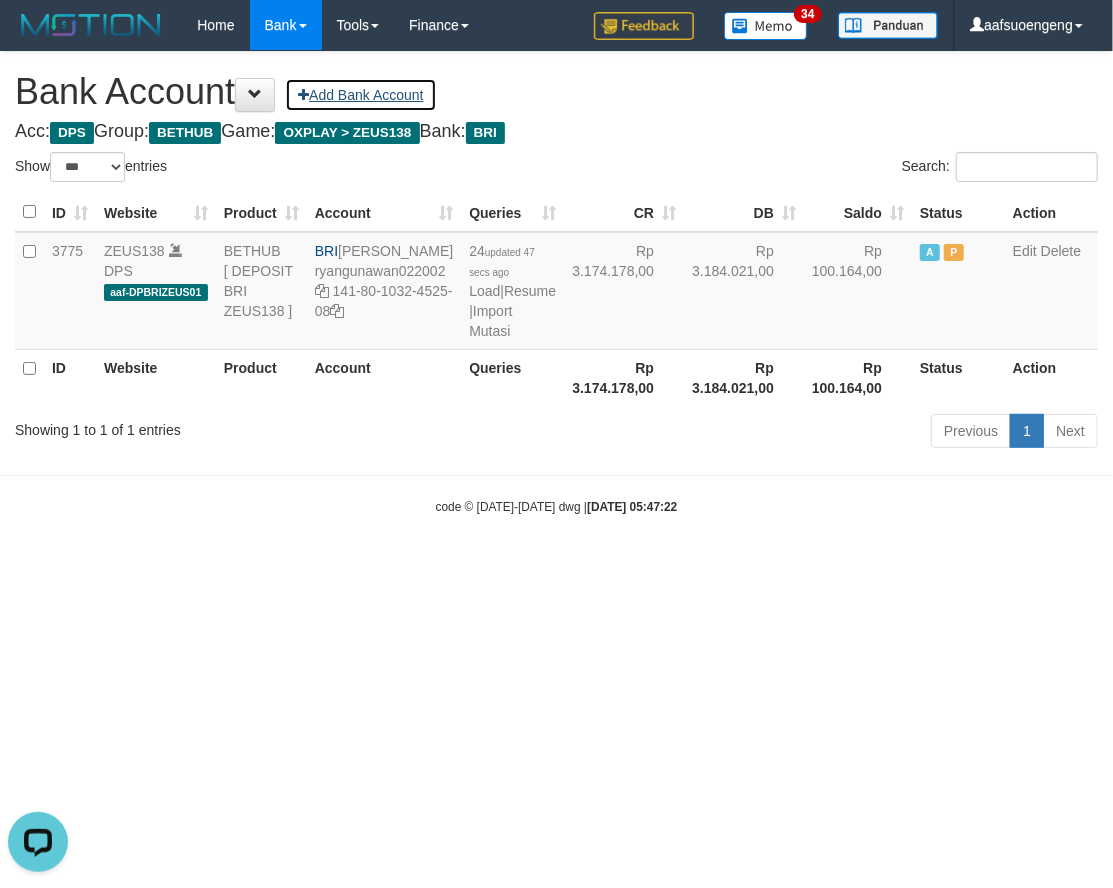 click on "Add Bank Account" at bounding box center [360, 95] 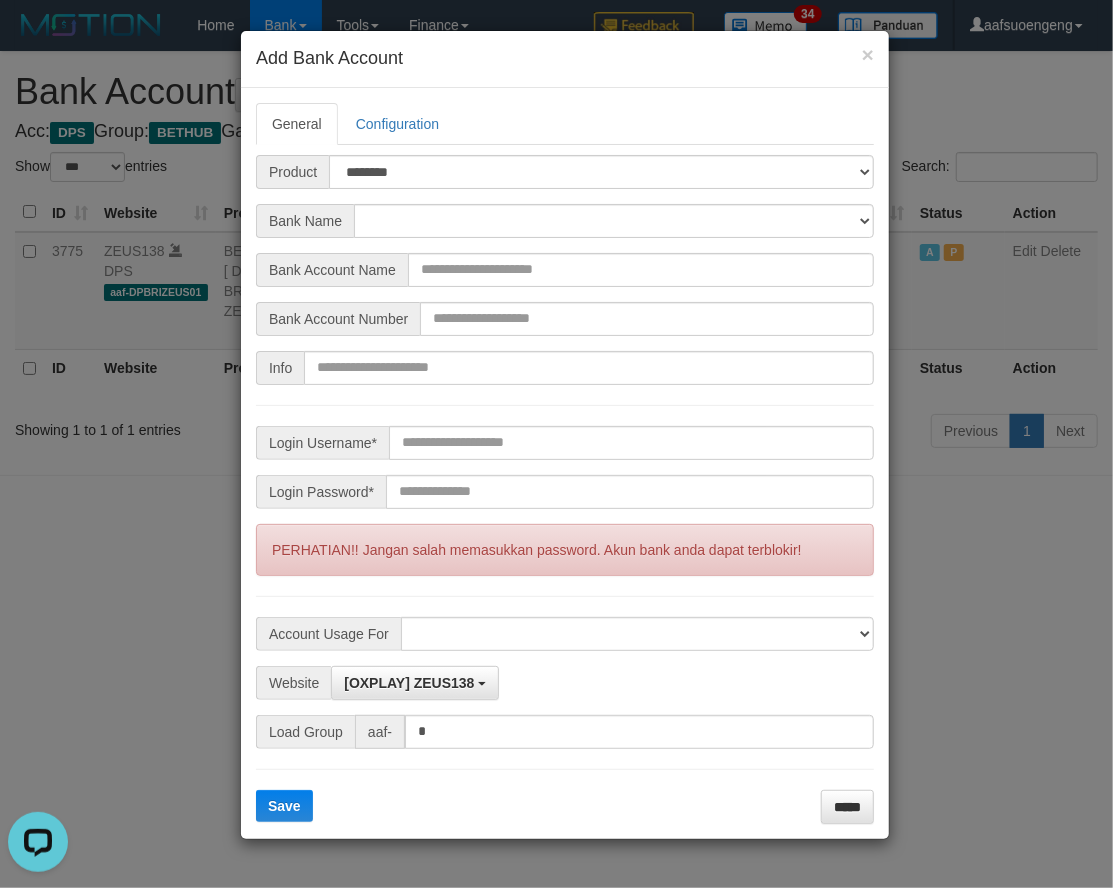 click on "Toggle navigation
Home
Bank
Account List
Mutasi Bank
Search
Sync
Tools
Suspicious Trans
Finance
Financial Data
aafsuoengeng
My Profile
Log Out
34" at bounding box center (556, 283) 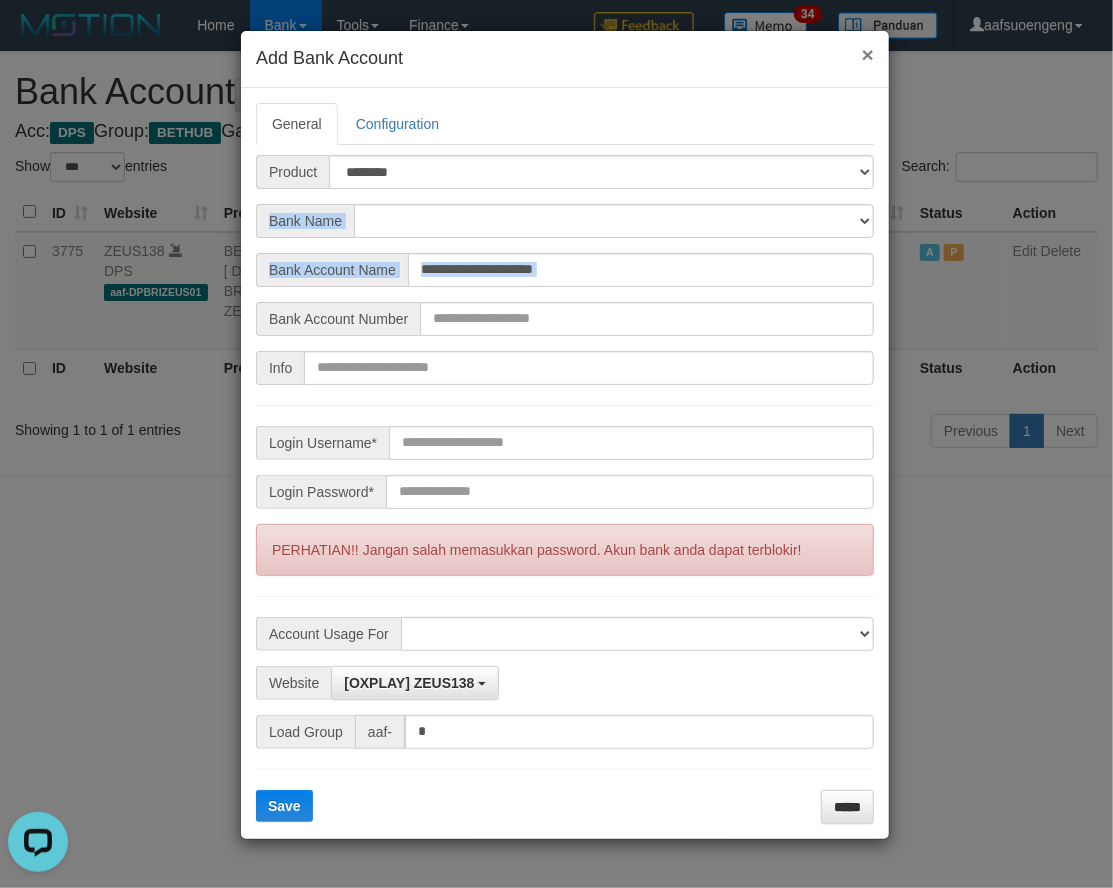 click on "×" at bounding box center [868, 54] 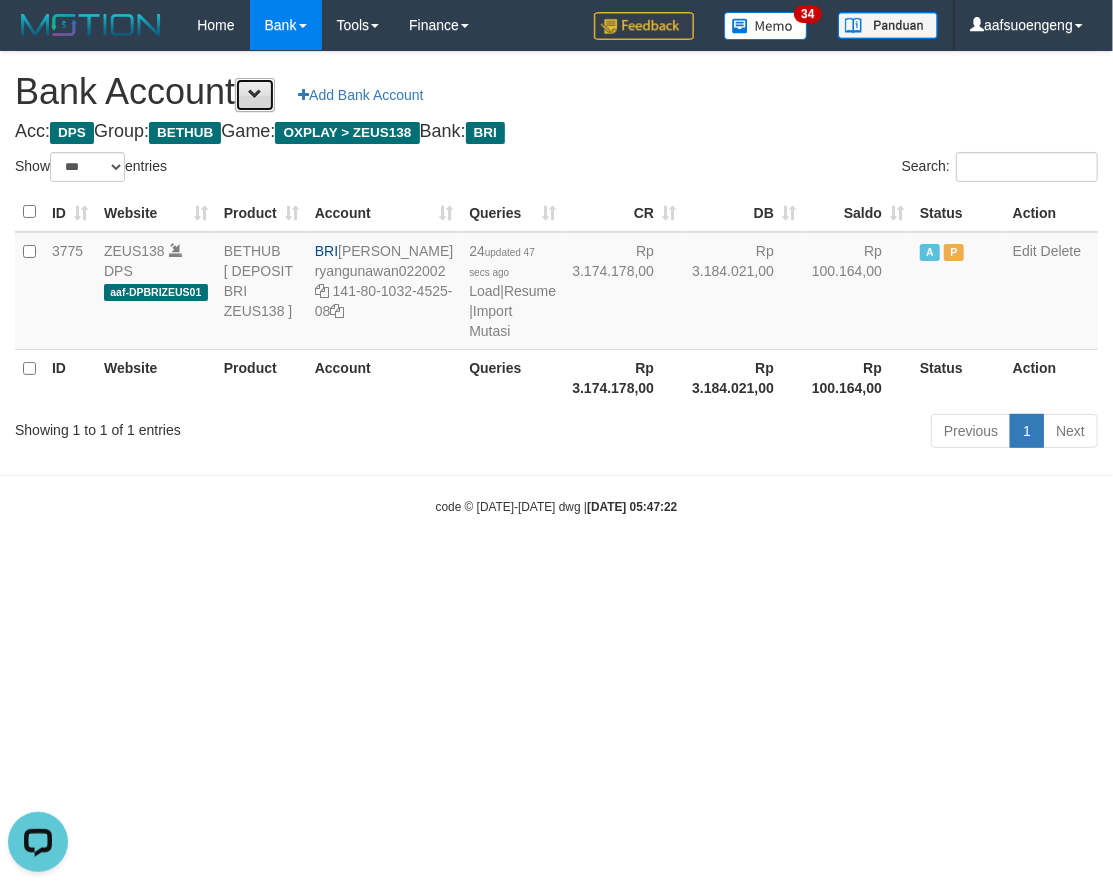click at bounding box center (255, 95) 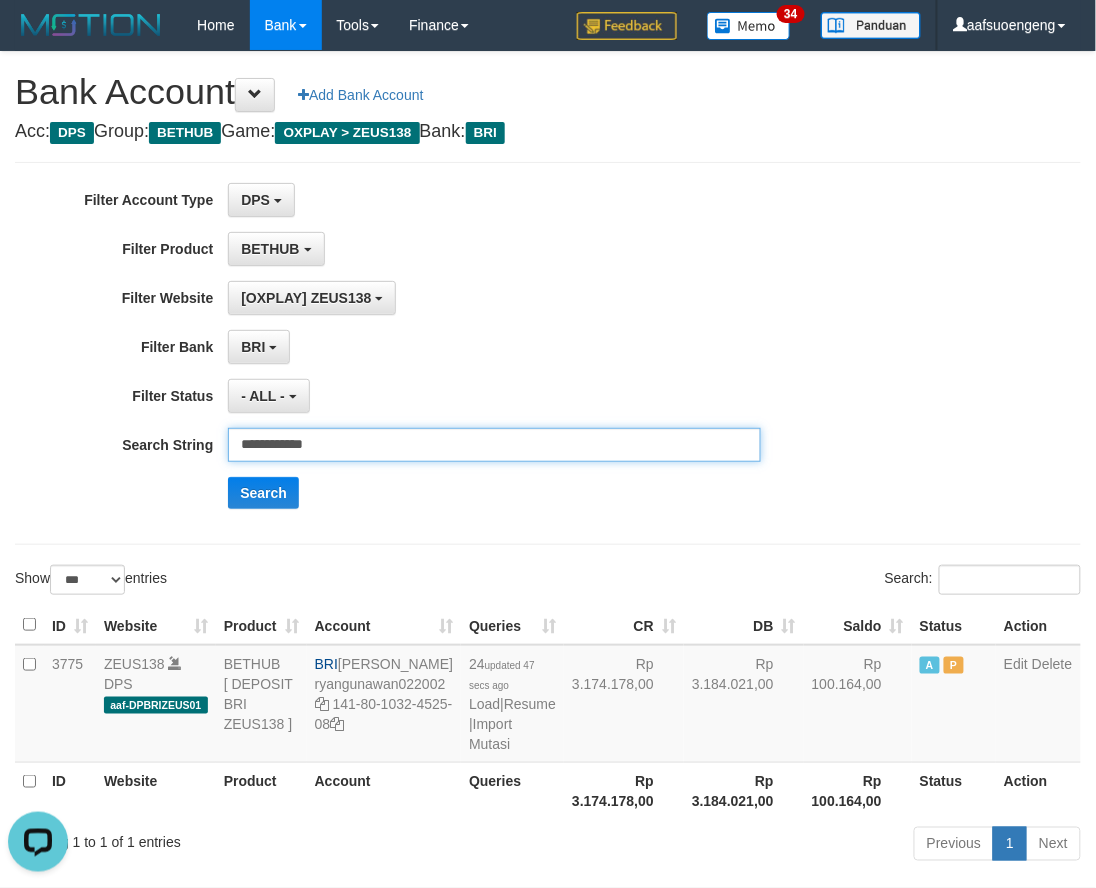 click on "**********" at bounding box center [494, 445] 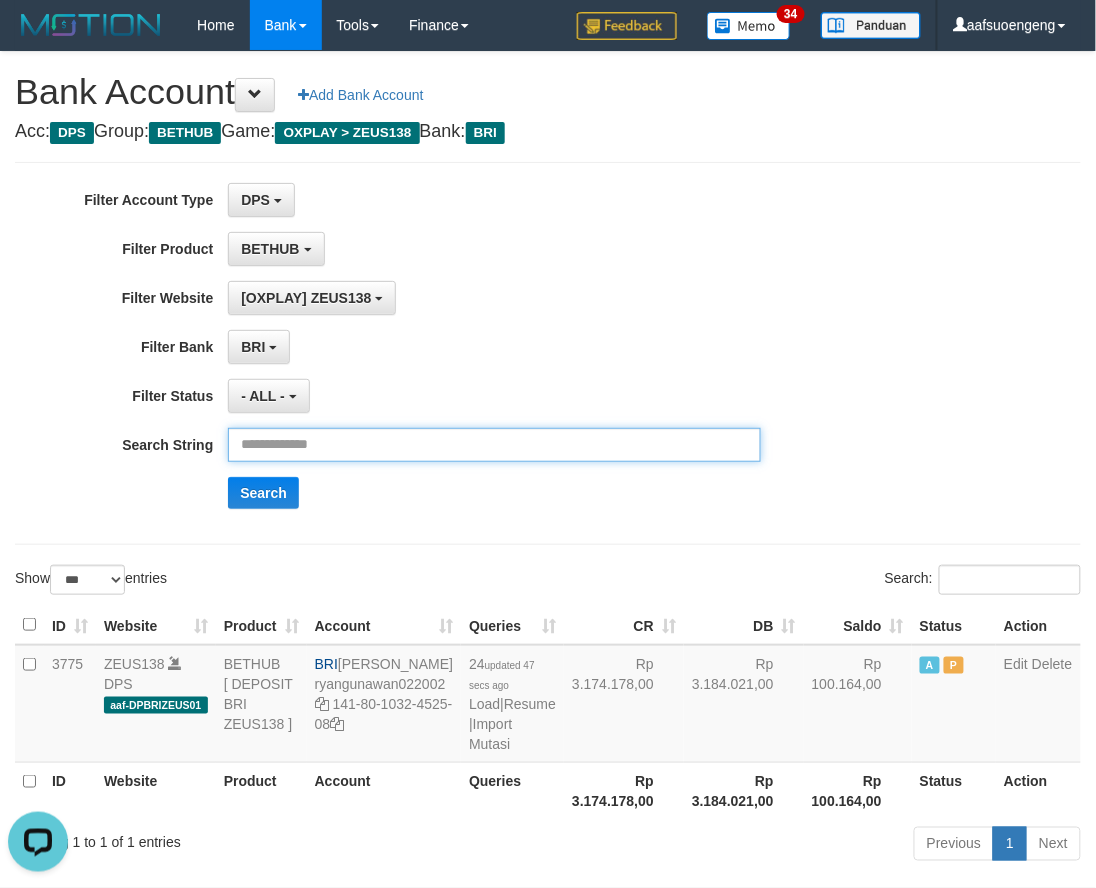 click at bounding box center [494, 445] 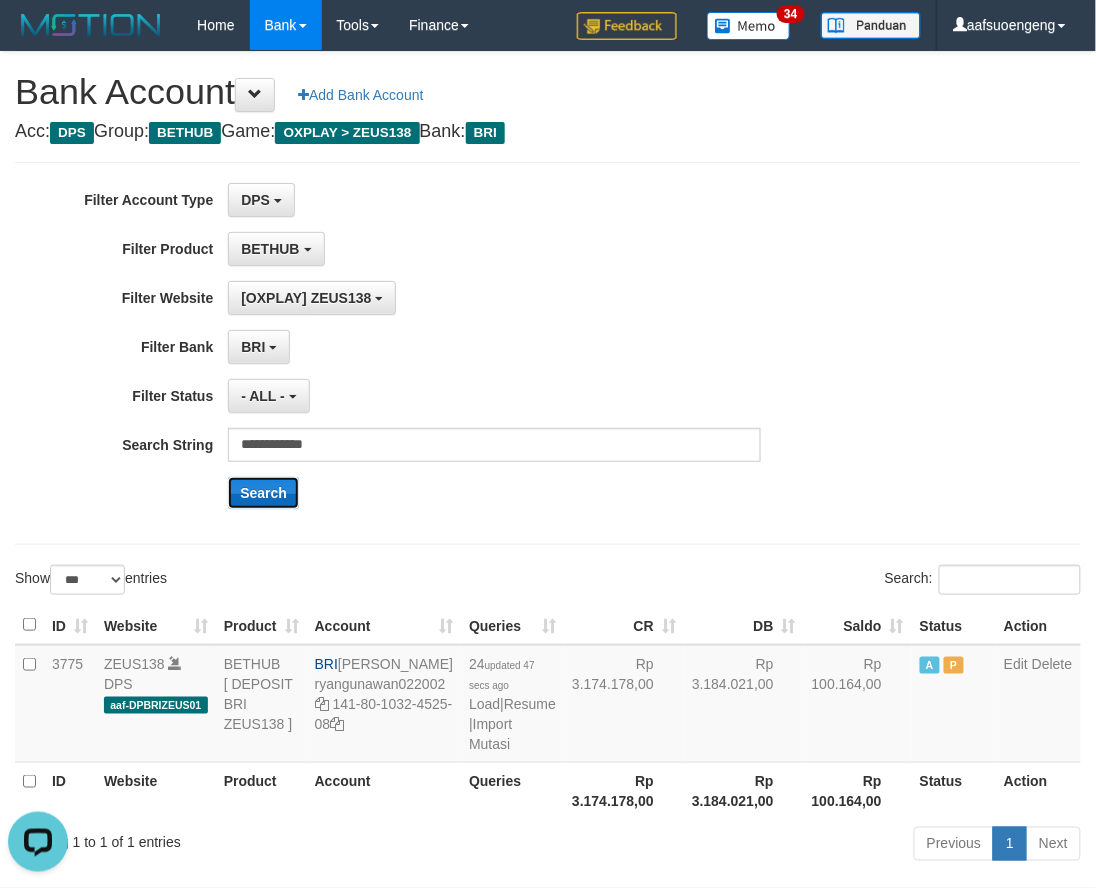 click on "Search" at bounding box center [263, 493] 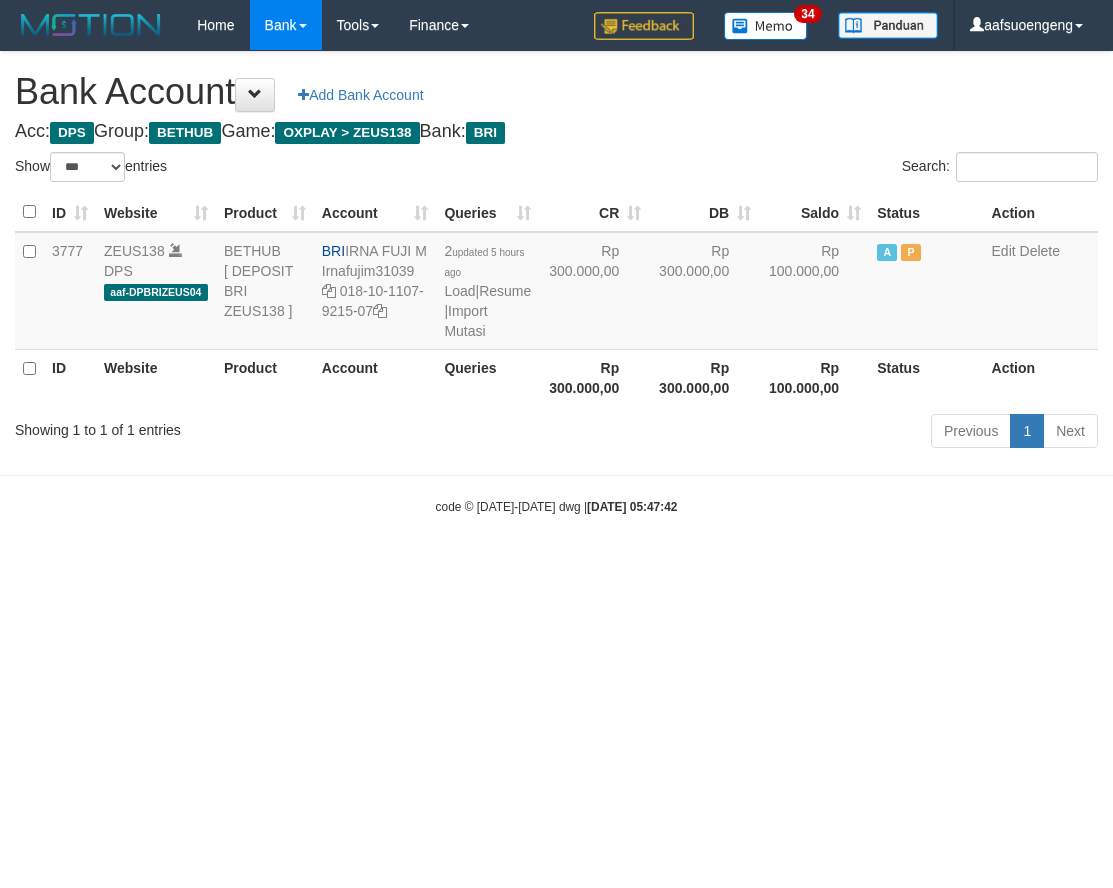 select on "***" 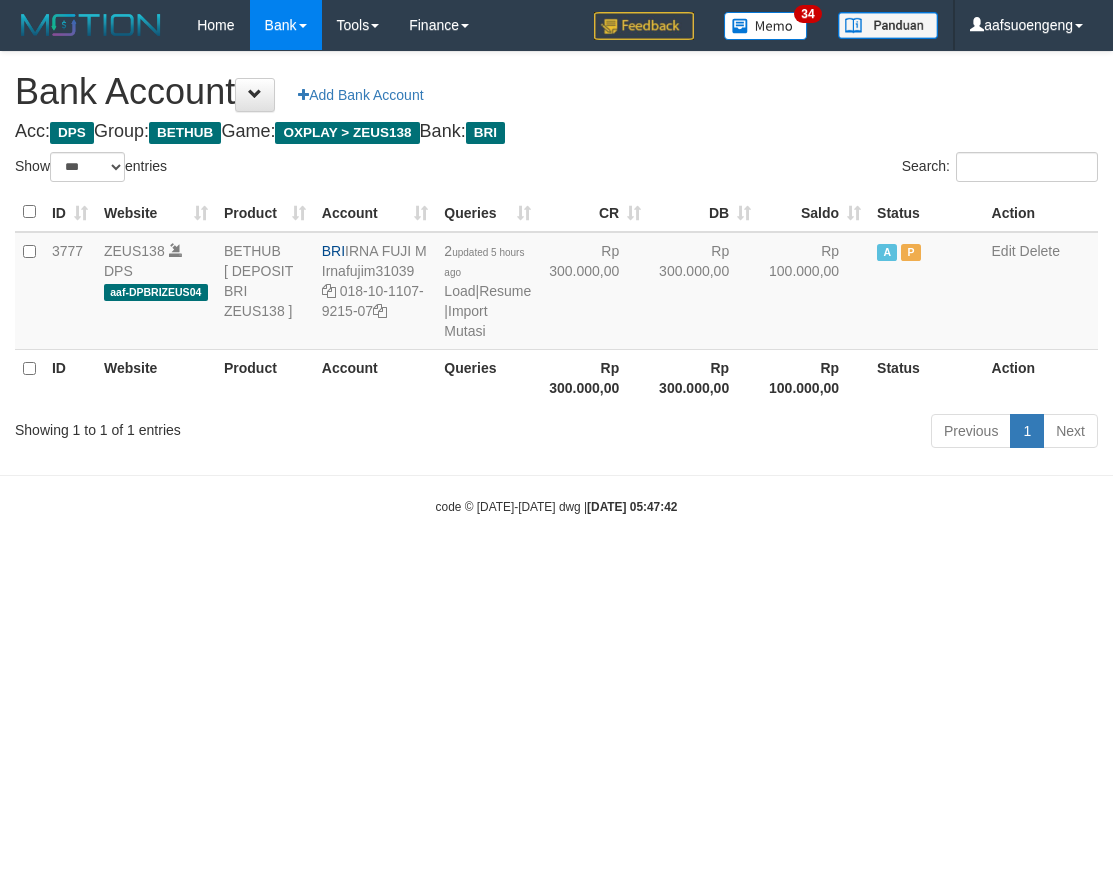 scroll, scrollTop: 0, scrollLeft: 0, axis: both 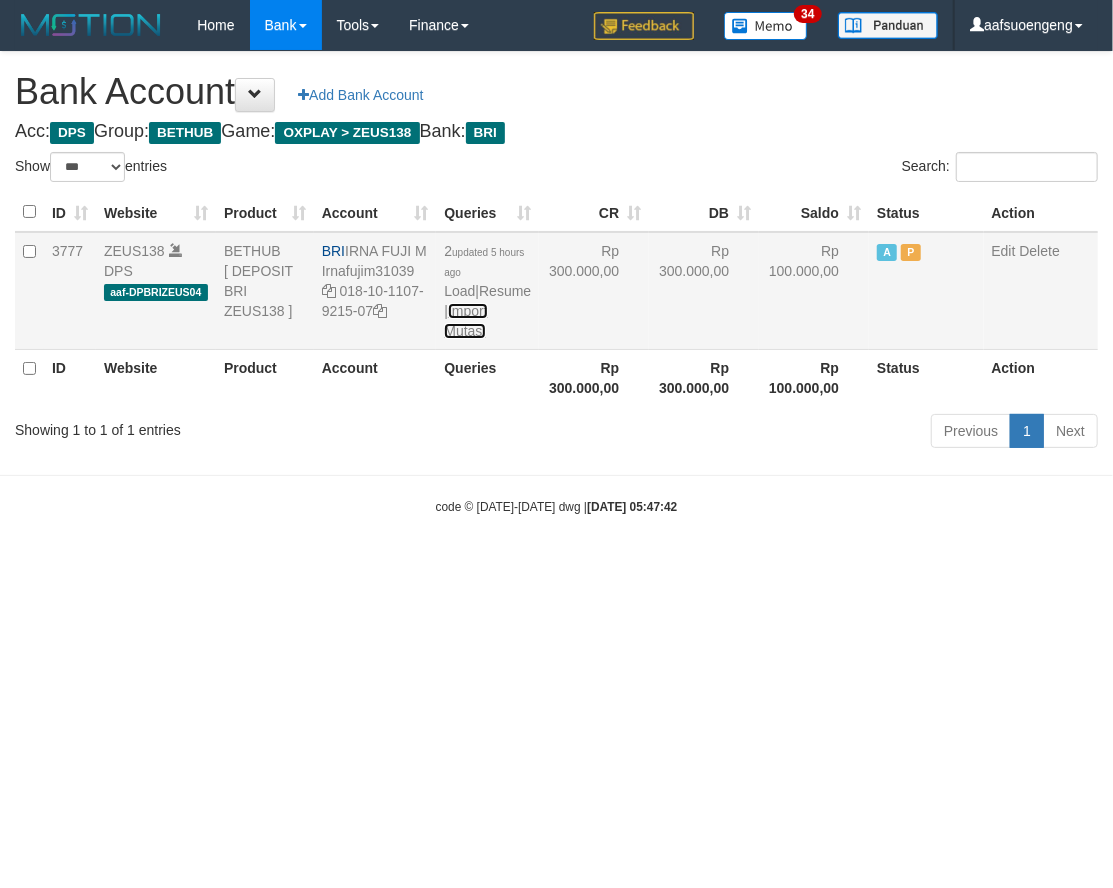 click on "Import Mutasi" at bounding box center [465, 321] 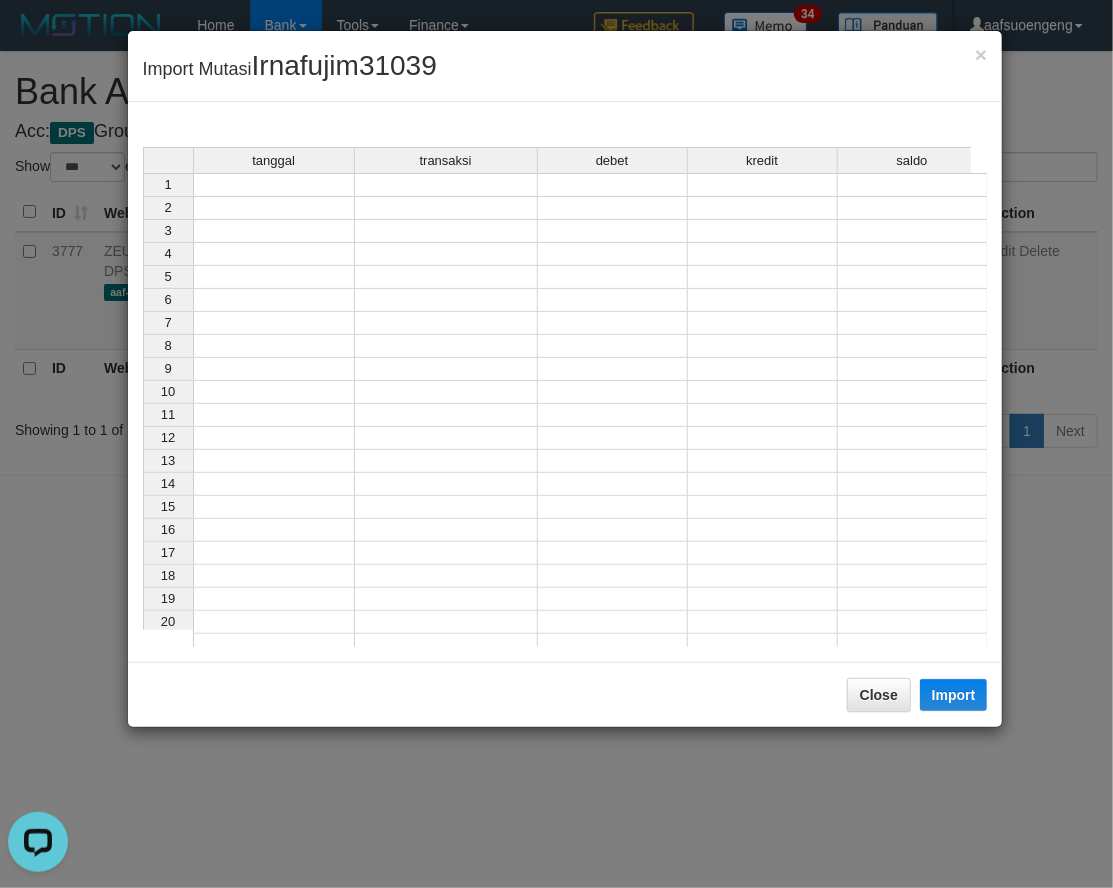 click on "tanggal transaksi debet kredit saldo 1 2 3 4 5 6 7 8 9 10 11 12 13 14 15 16 17 18 19 20 21" at bounding box center (565, 402) 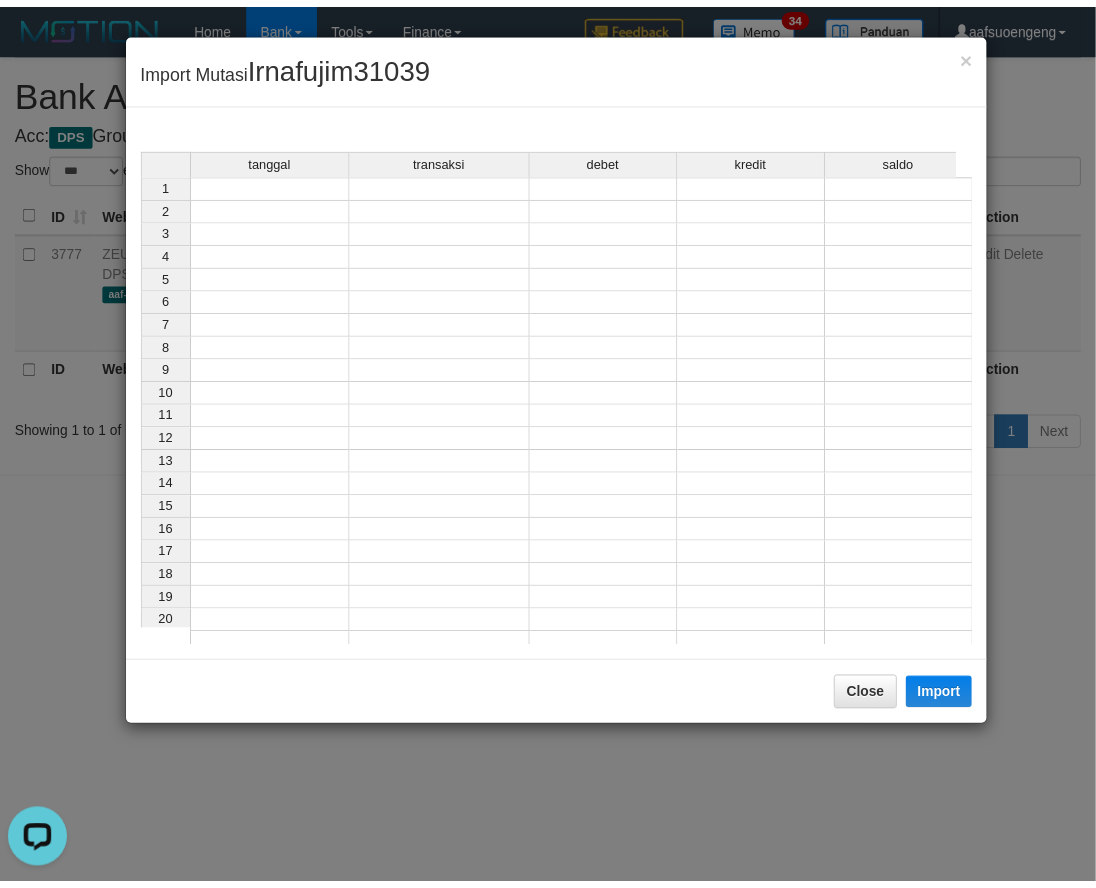 scroll, scrollTop: 0, scrollLeft: 0, axis: both 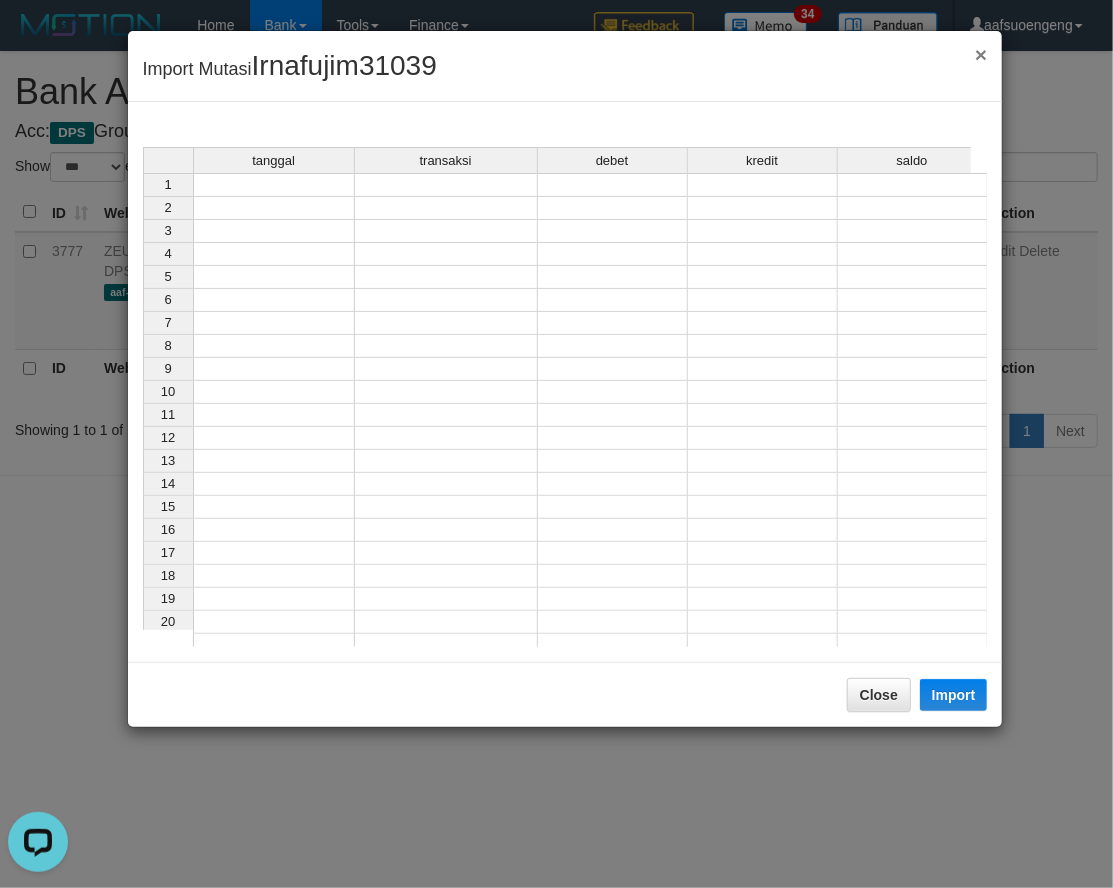 click on "×" at bounding box center [981, 54] 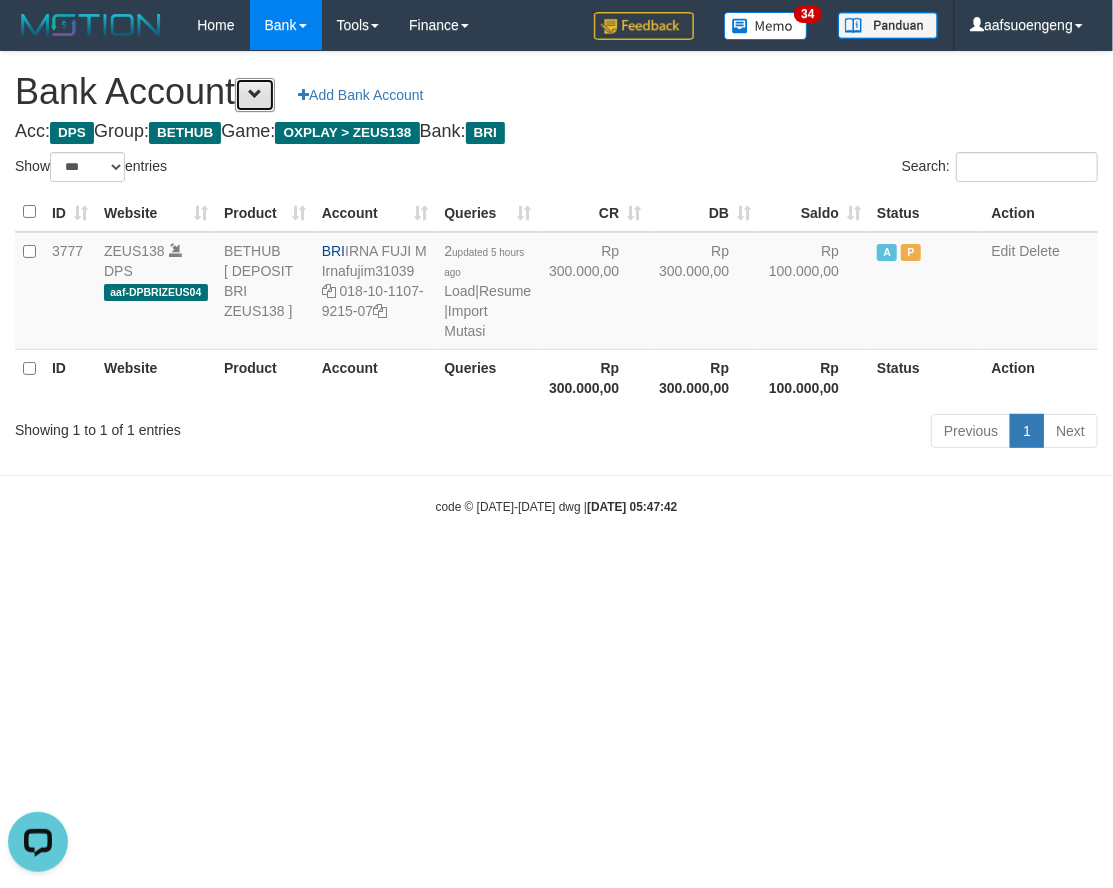 drag, startPoint x: 257, startPoint y: 93, endPoint x: 482, endPoint y: 452, distance: 423.6815 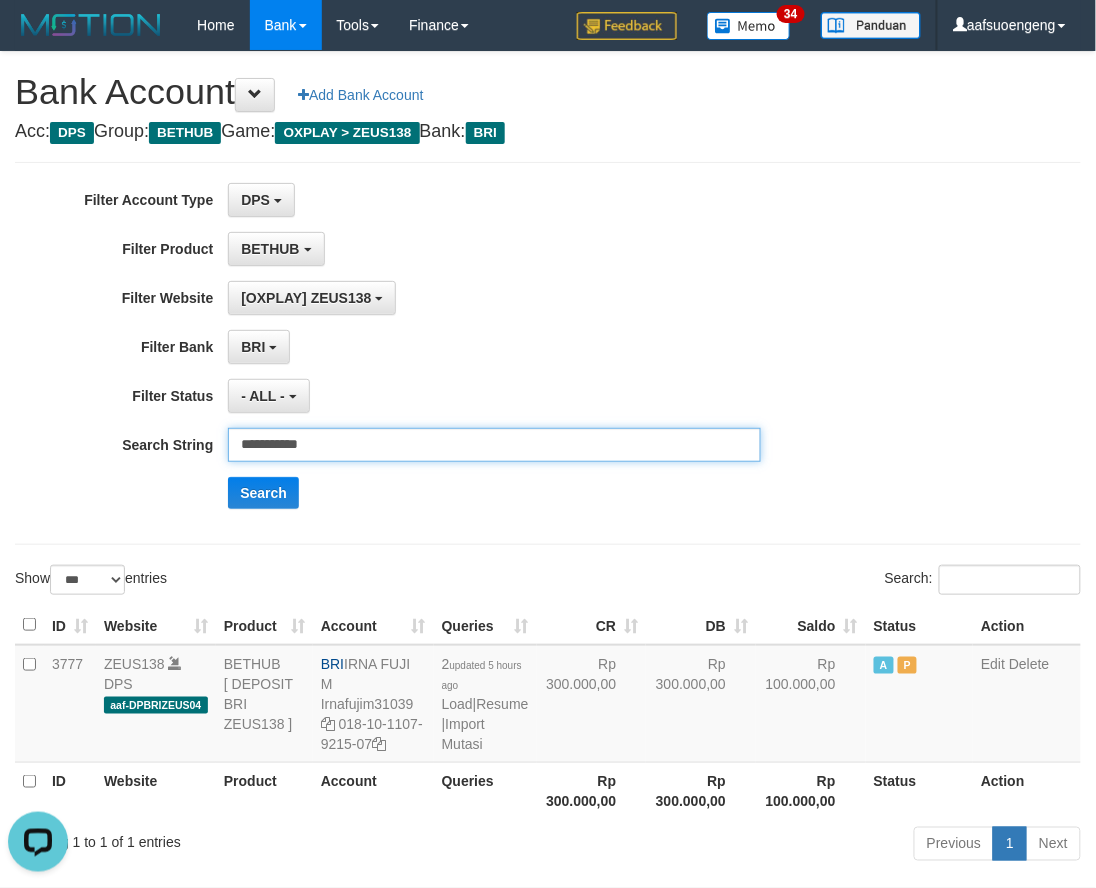 click on "**********" at bounding box center [494, 445] 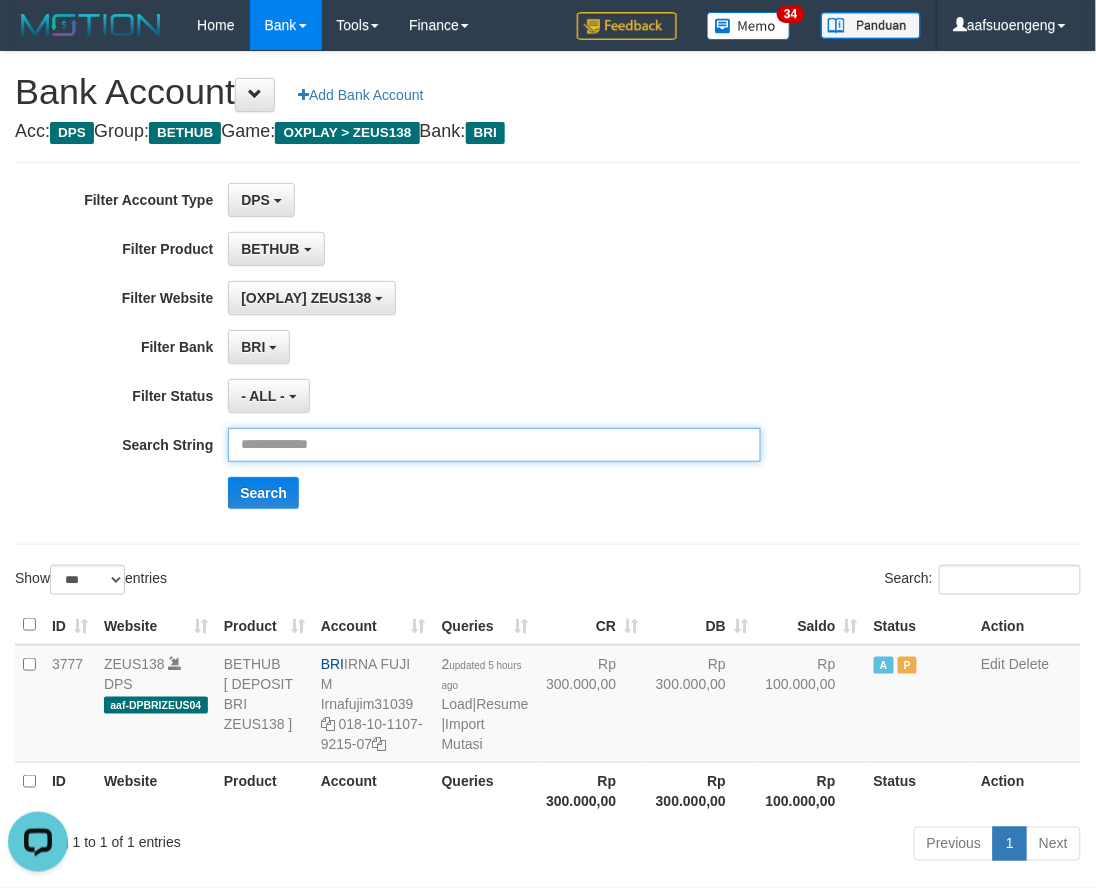click at bounding box center [494, 445] 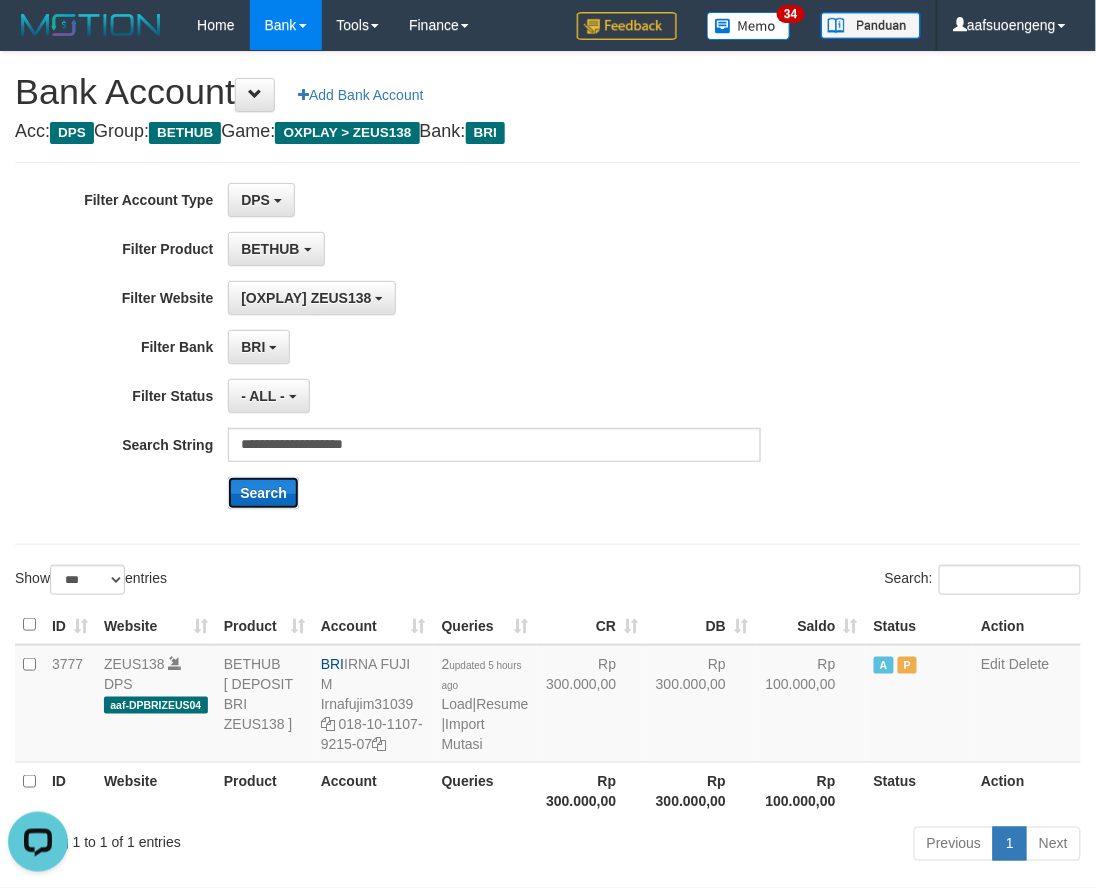 click on "Search" at bounding box center [263, 493] 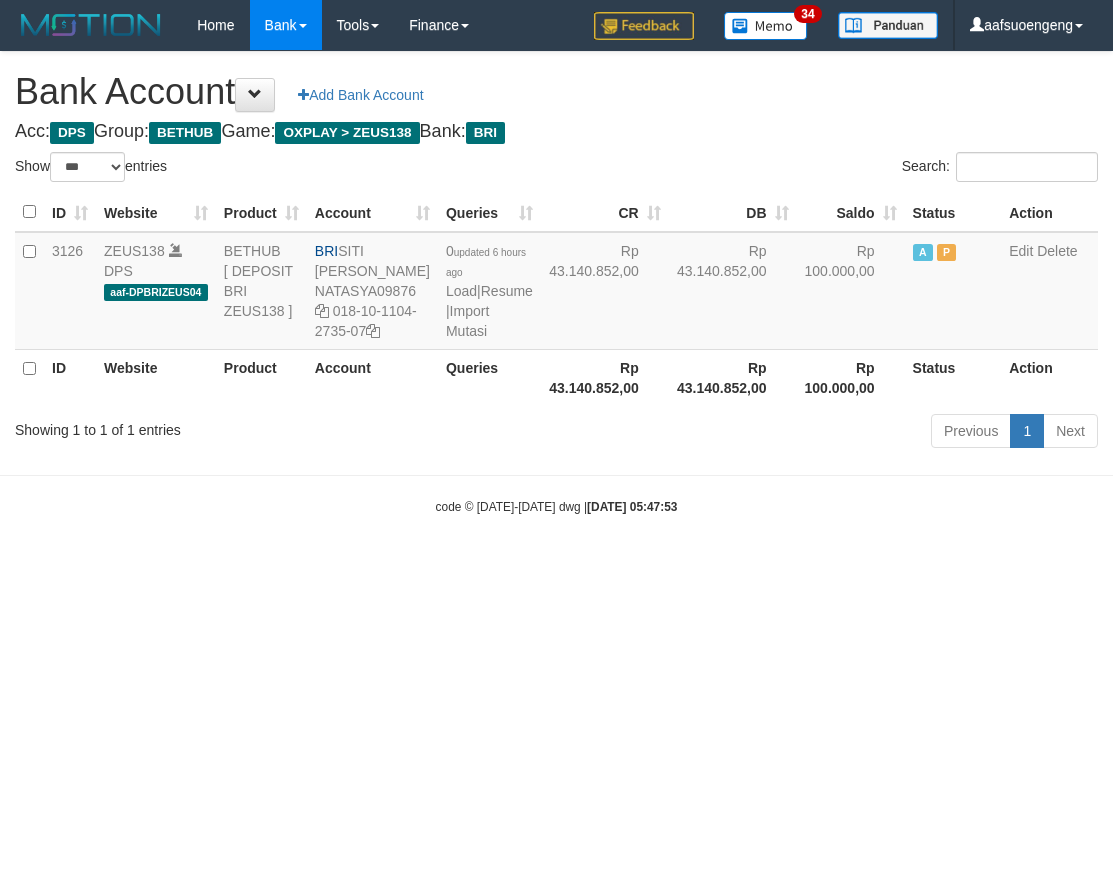 select on "***" 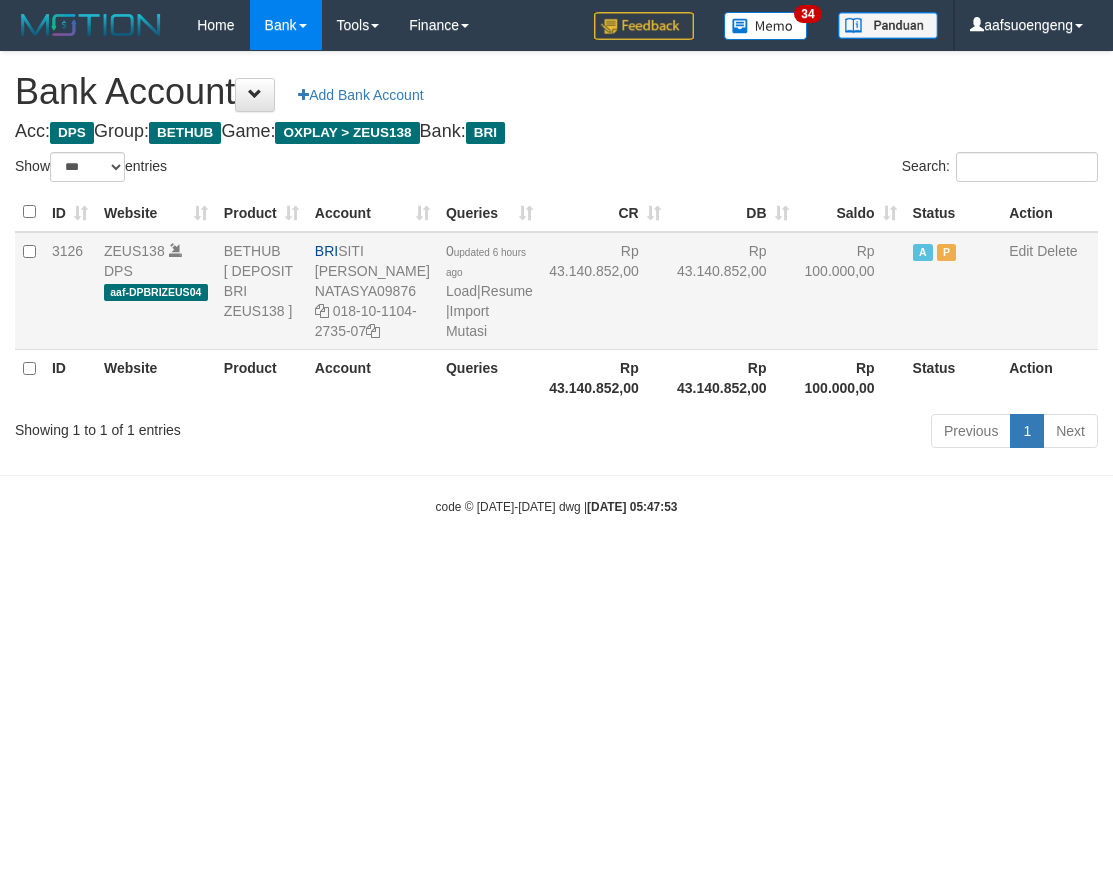 scroll, scrollTop: 0, scrollLeft: 0, axis: both 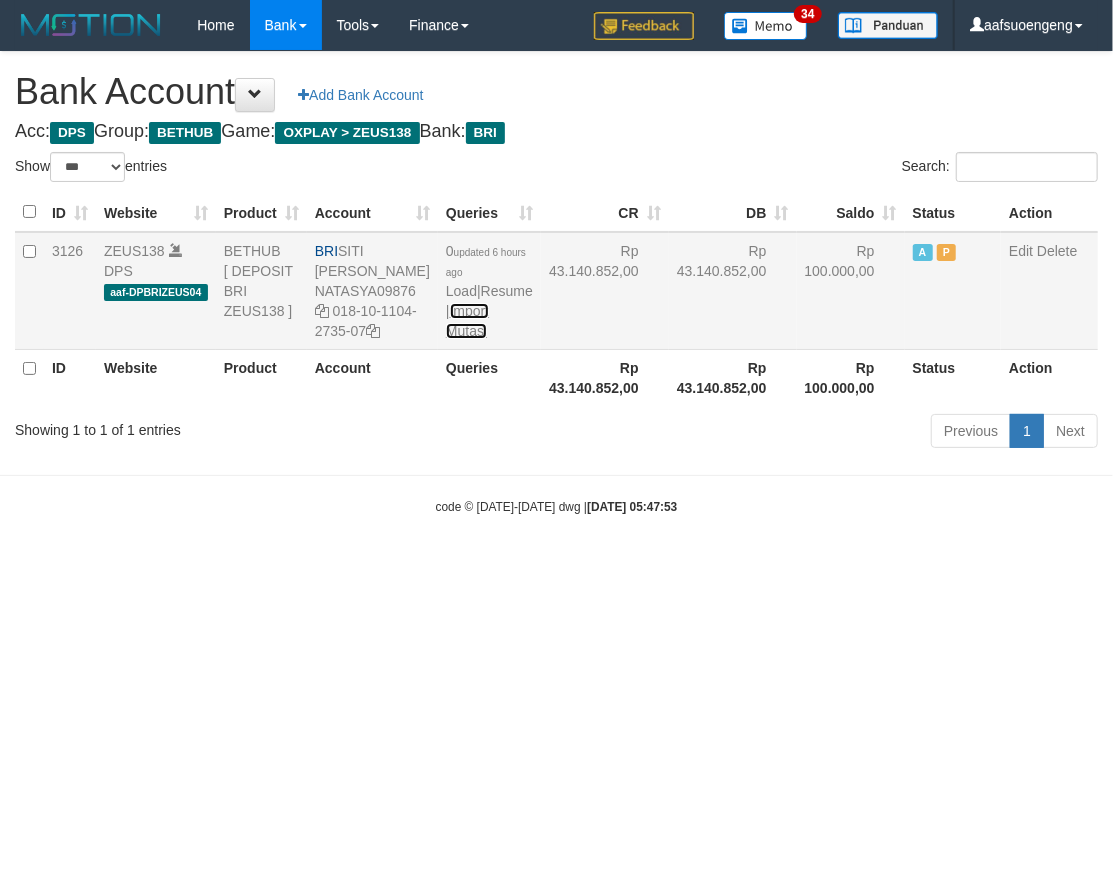 click on "Import Mutasi" at bounding box center [467, 321] 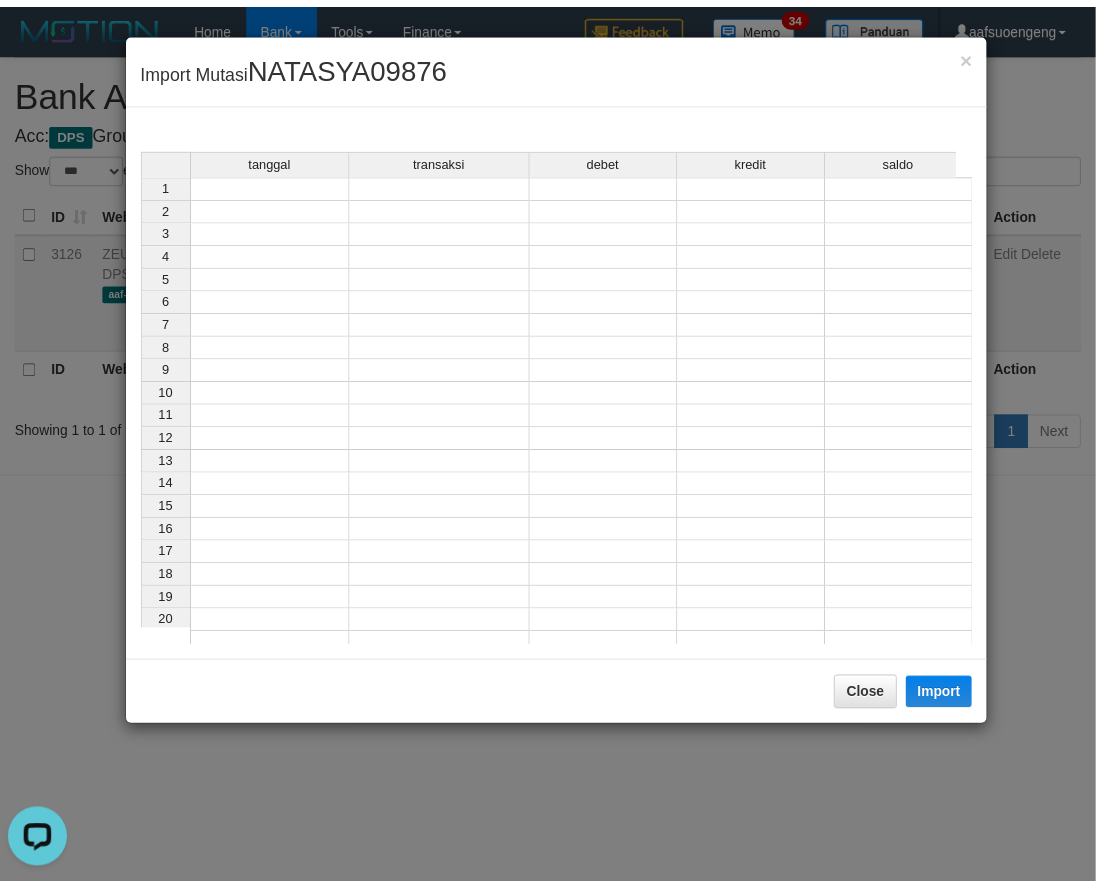 scroll, scrollTop: 0, scrollLeft: 0, axis: both 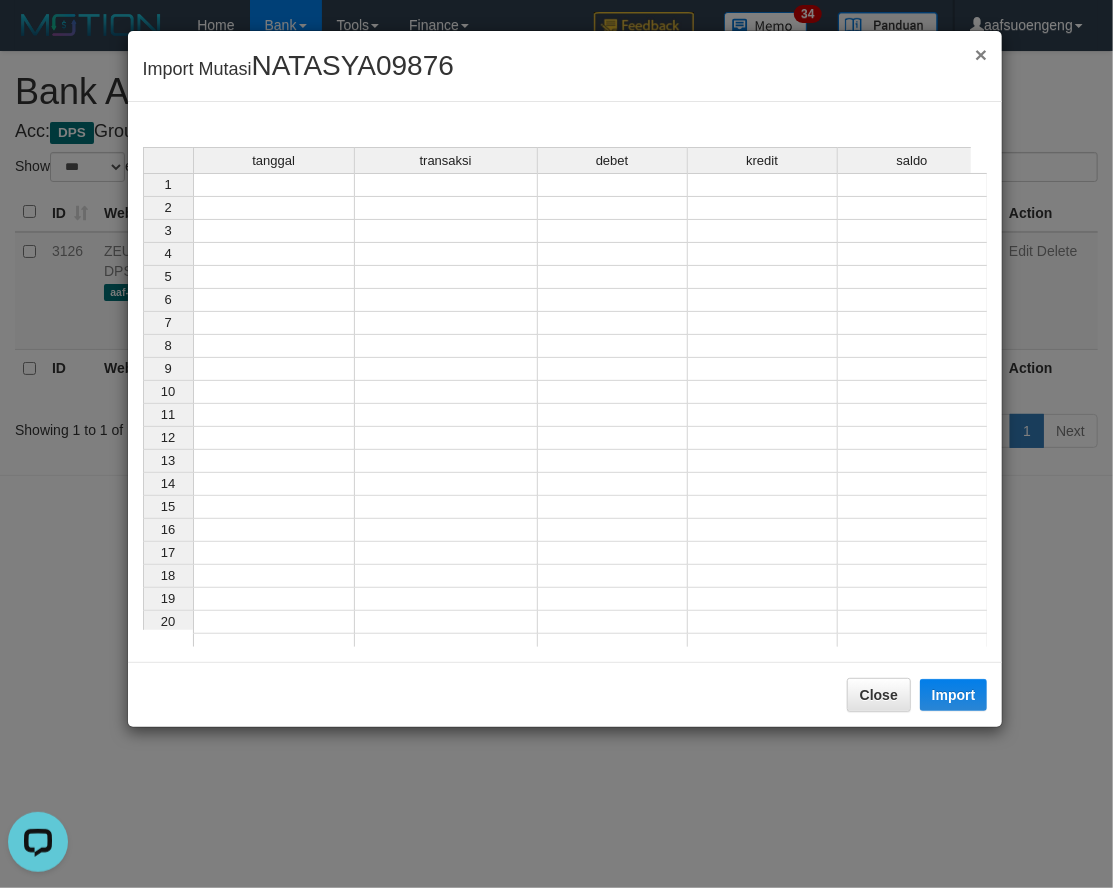 click on "×" at bounding box center (981, 54) 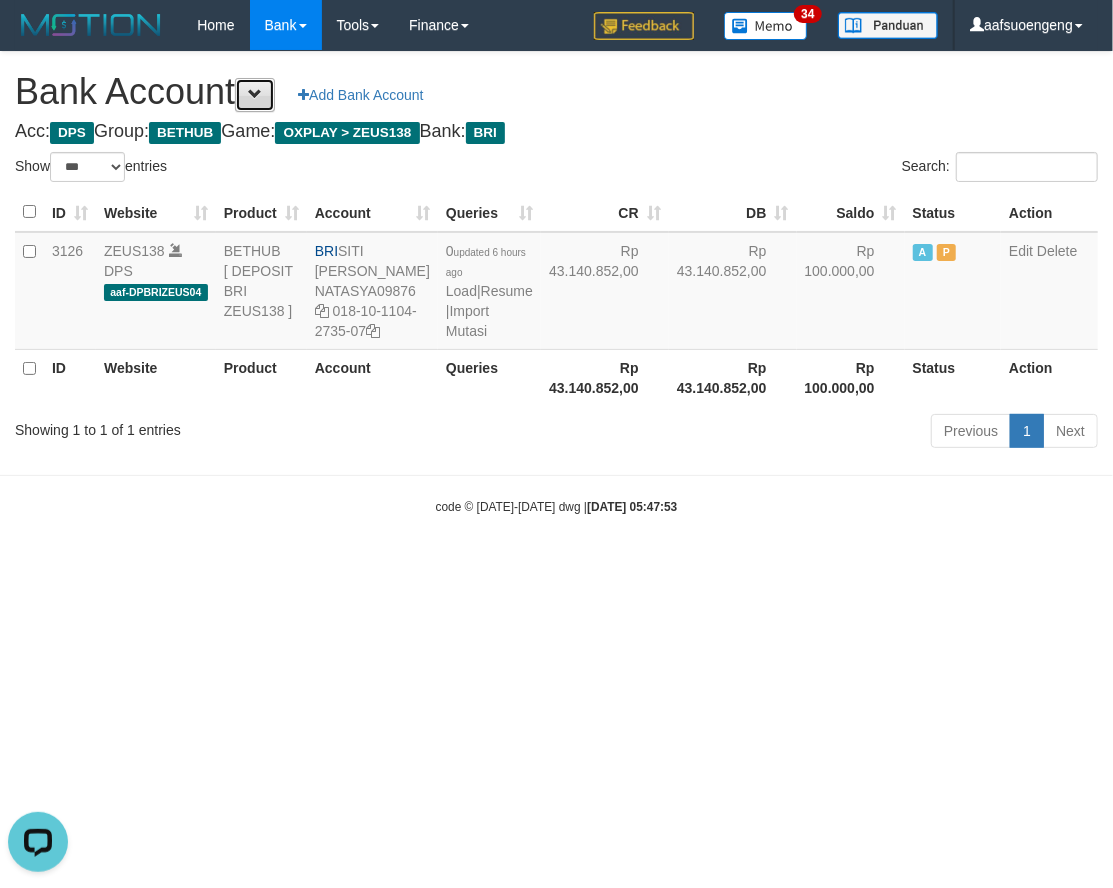 click at bounding box center (255, 95) 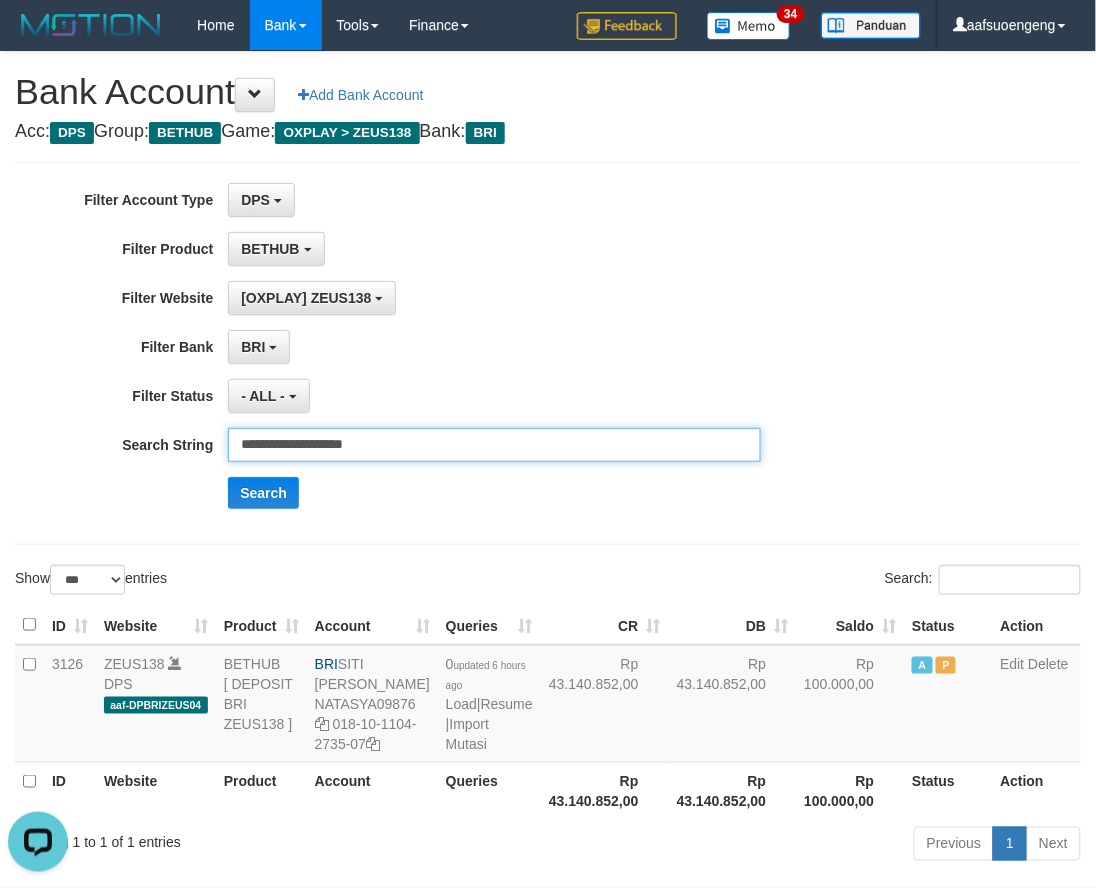 click on "**********" at bounding box center [494, 445] 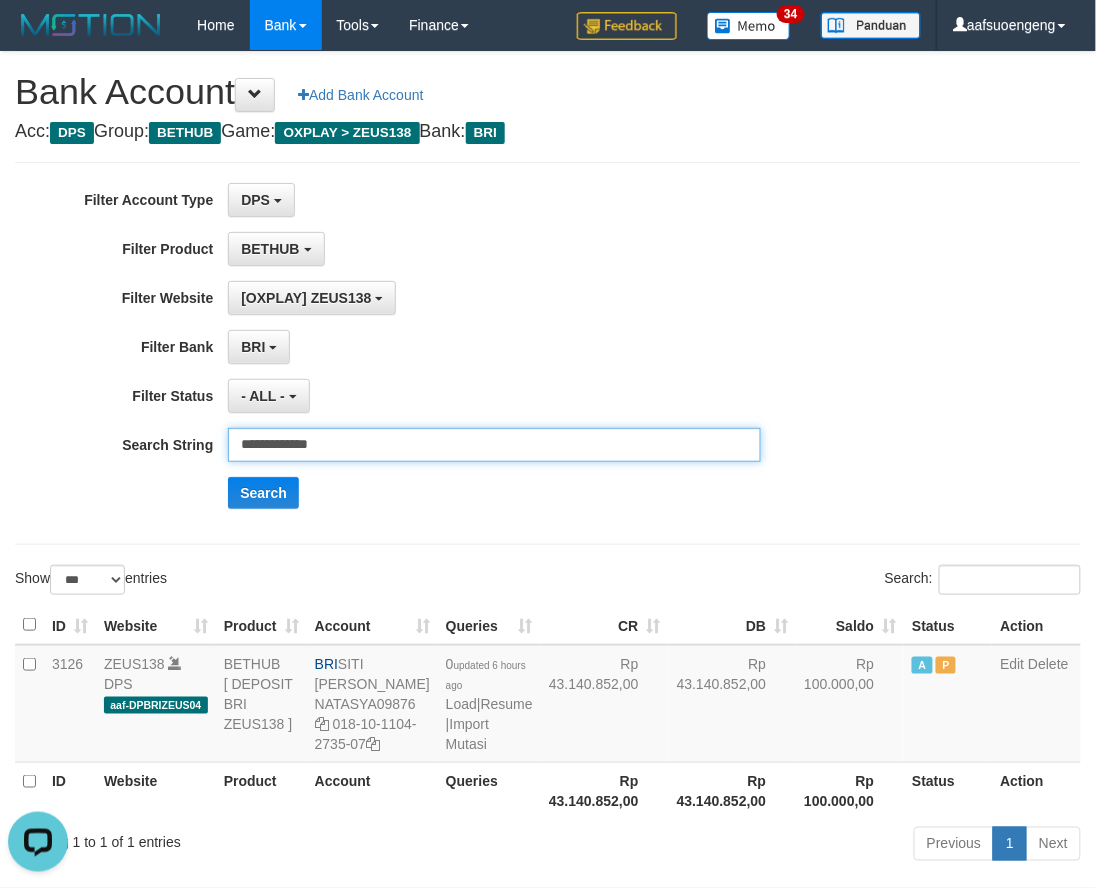 type on "**********" 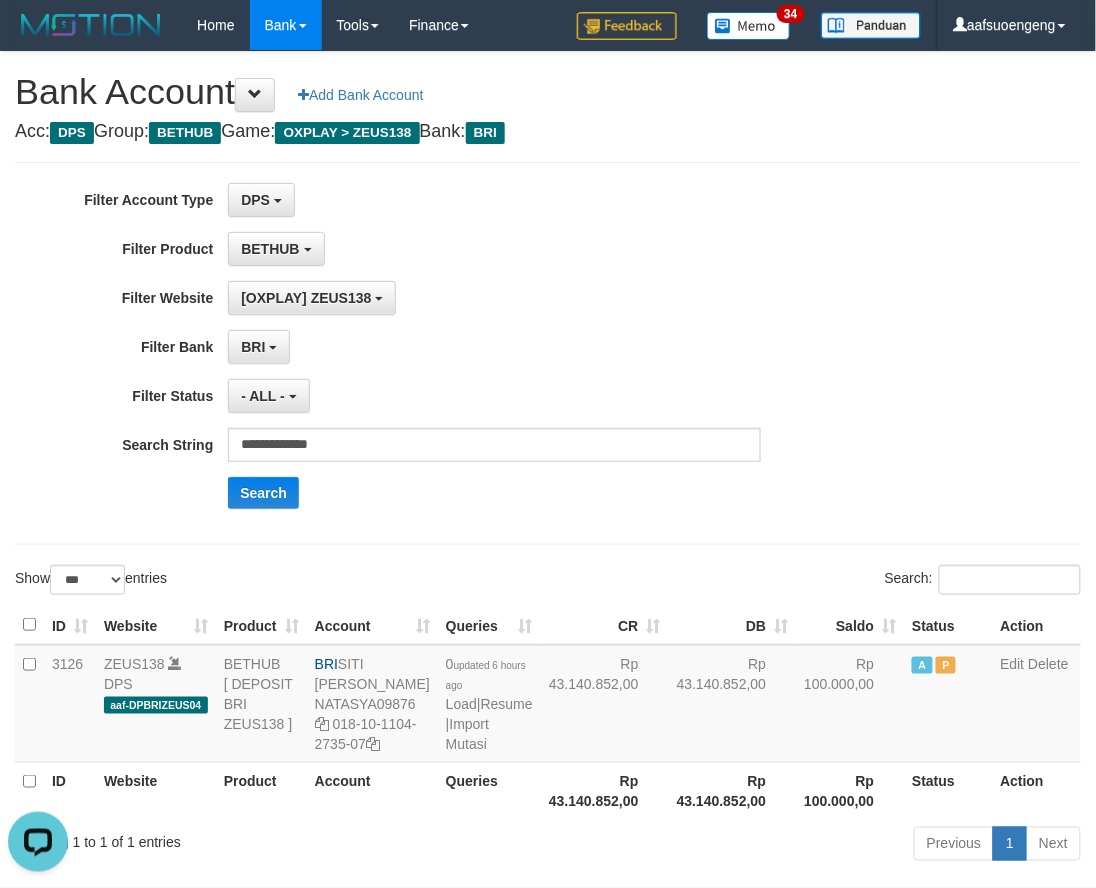 click on "**********" at bounding box center [456, 353] 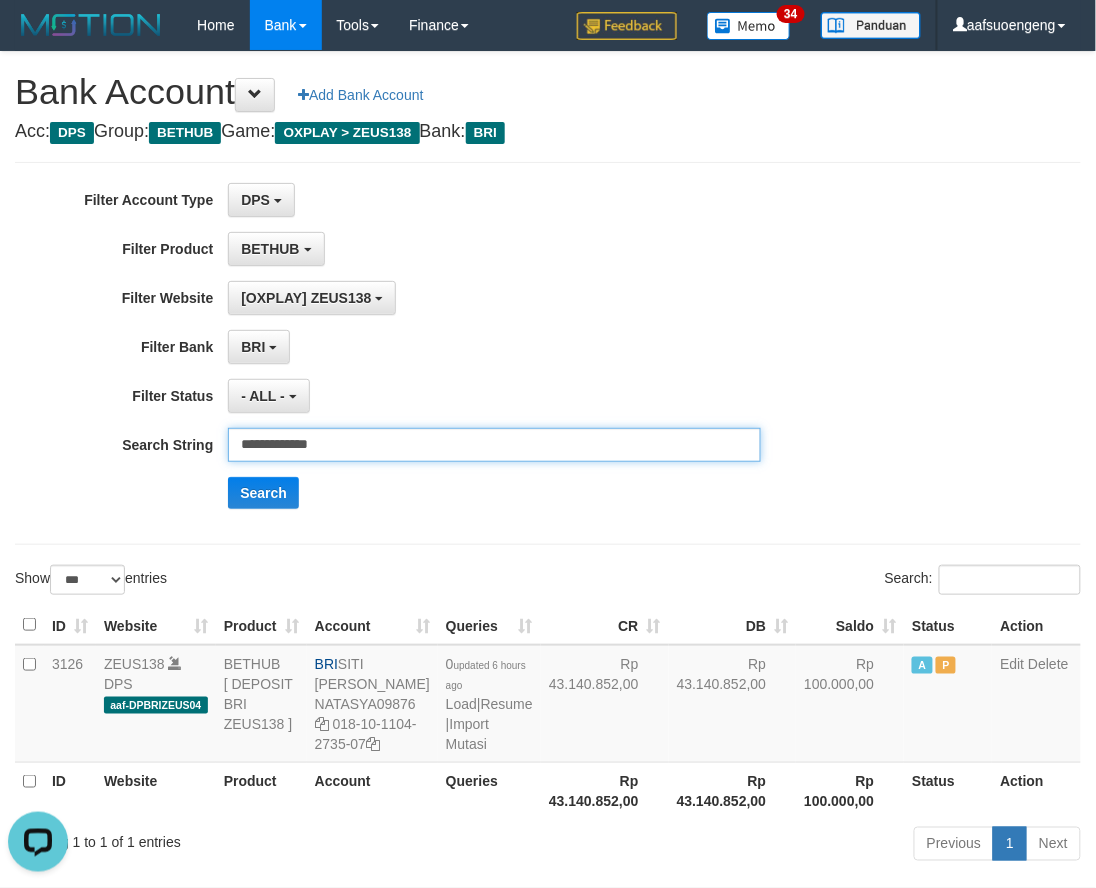 click on "**********" at bounding box center (494, 445) 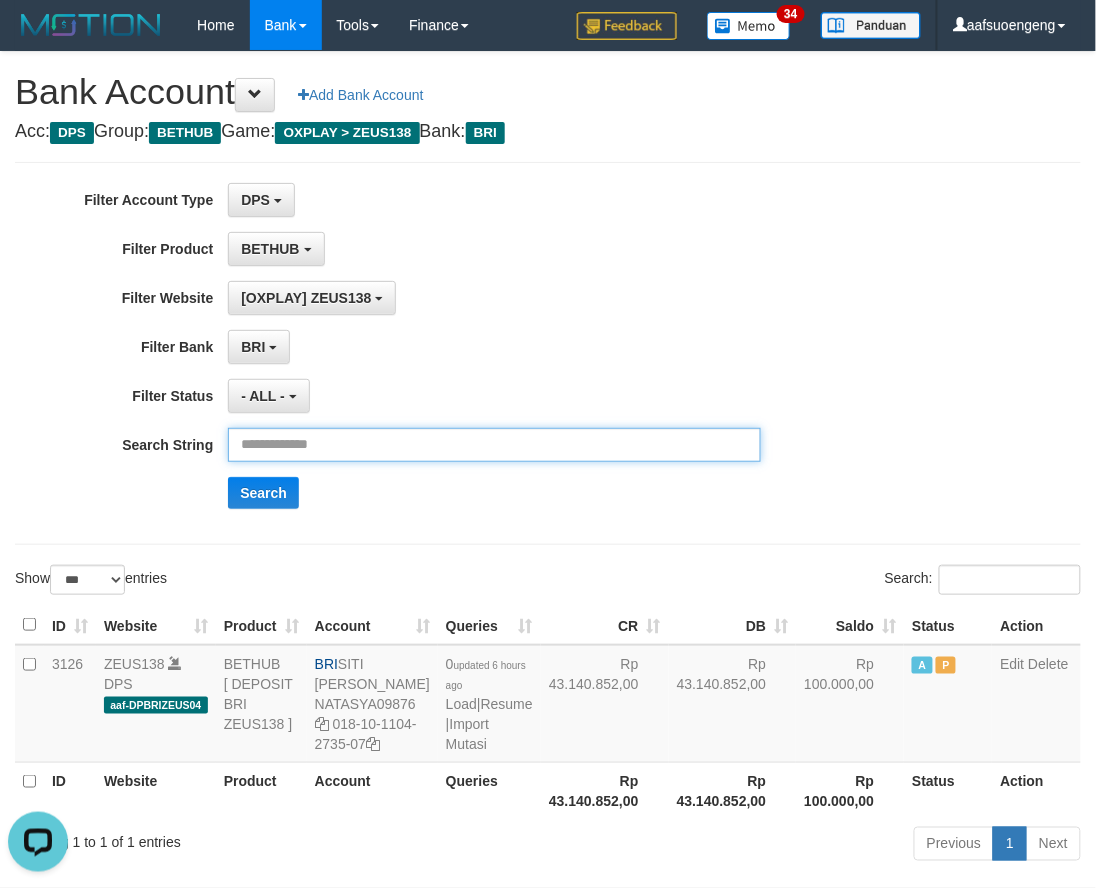 click at bounding box center [494, 445] 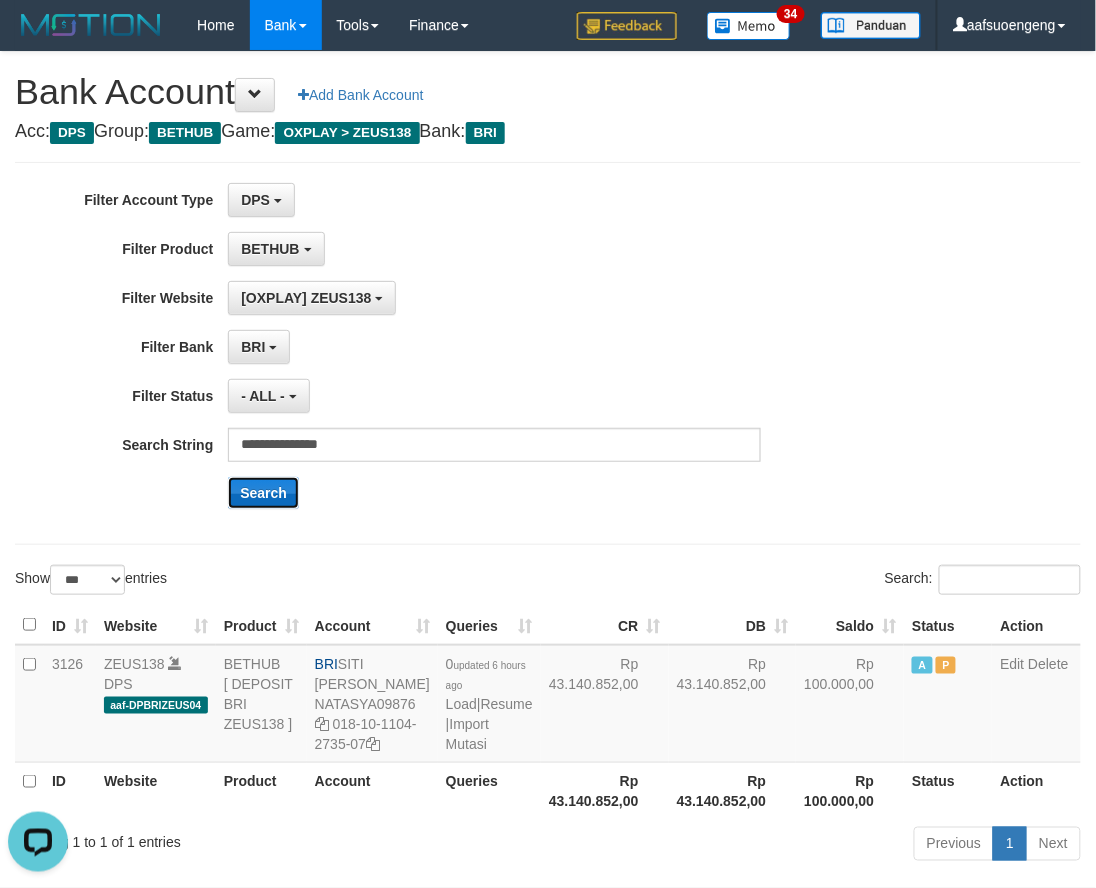 click on "Search" at bounding box center [263, 493] 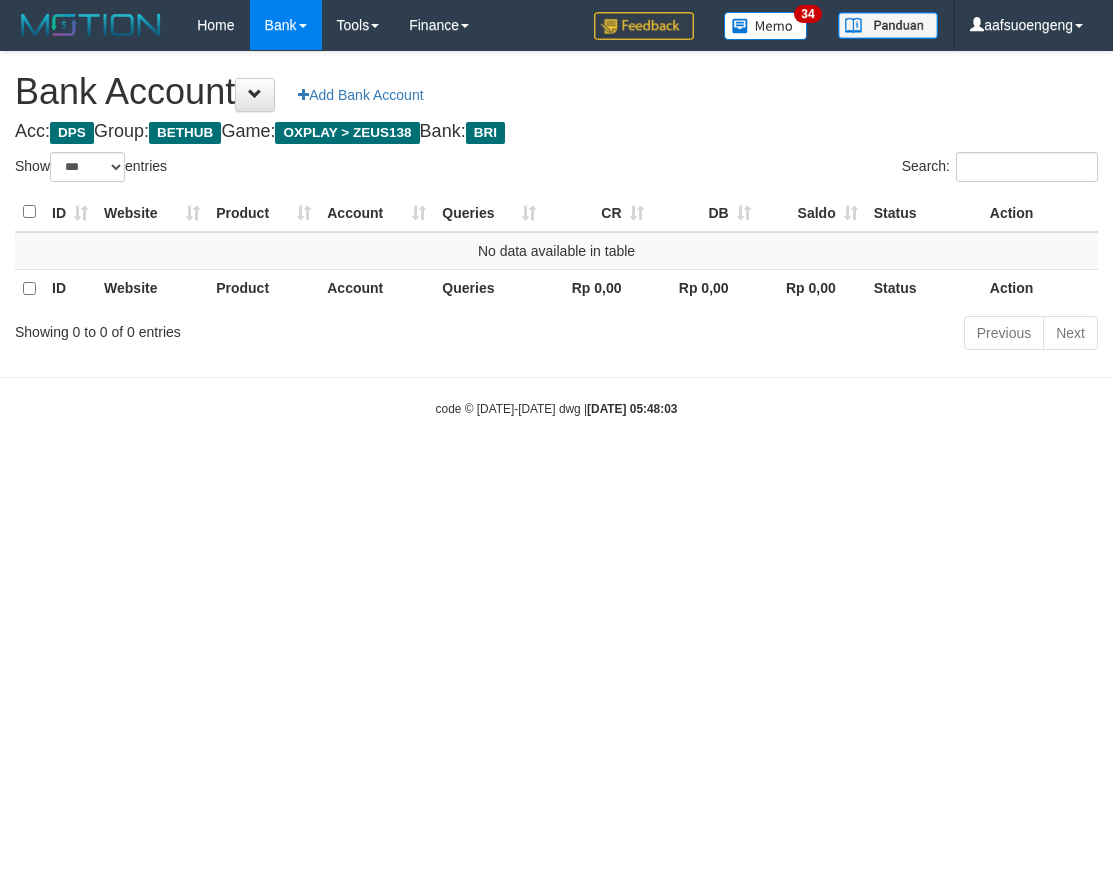 select on "***" 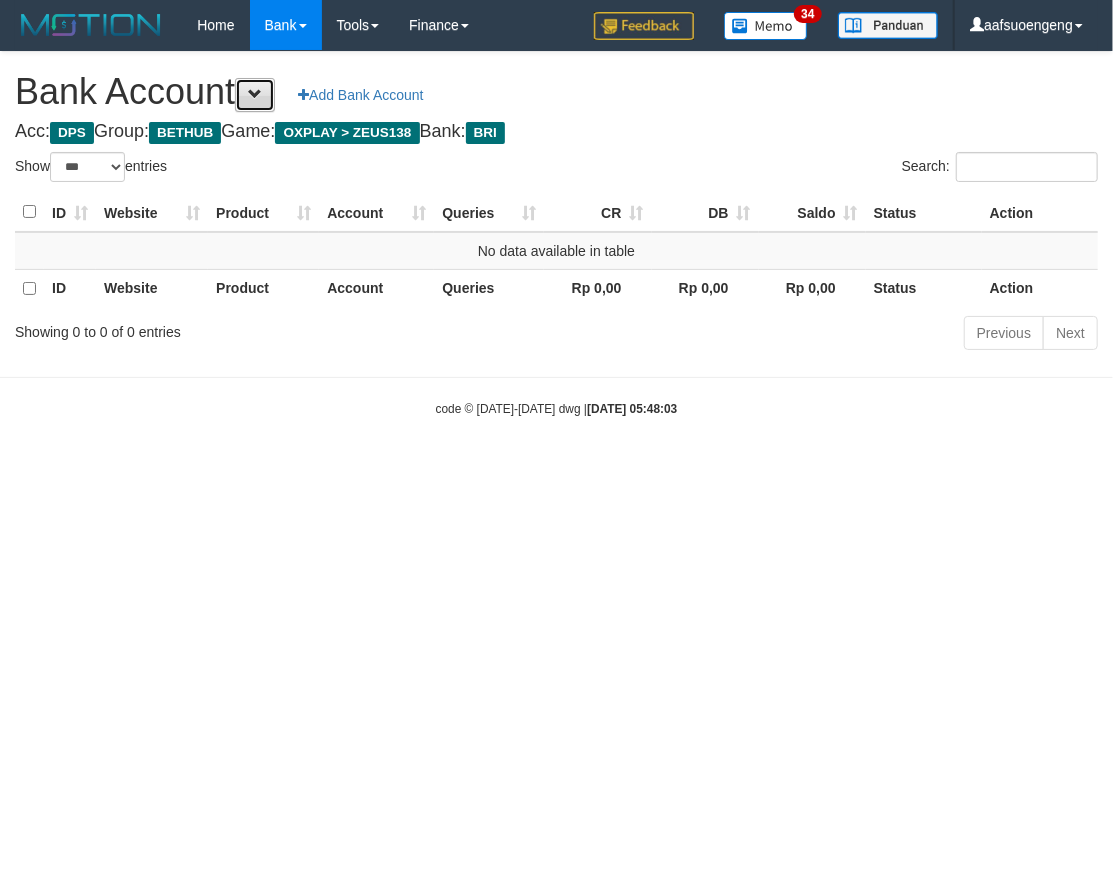 click at bounding box center (255, 95) 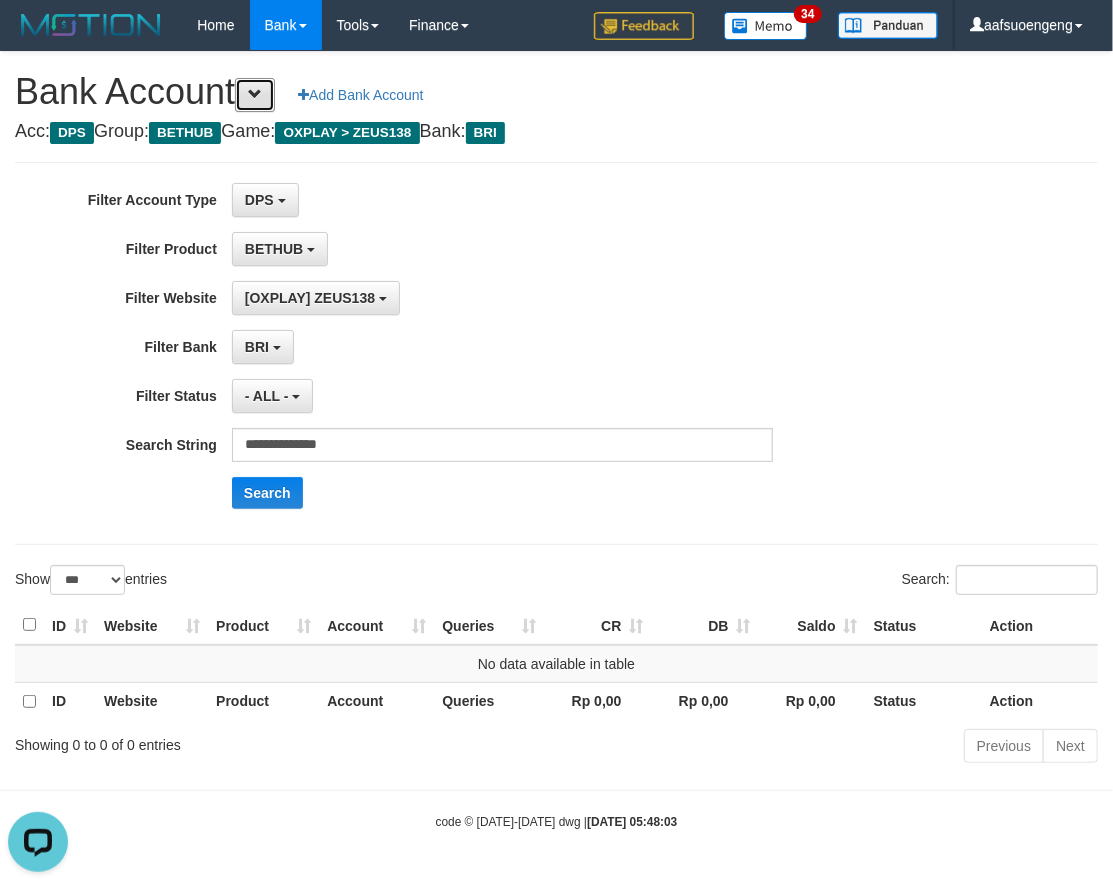 scroll, scrollTop: 0, scrollLeft: 0, axis: both 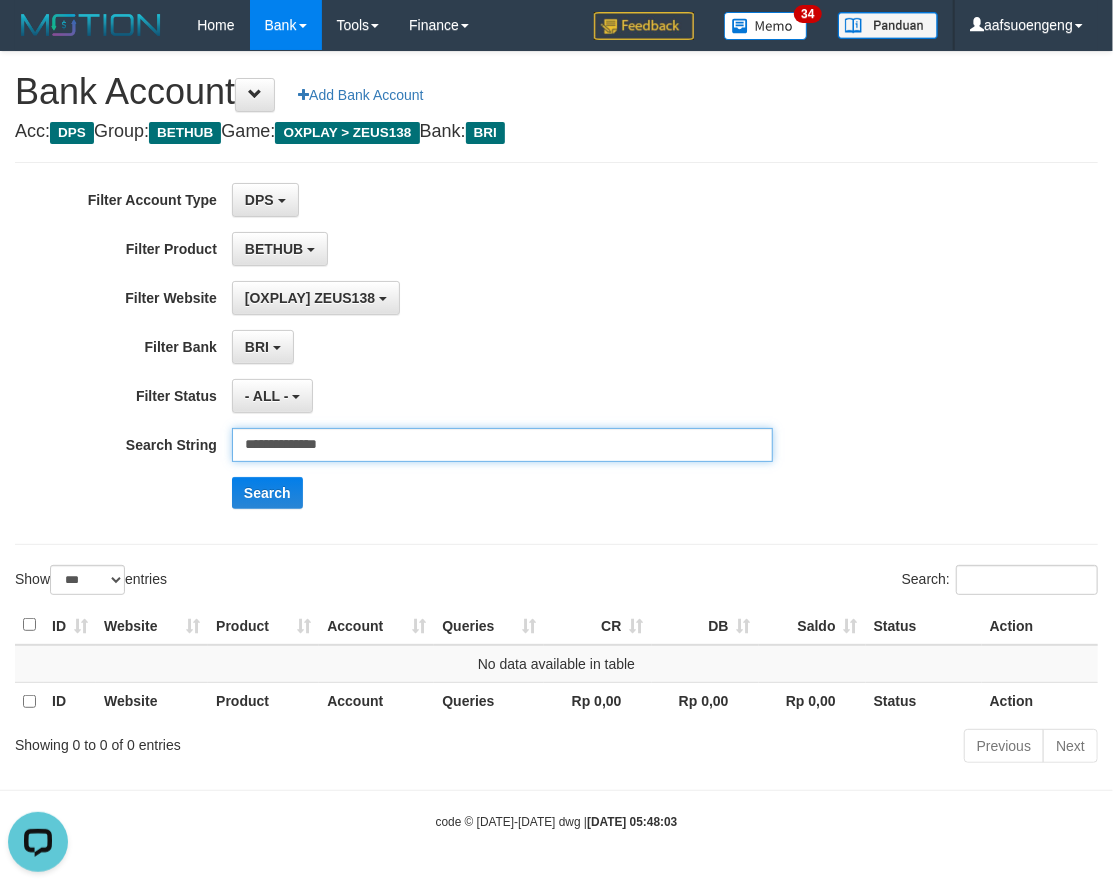 click on "**********" at bounding box center [502, 445] 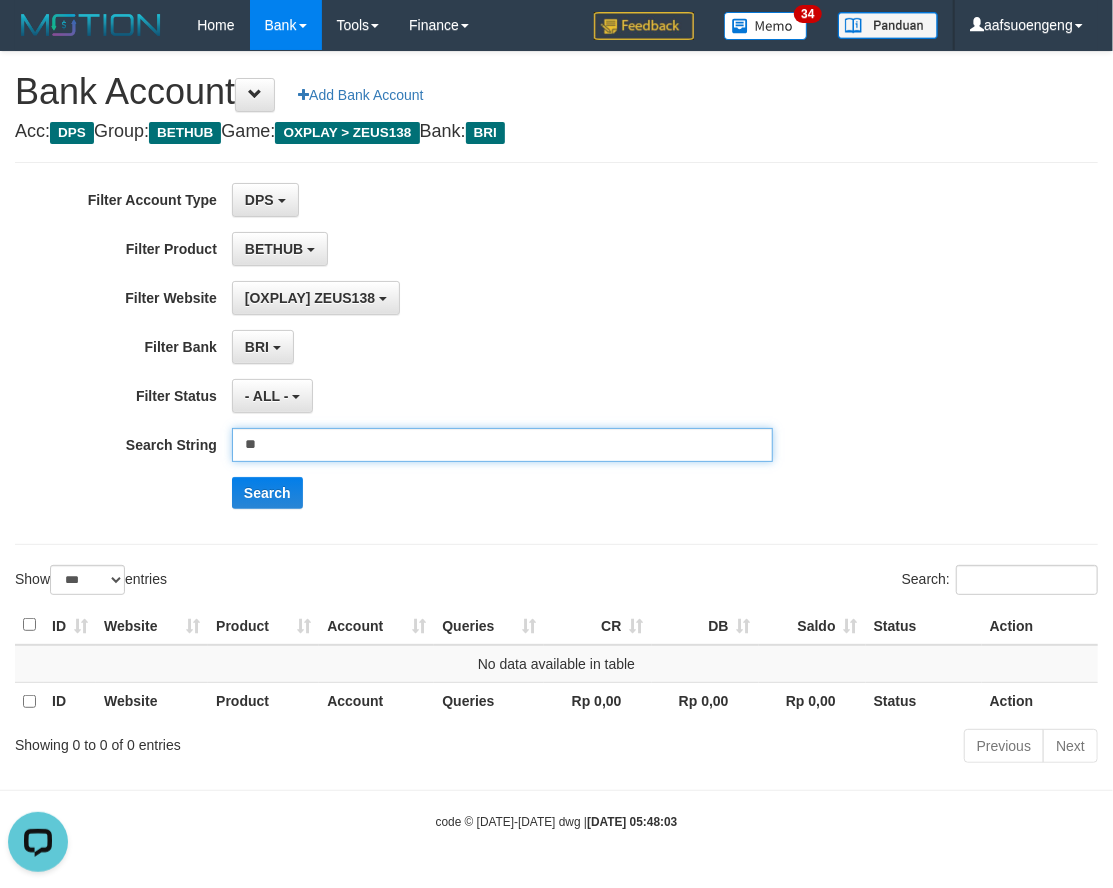 type on "**********" 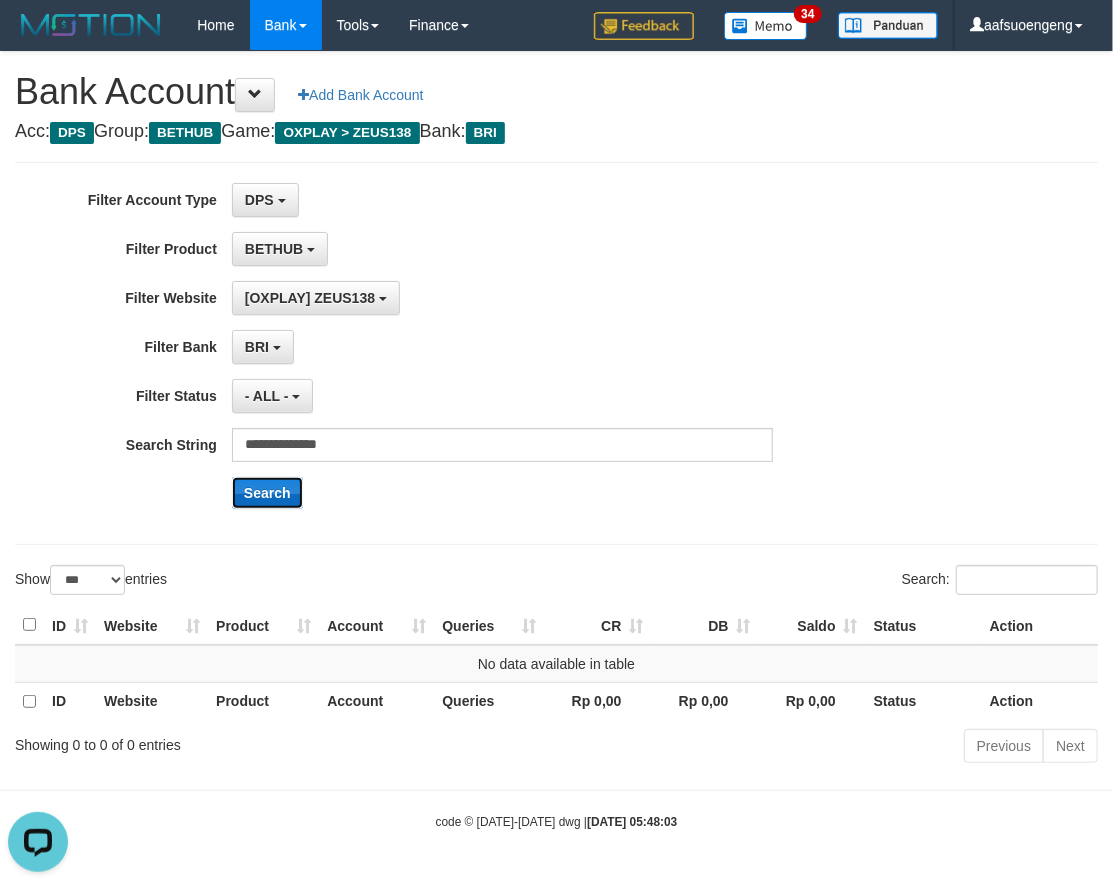 click on "Search" at bounding box center (267, 493) 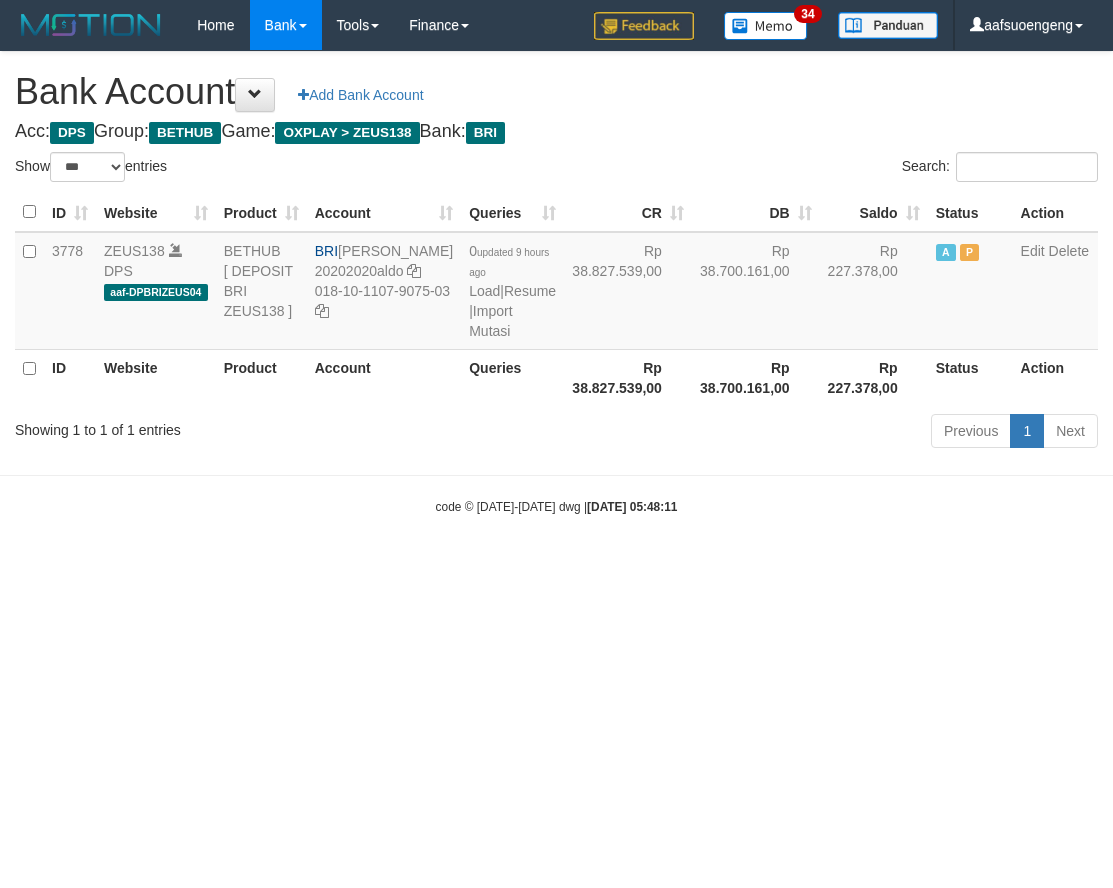 select on "***" 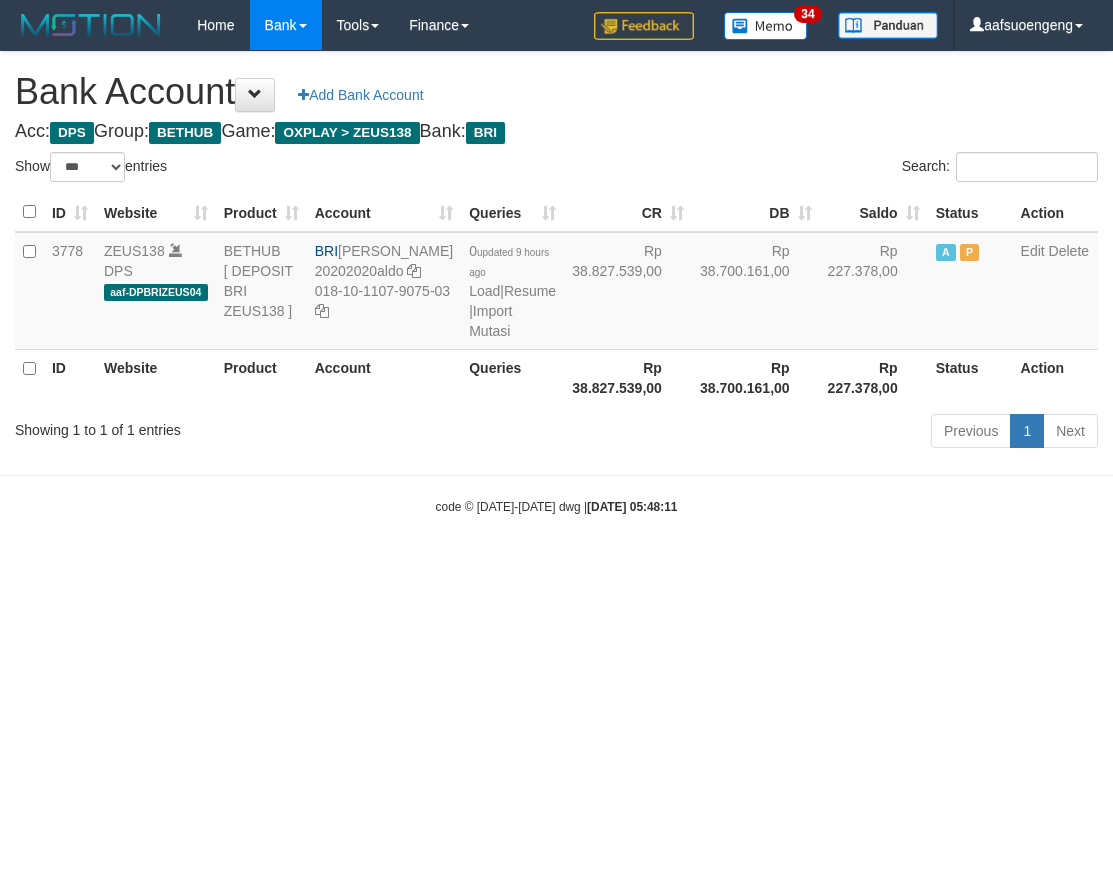 scroll, scrollTop: 0, scrollLeft: 0, axis: both 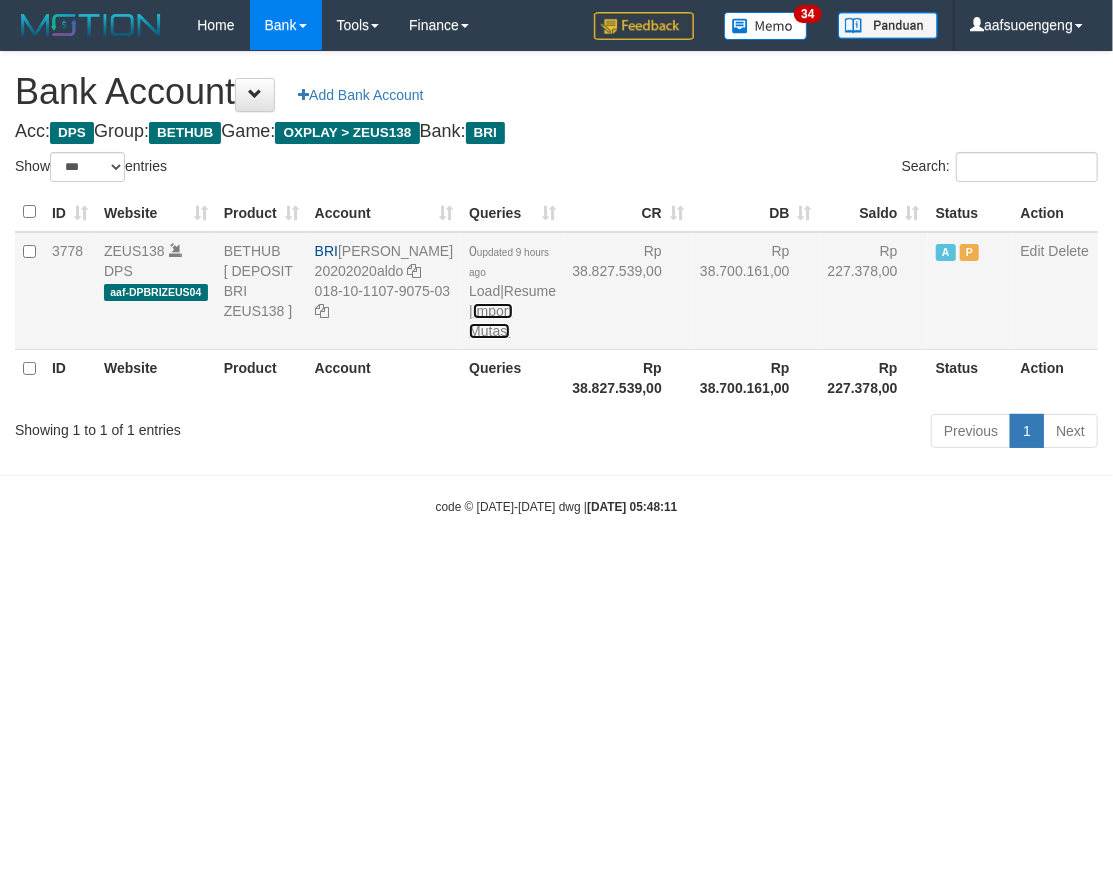 click on "Import Mutasi" at bounding box center (490, 321) 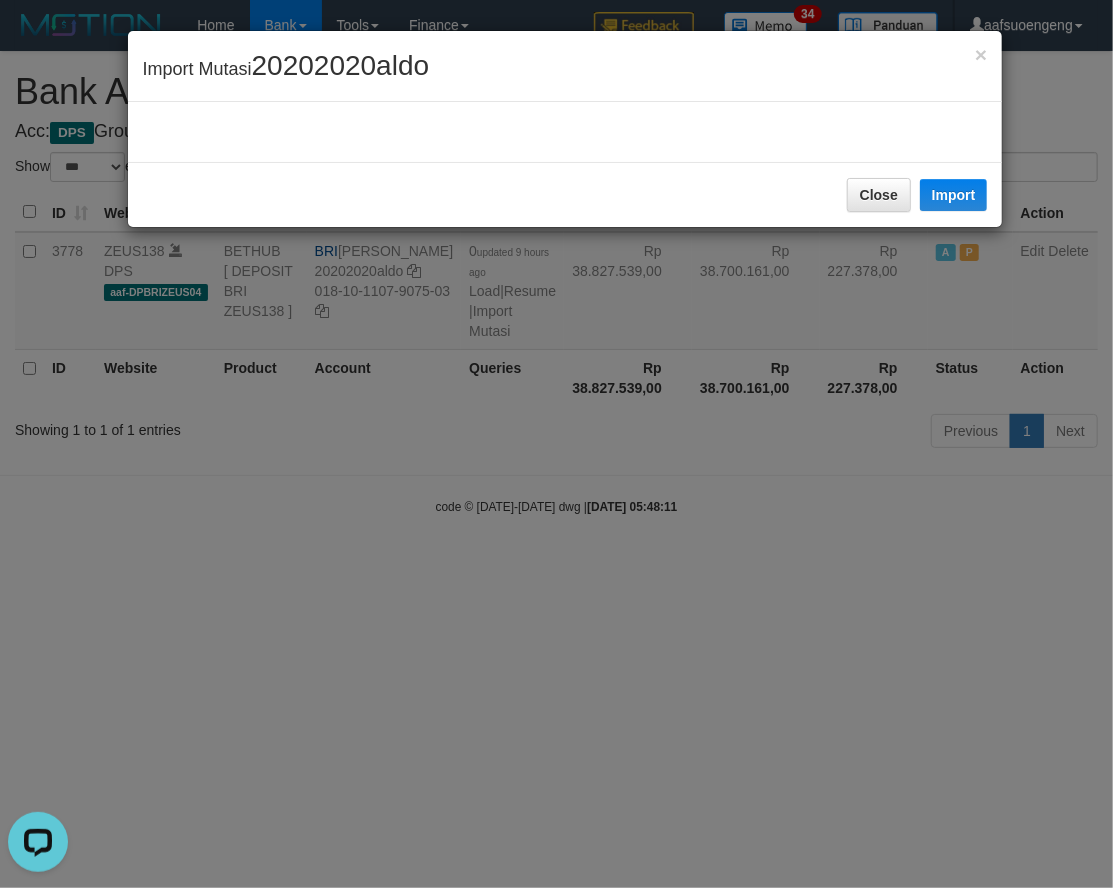 scroll, scrollTop: 0, scrollLeft: 0, axis: both 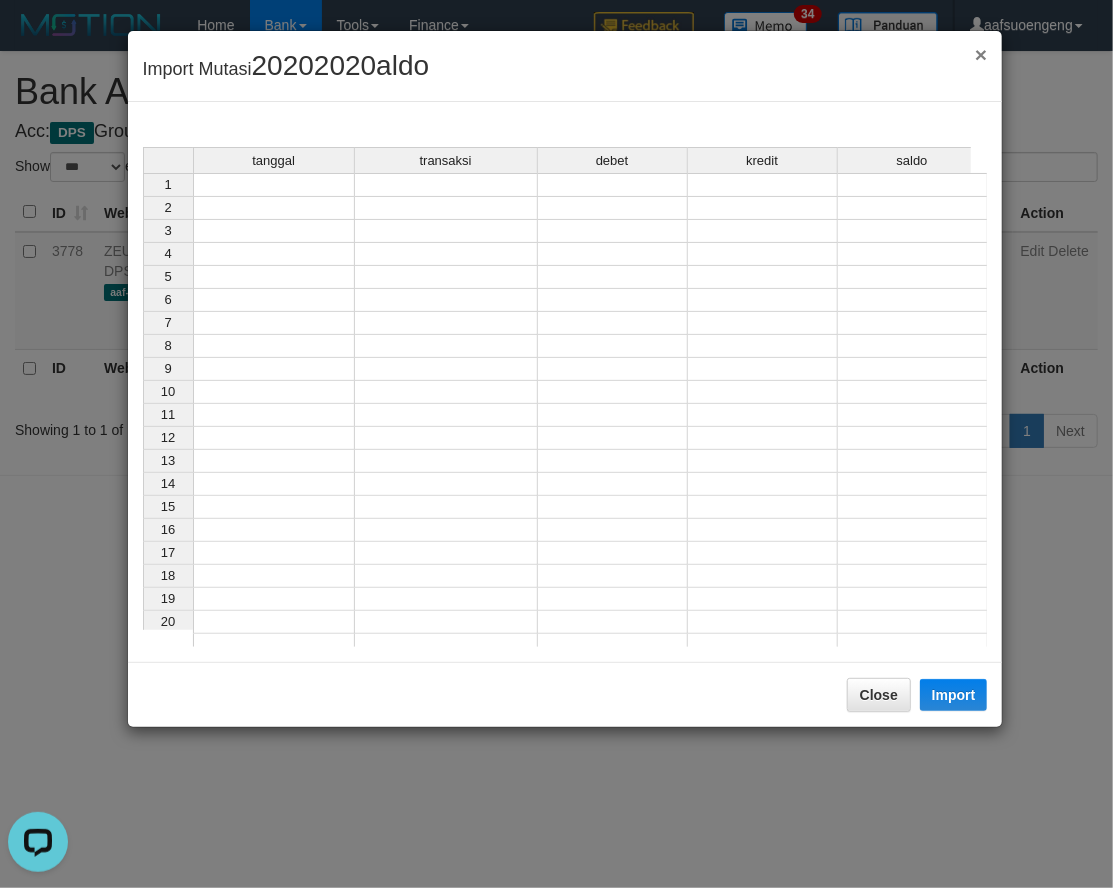 click on "×" at bounding box center [981, 54] 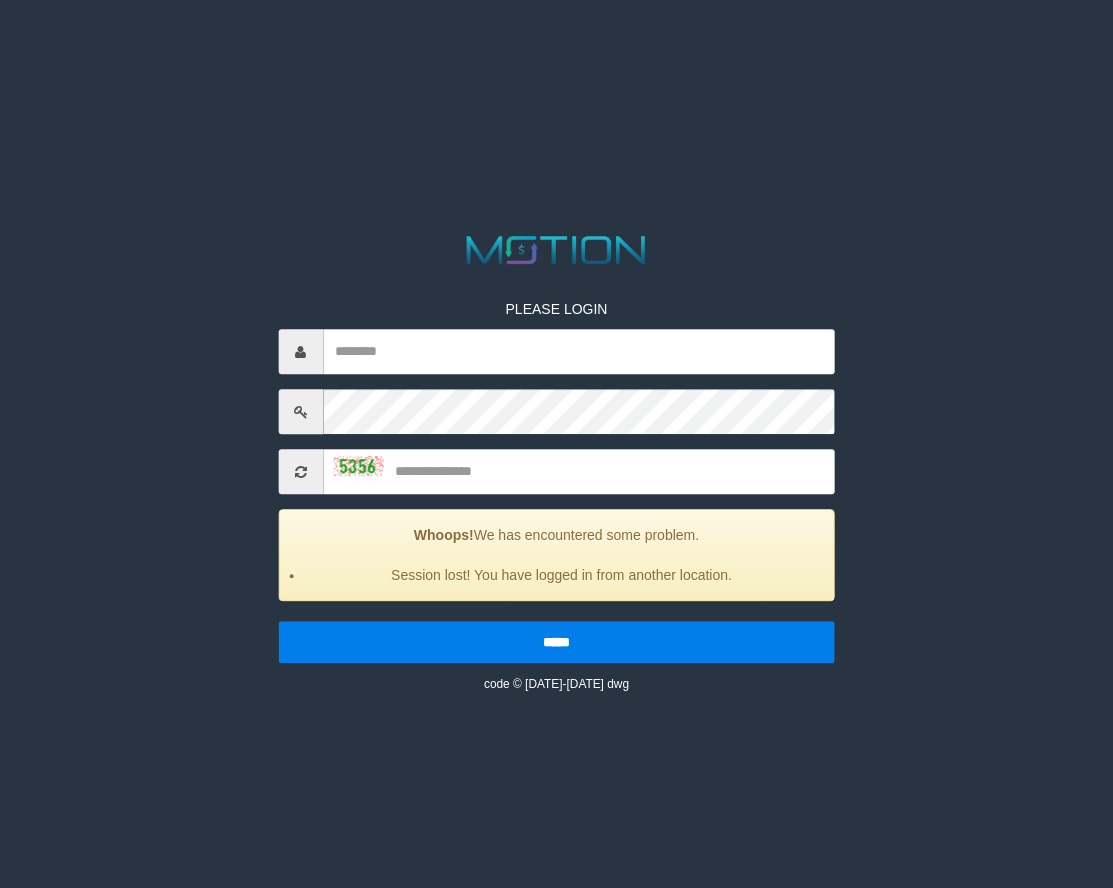 scroll, scrollTop: 0, scrollLeft: 0, axis: both 